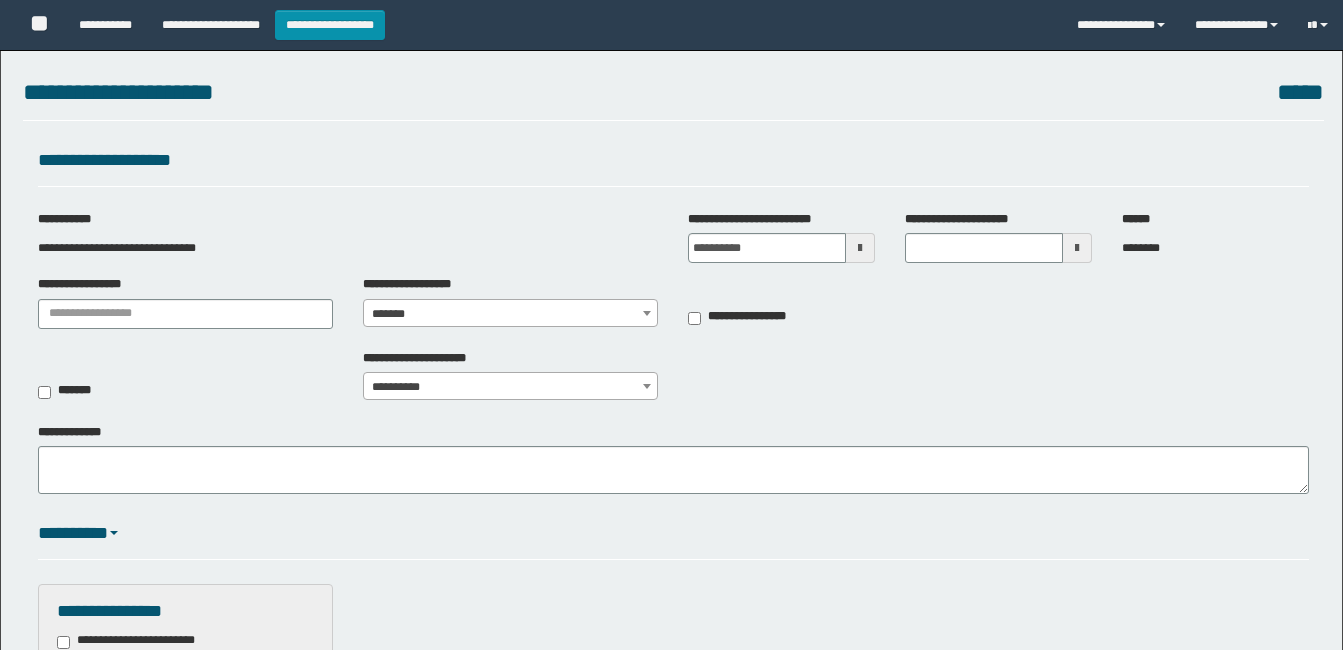 select on "***" 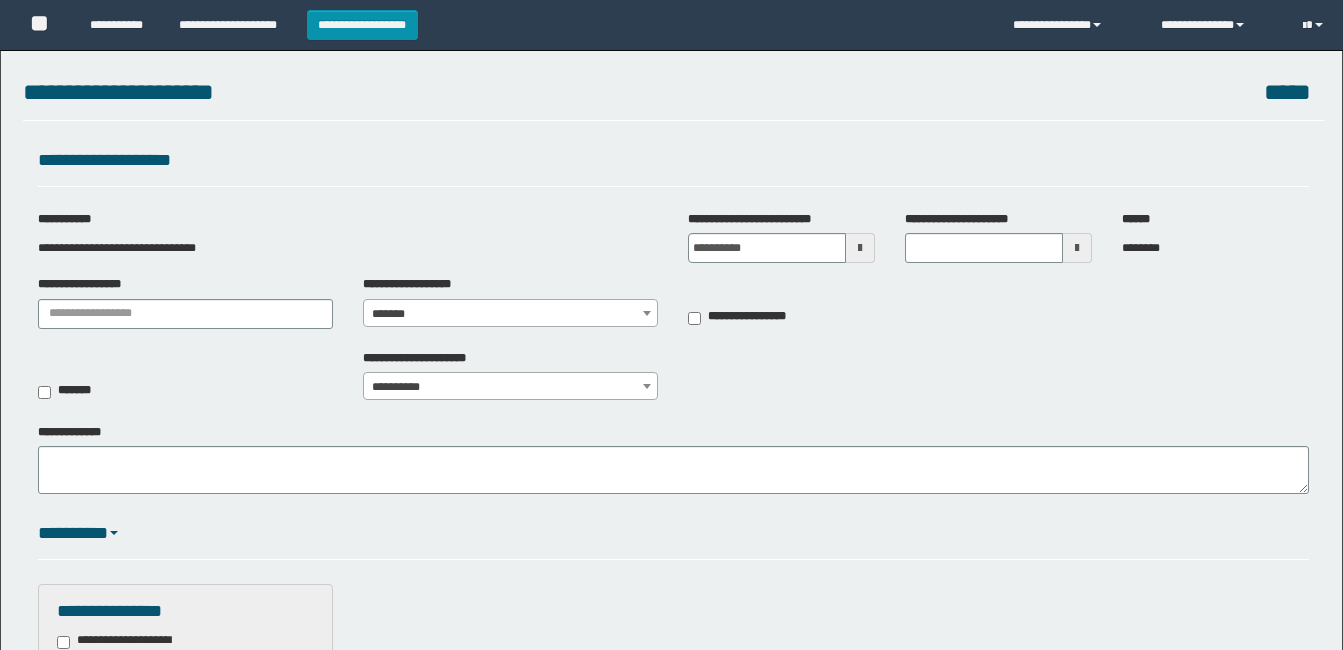 scroll, scrollTop: 0, scrollLeft: 0, axis: both 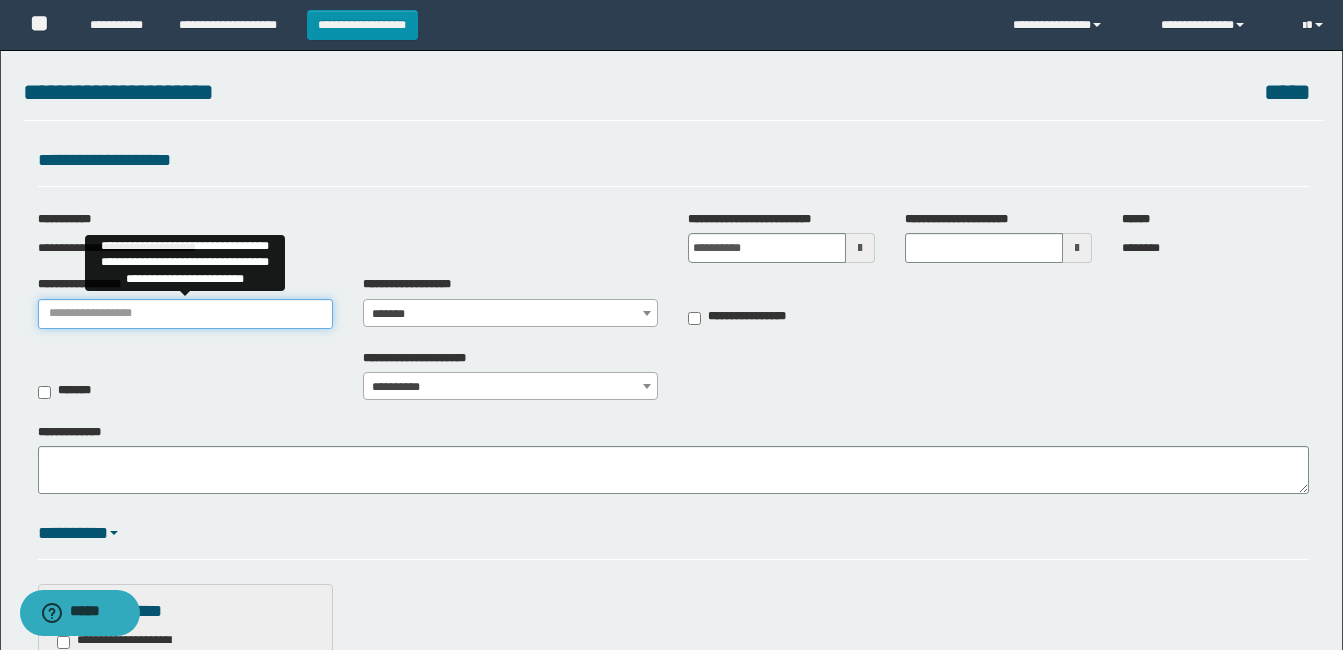 click on "**********" at bounding box center (185, 314) 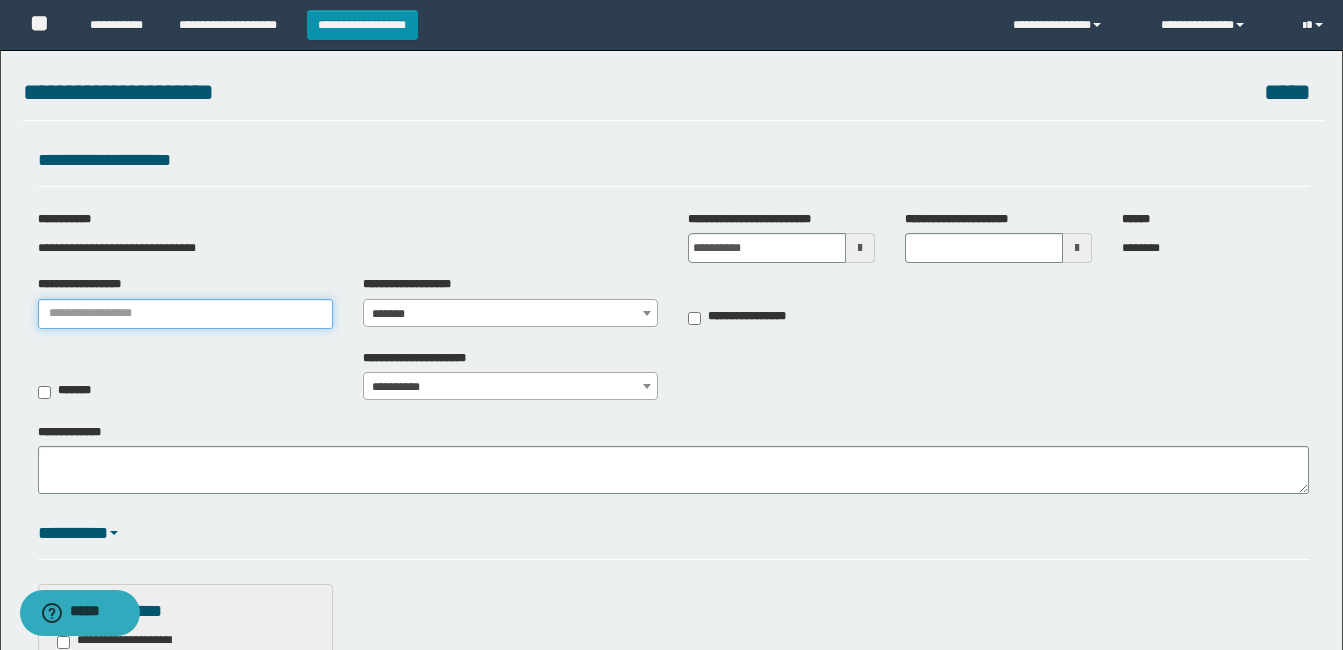 type on "********" 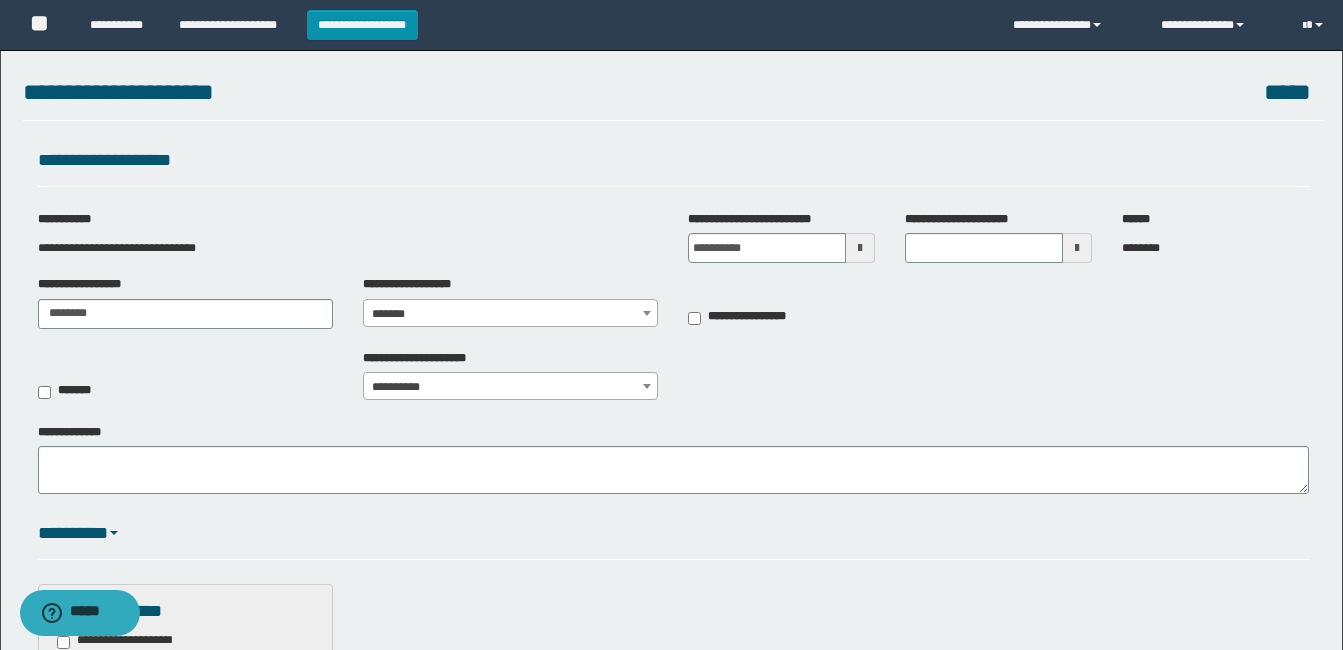 click on "*******" at bounding box center [510, 314] 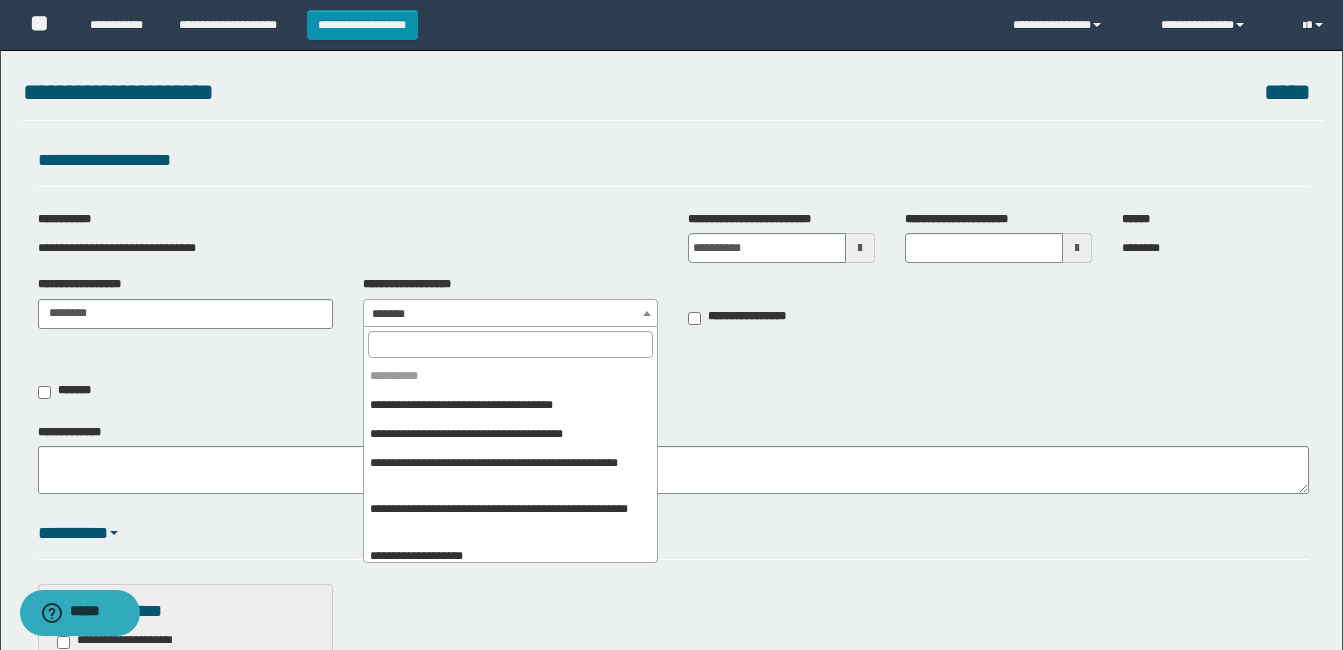 scroll, scrollTop: 355, scrollLeft: 0, axis: vertical 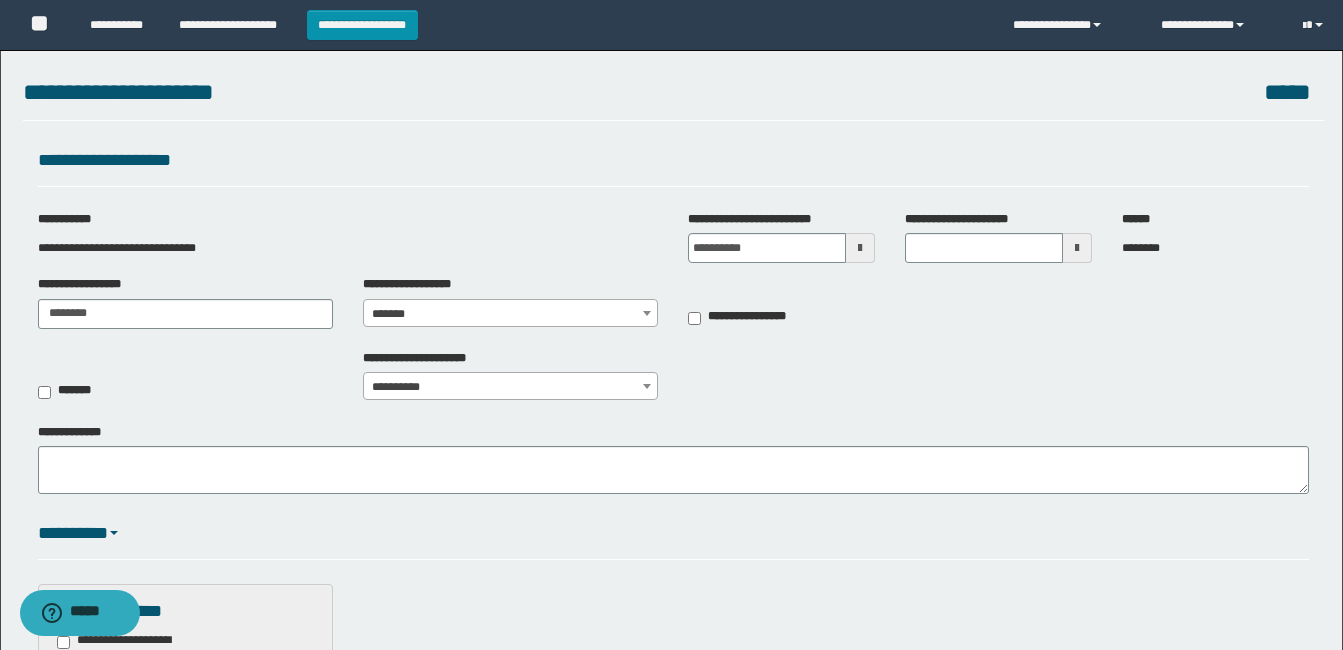 click at bounding box center [860, 248] 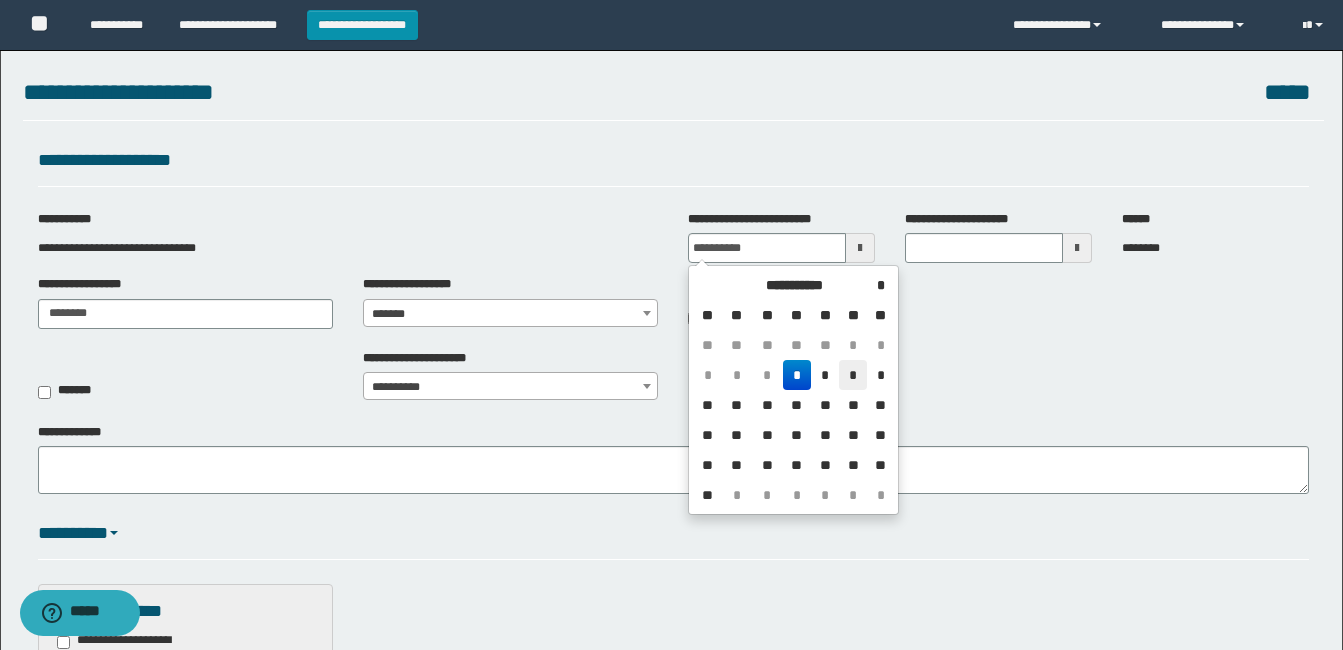 click on "*" at bounding box center [853, 375] 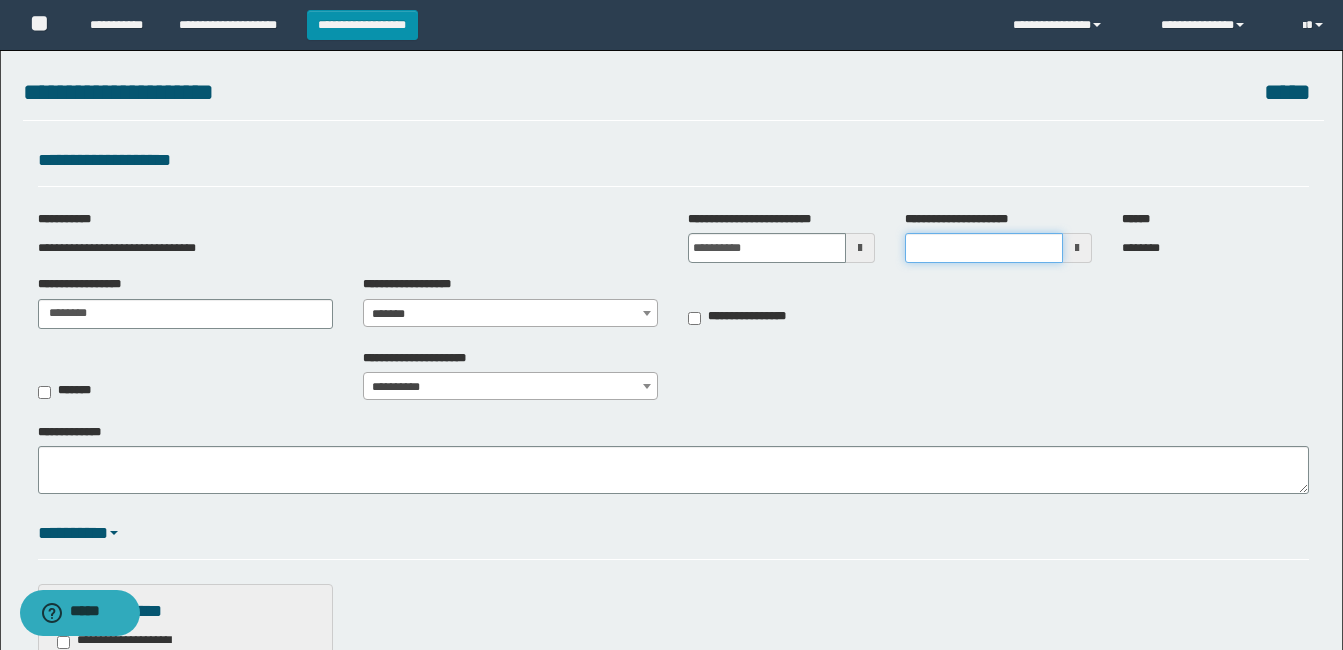 click on "**********" at bounding box center (984, 248) 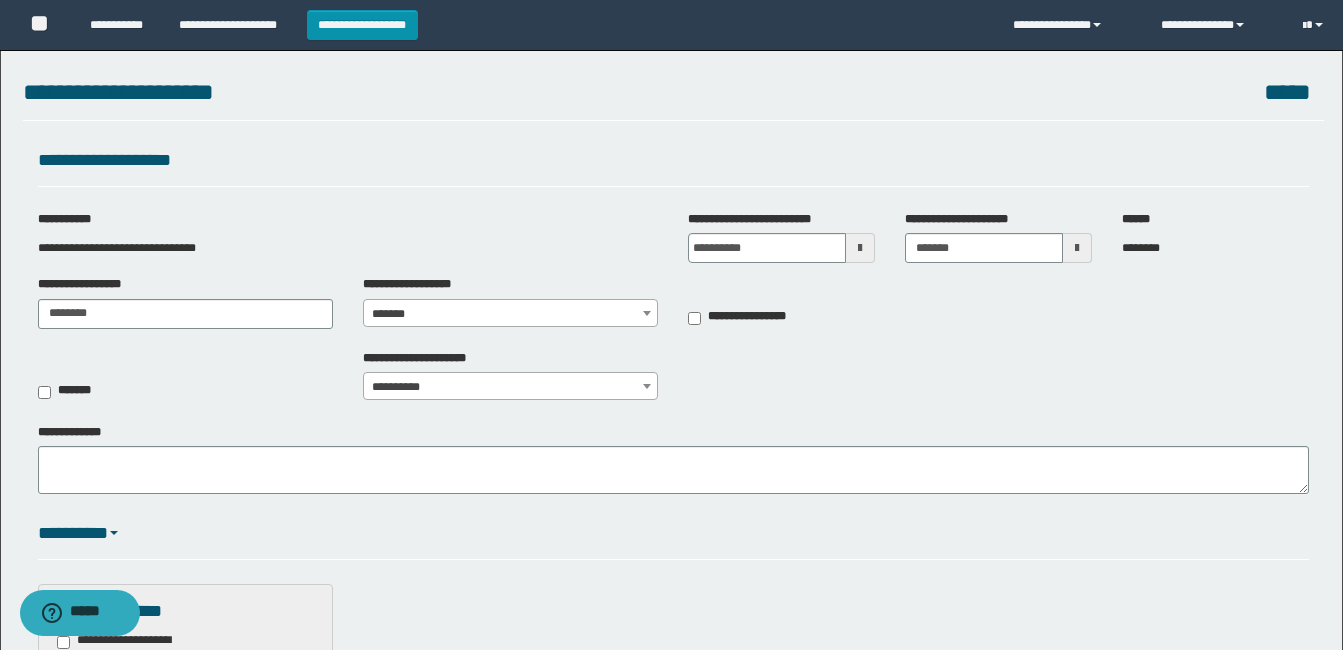 click at bounding box center [860, 248] 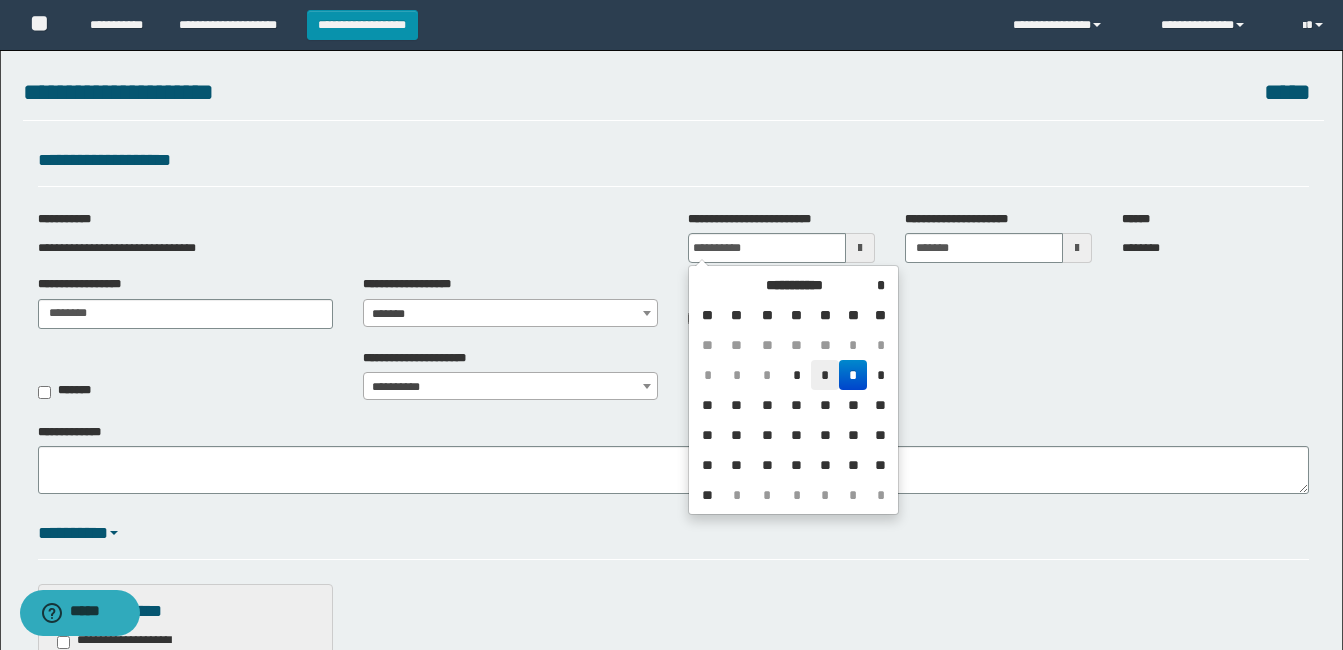 click on "*" at bounding box center (825, 375) 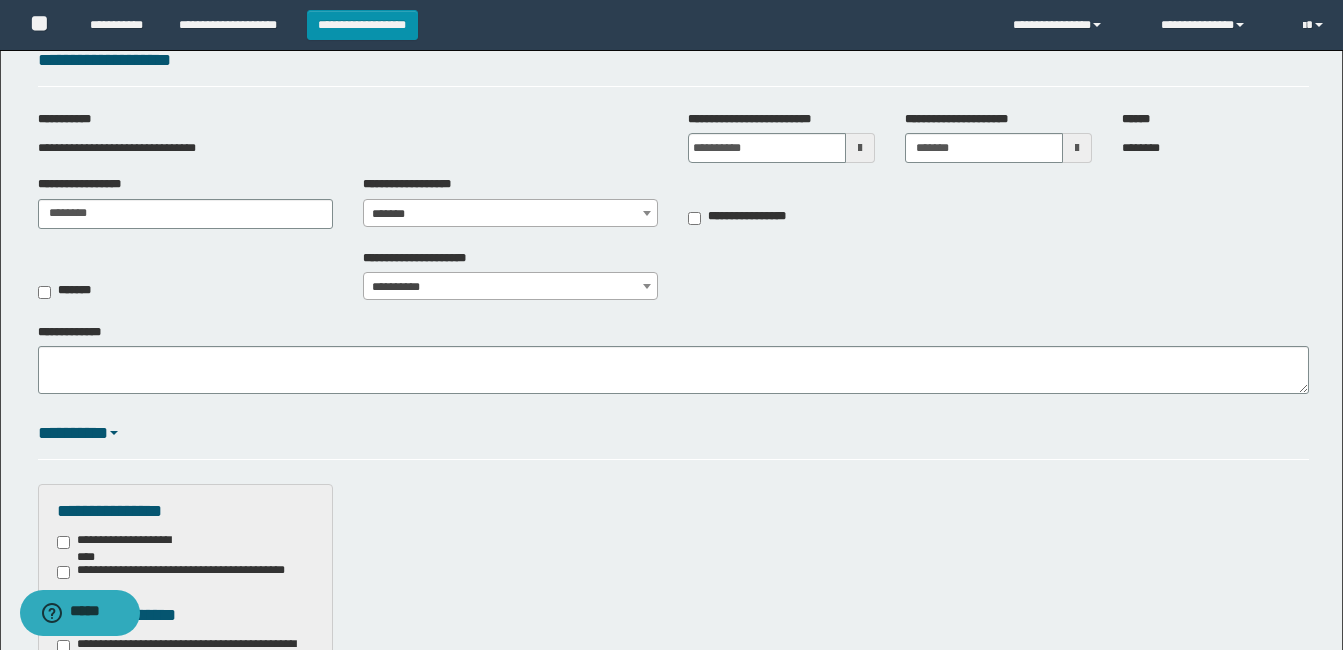 scroll, scrollTop: 0, scrollLeft: 0, axis: both 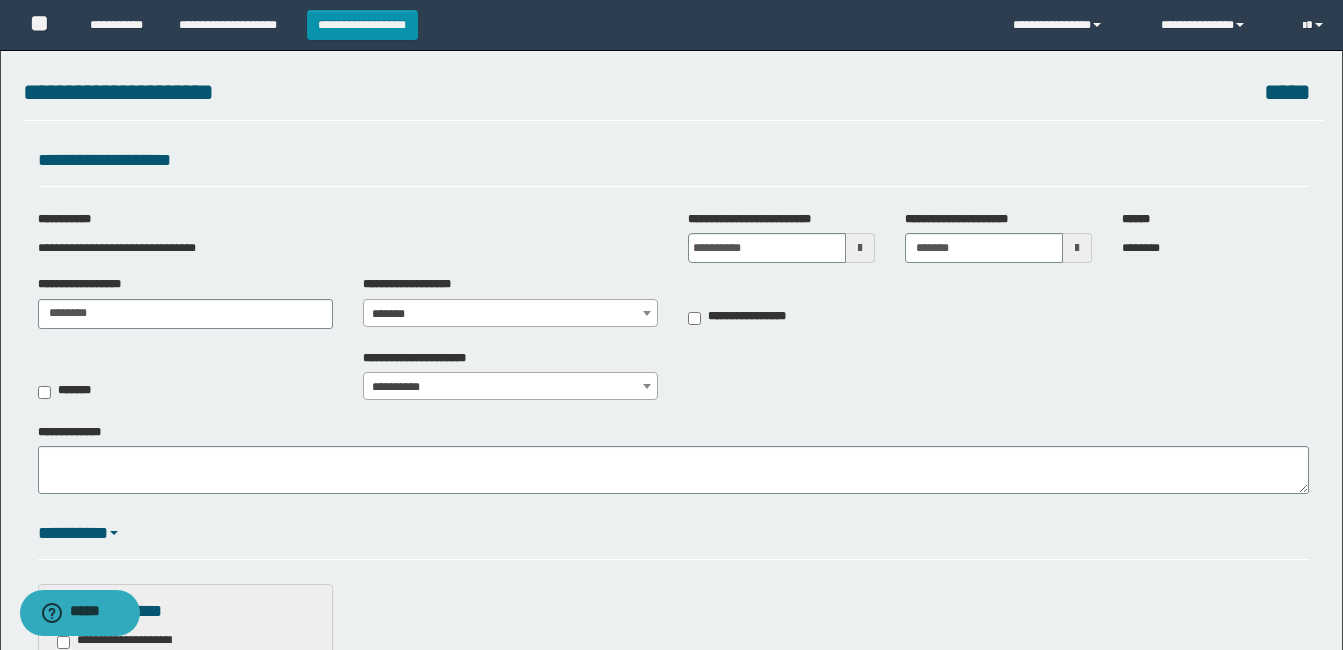 click at bounding box center (647, 386) 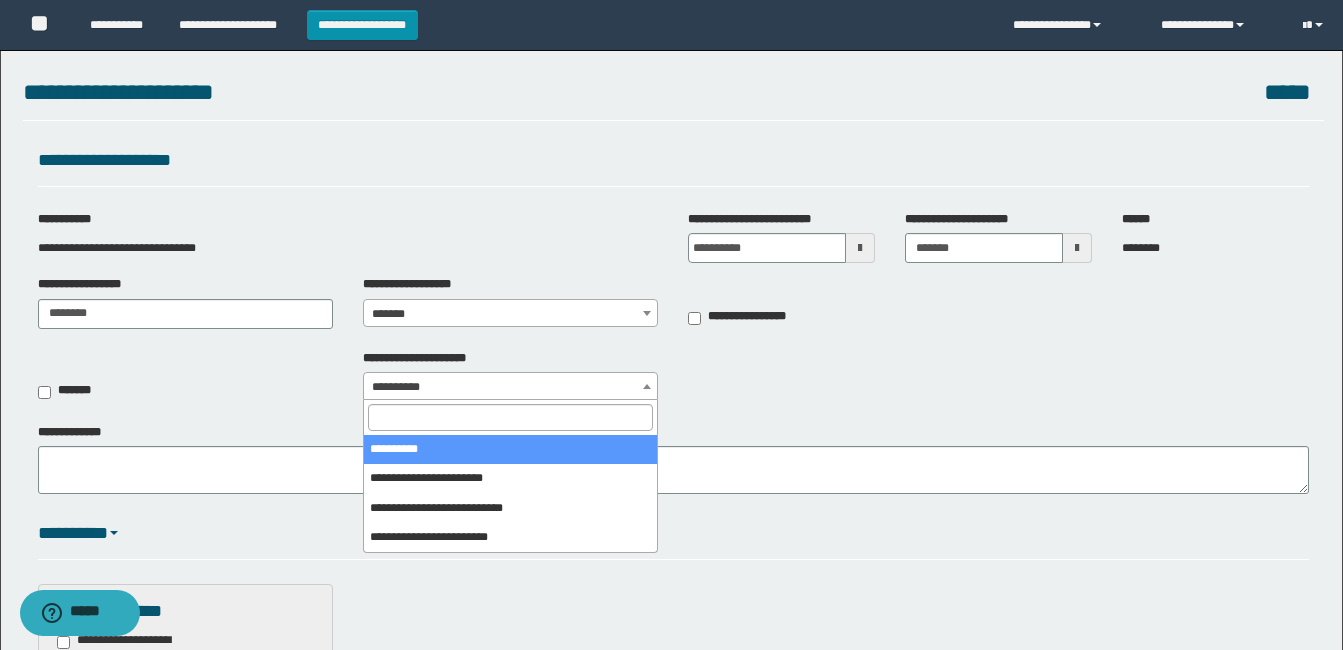 click at bounding box center [647, 386] 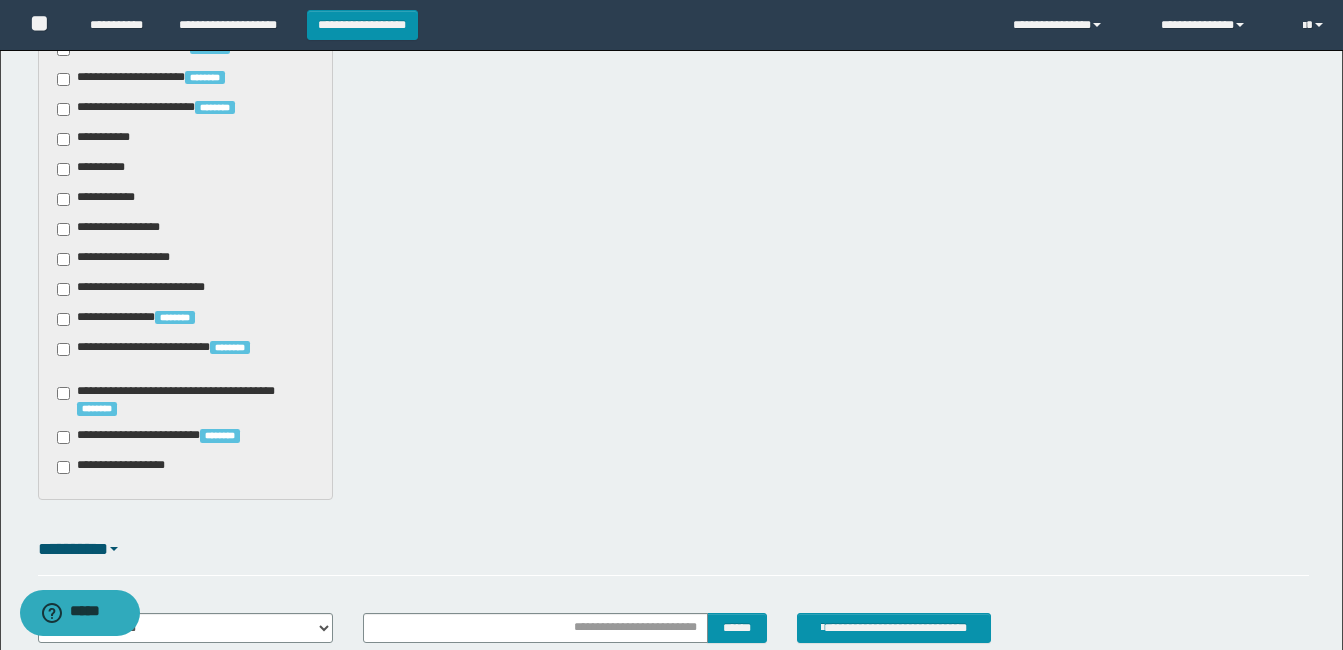 scroll, scrollTop: 1569, scrollLeft: 0, axis: vertical 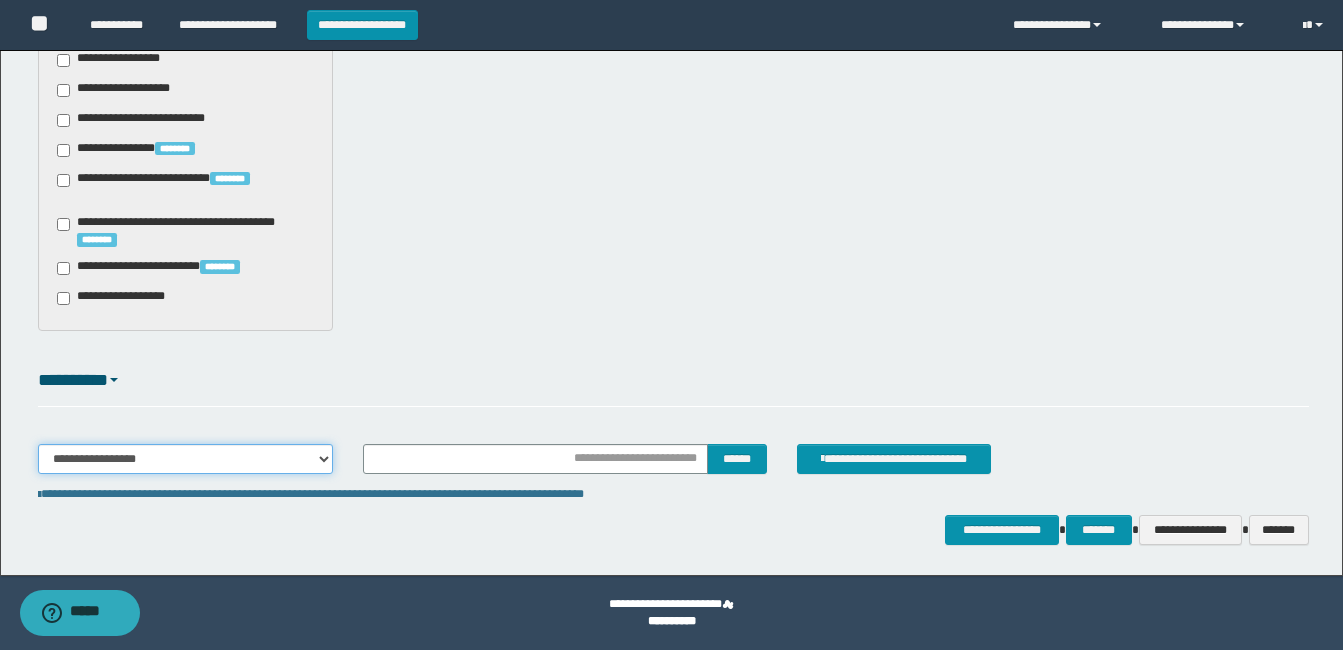 click on "**********" at bounding box center (185, 459) 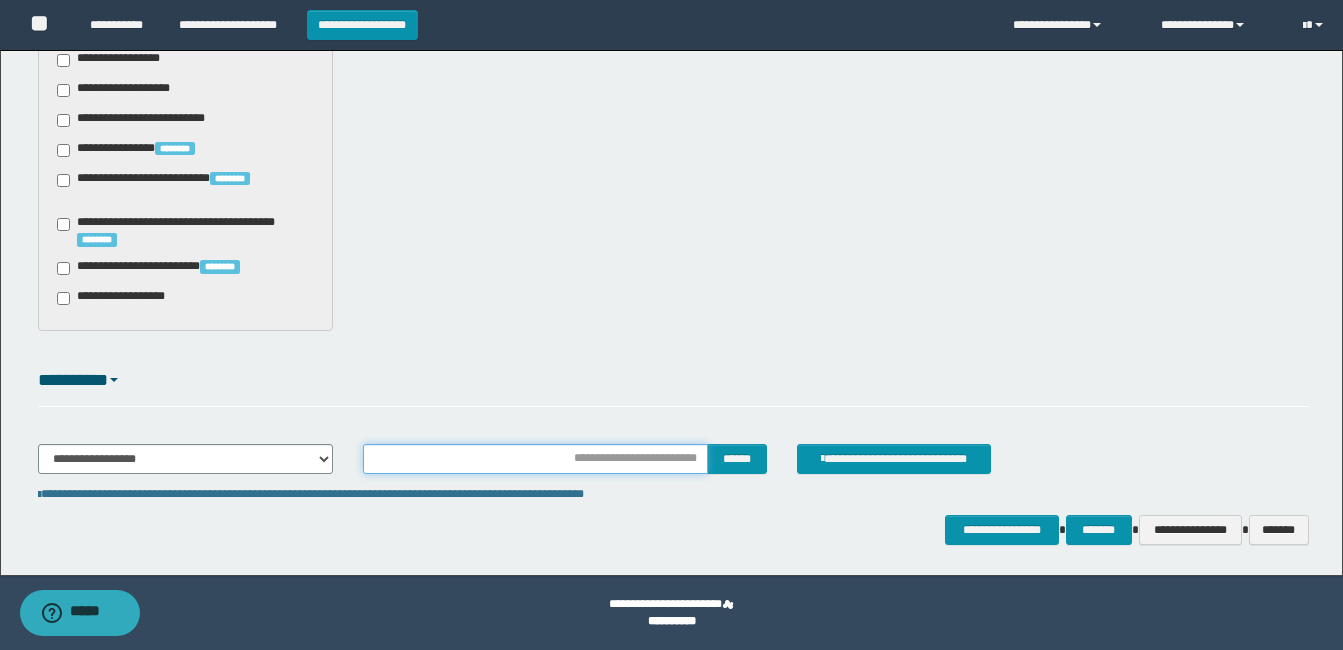 click at bounding box center [535, 459] 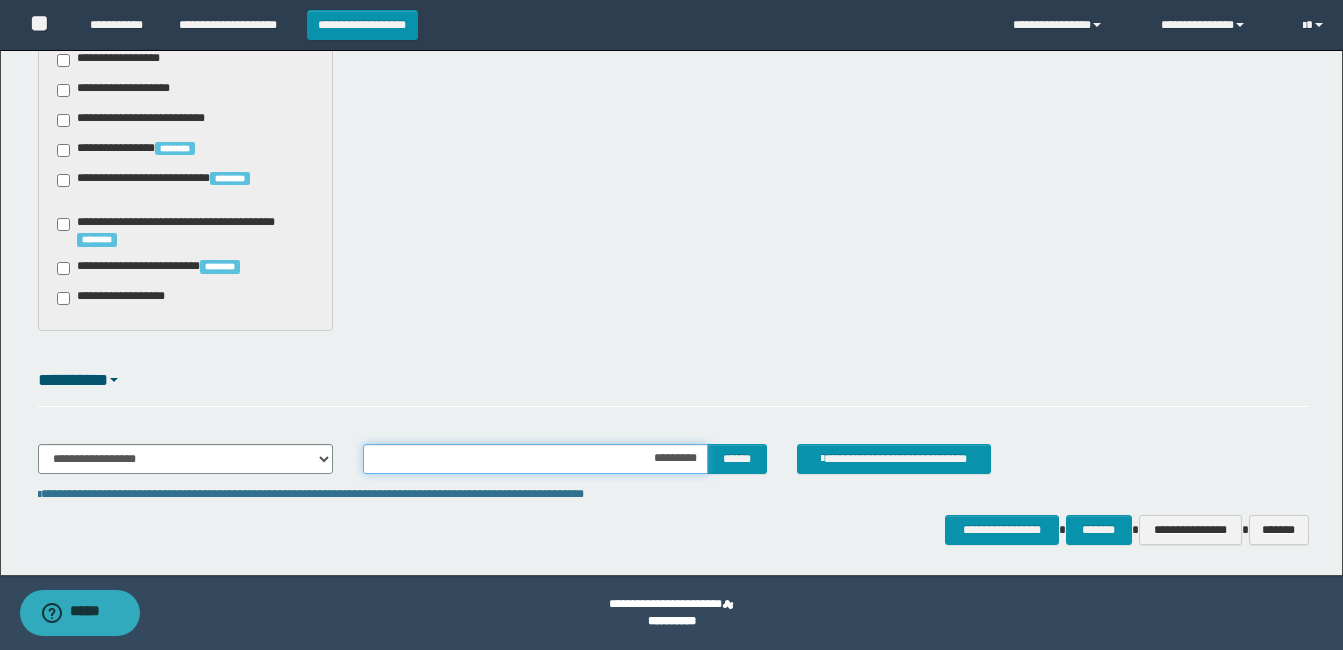 type on "**********" 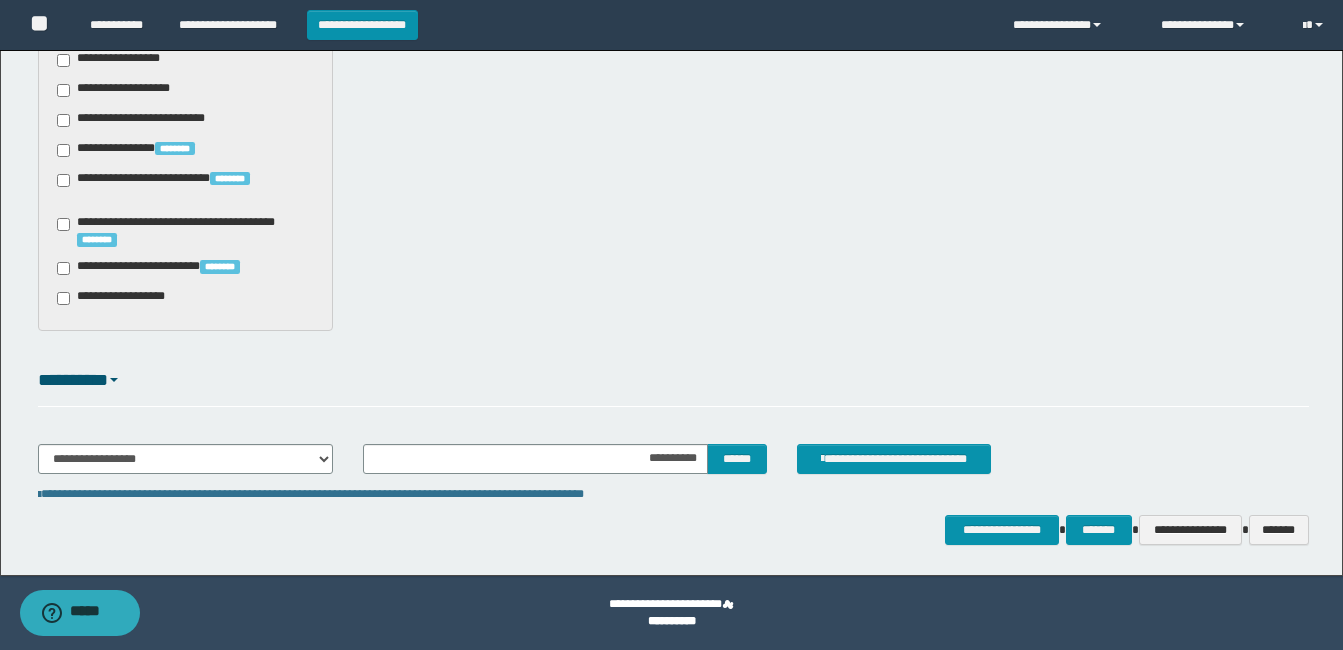click on "*********" at bounding box center (673, 381) 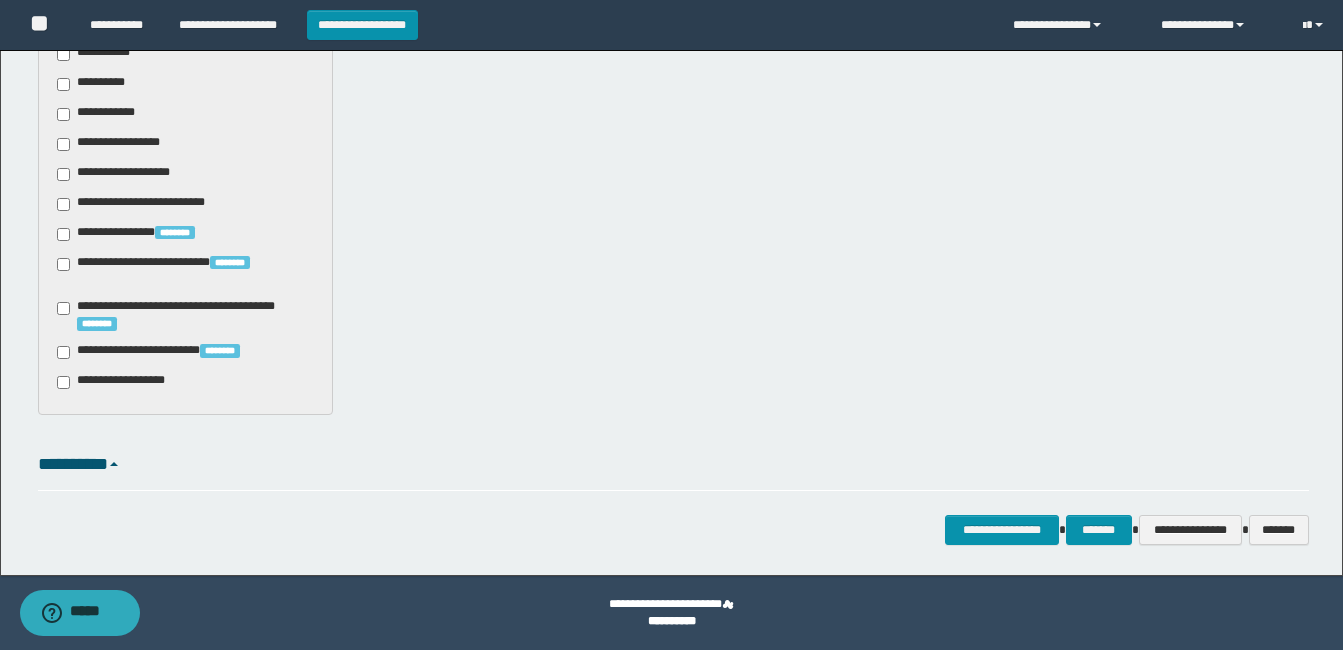 click on "*********" at bounding box center [673, 465] 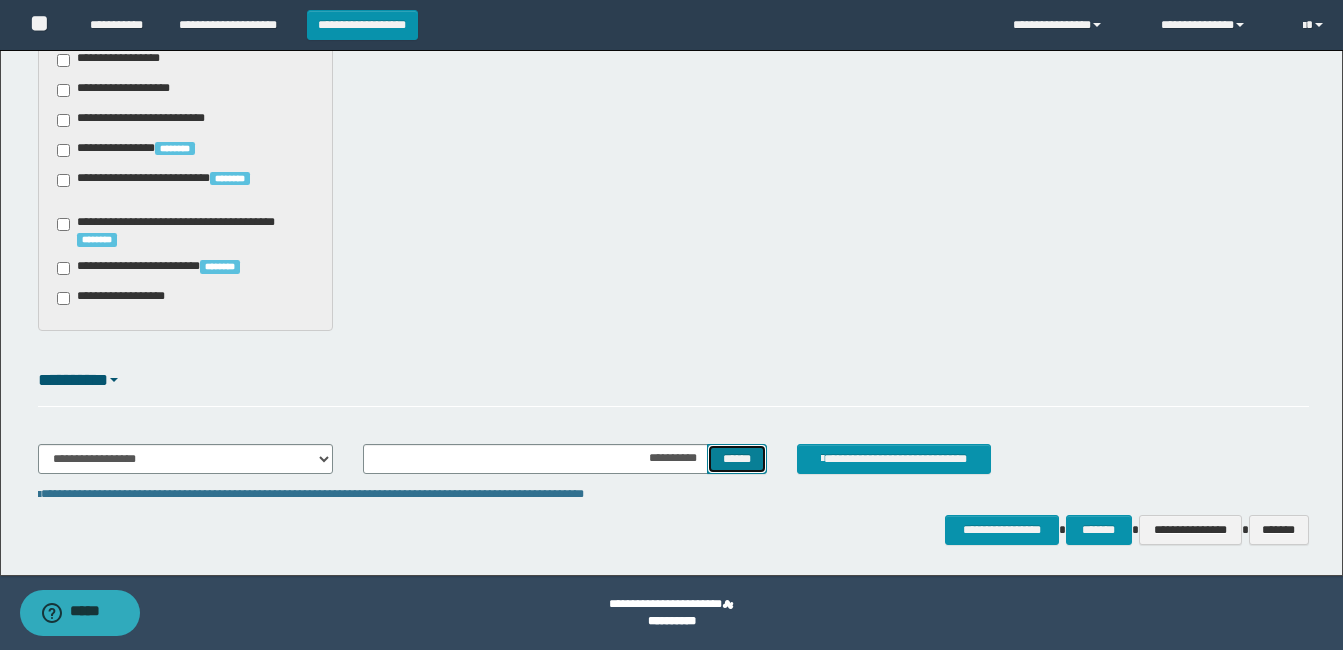 click on "******" at bounding box center [736, 459] 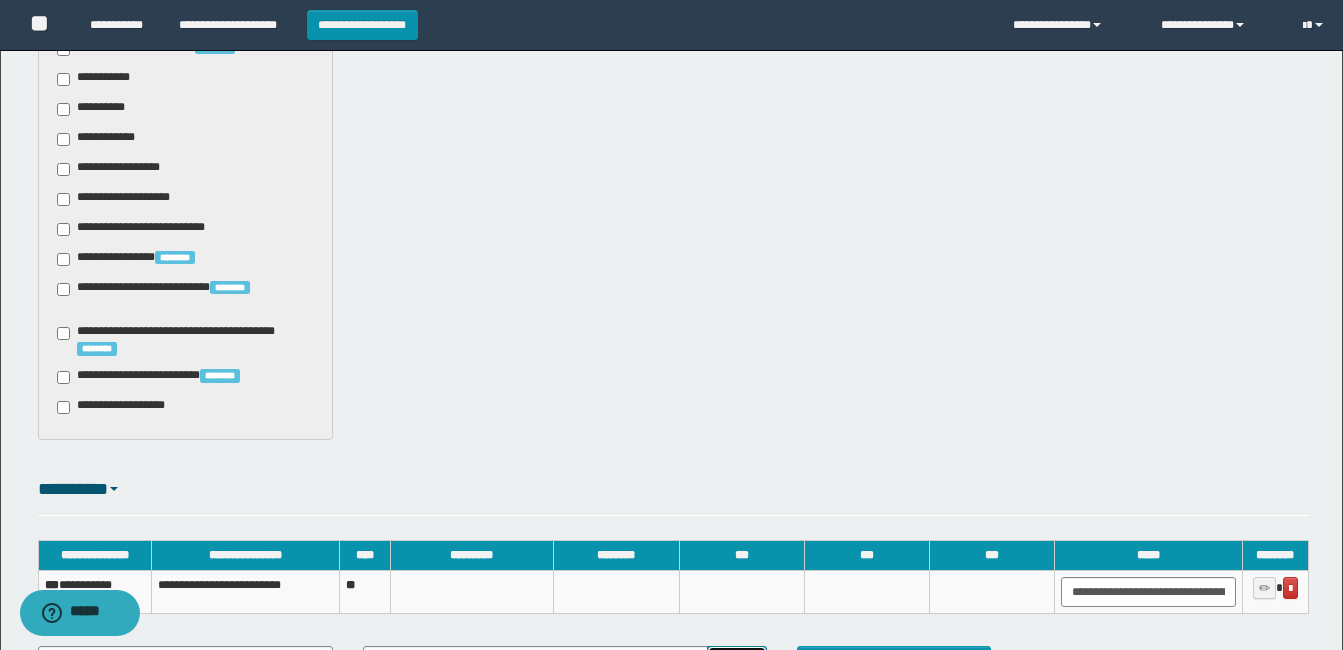 scroll, scrollTop: 1662, scrollLeft: 0, axis: vertical 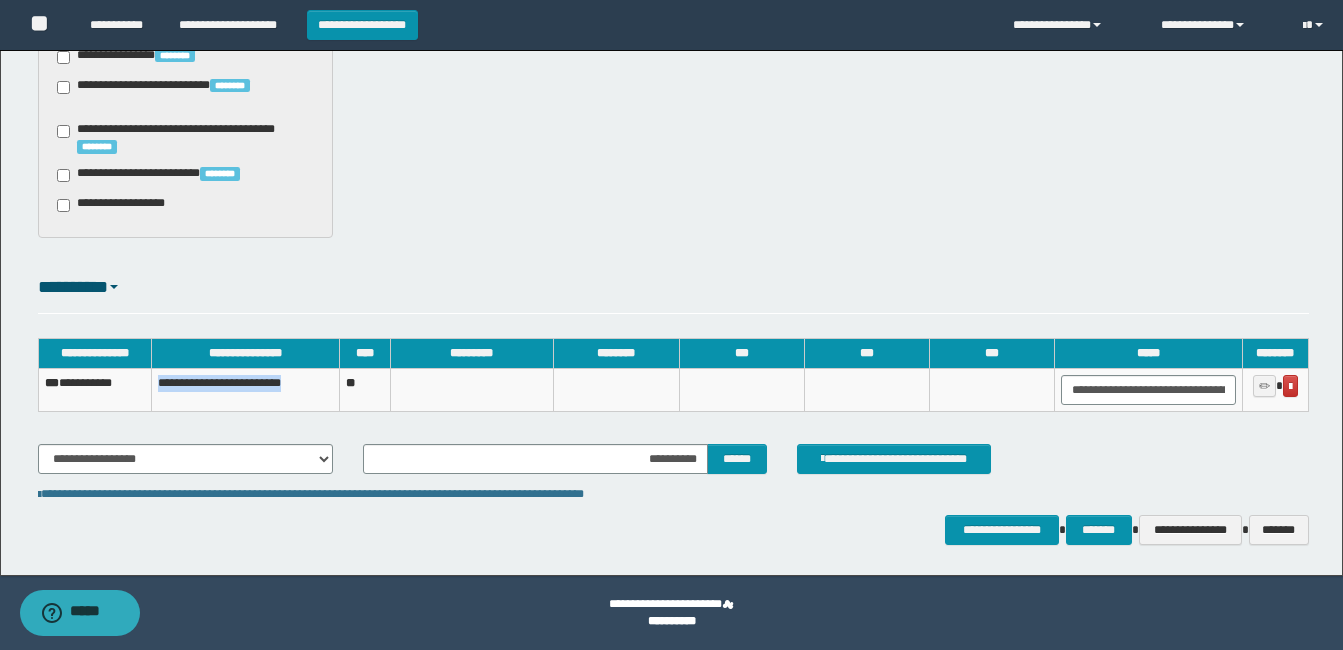 drag, startPoint x: 164, startPoint y: 378, endPoint x: 311, endPoint y: 386, distance: 147.21753 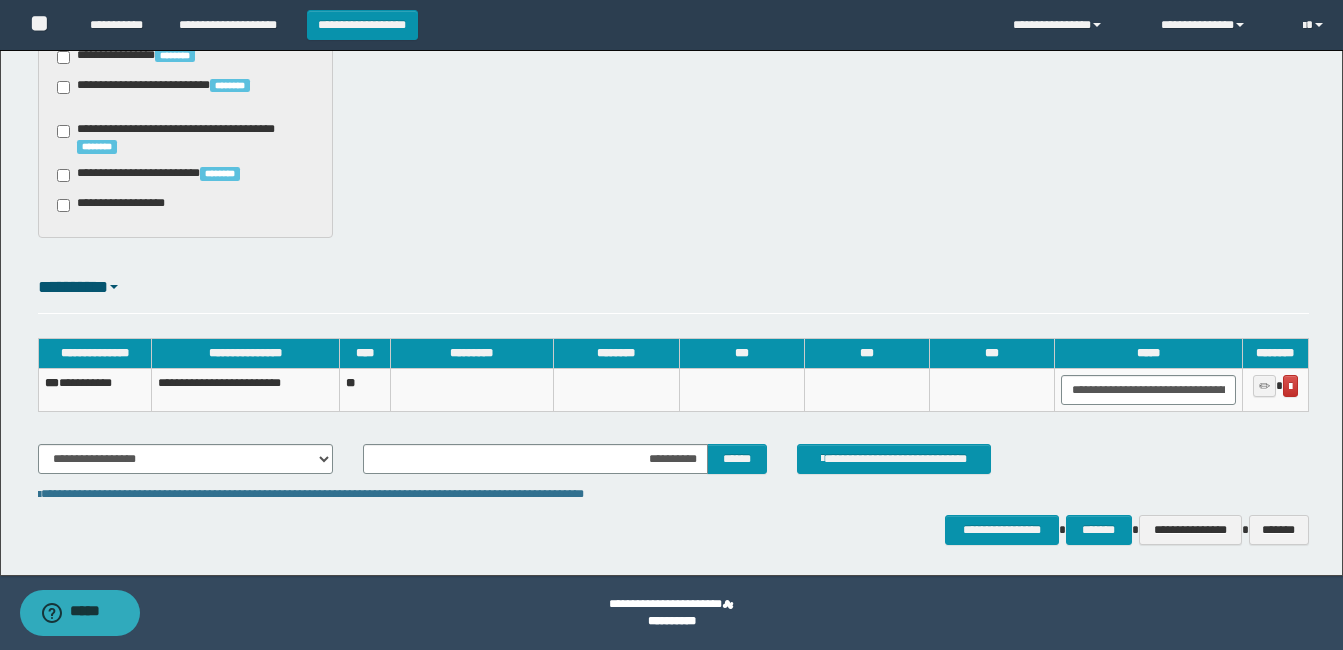 click on "**********" at bounding box center (95, 390) 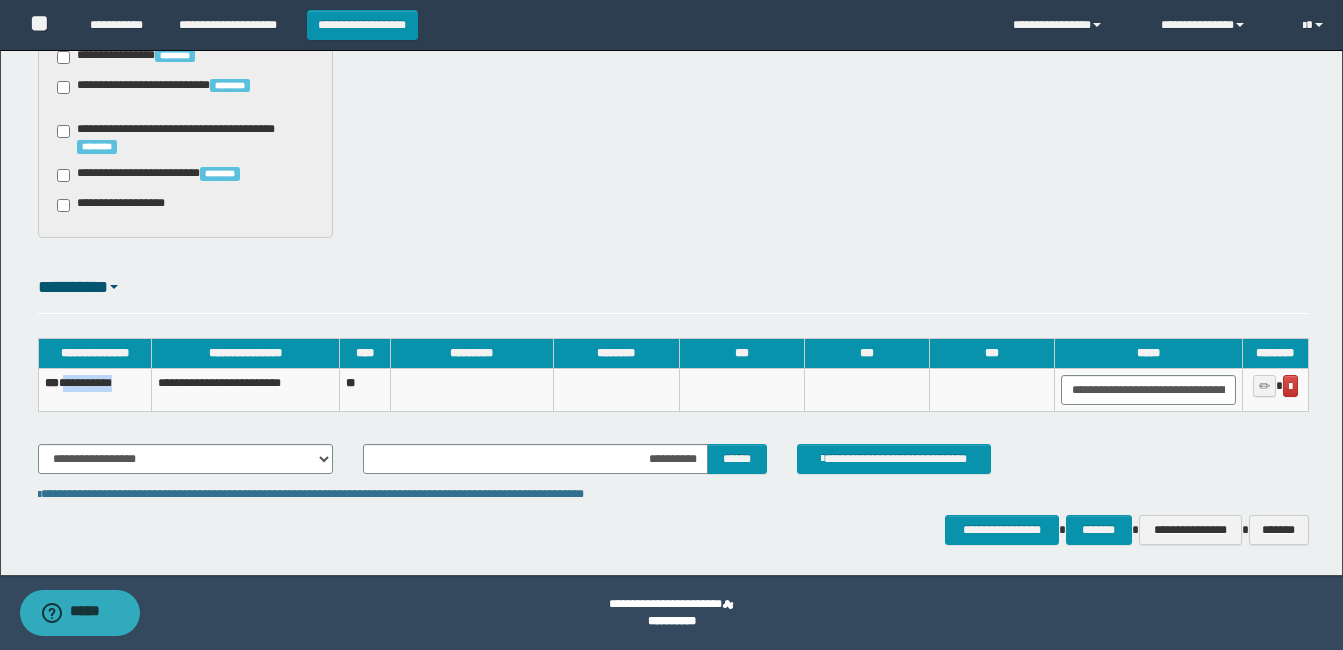 drag, startPoint x: 81, startPoint y: 380, endPoint x: 136, endPoint y: 381, distance: 55.00909 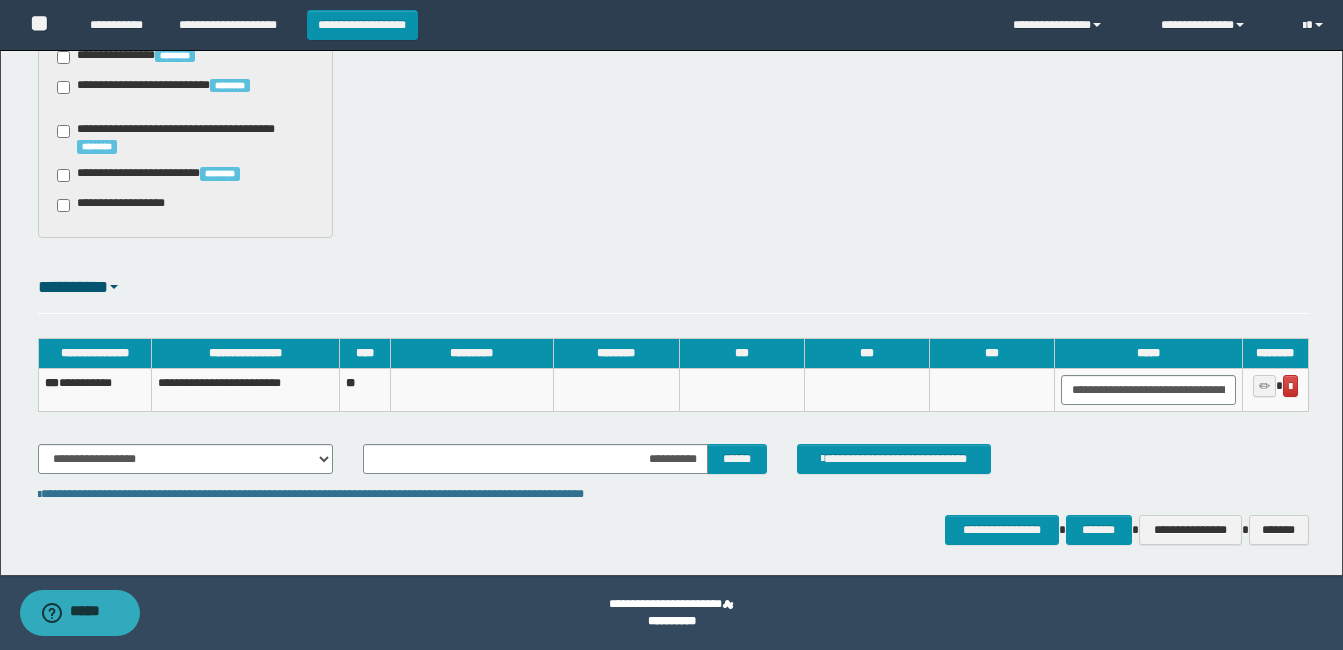 click at bounding box center [471, 390] 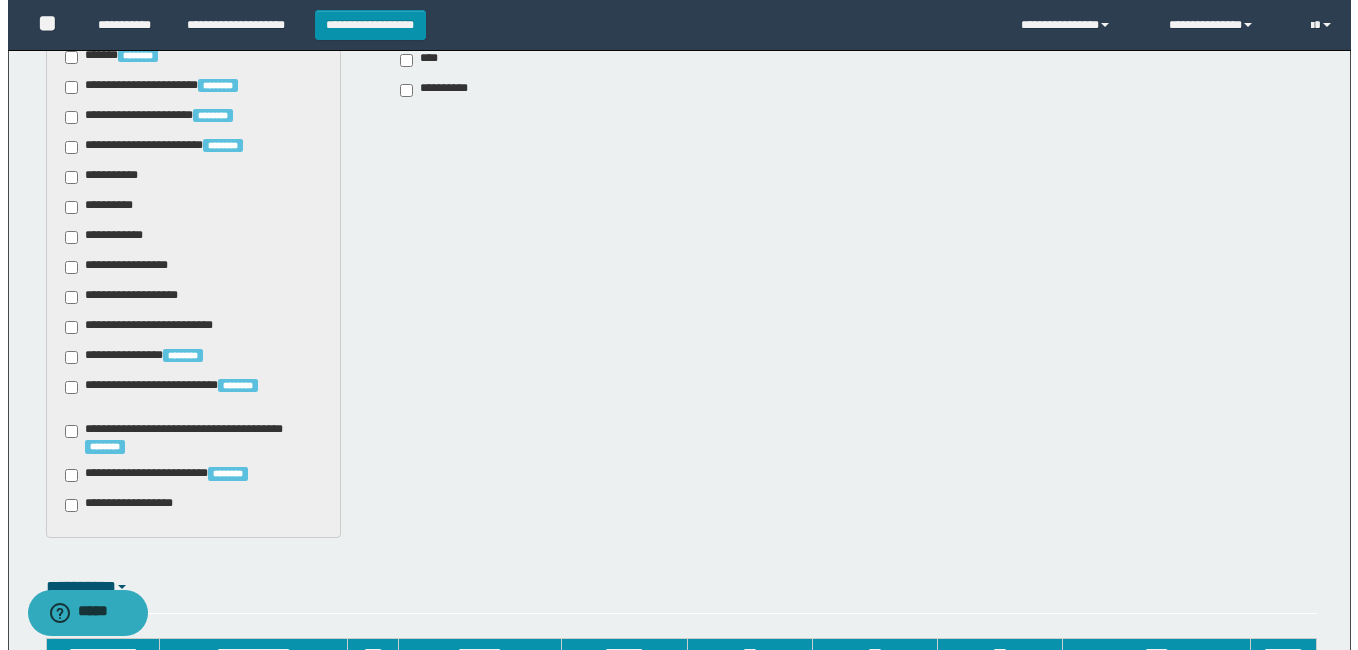 scroll, scrollTop: 1662, scrollLeft: 0, axis: vertical 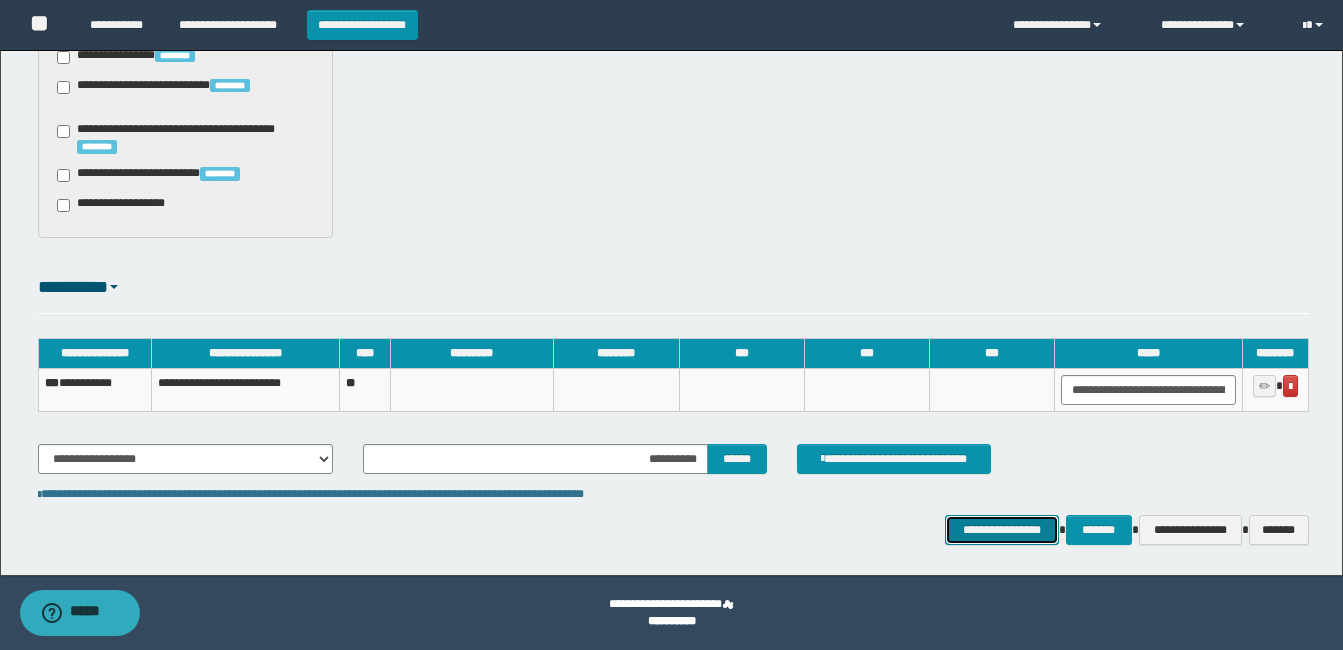 click on "**********" at bounding box center (1001, 530) 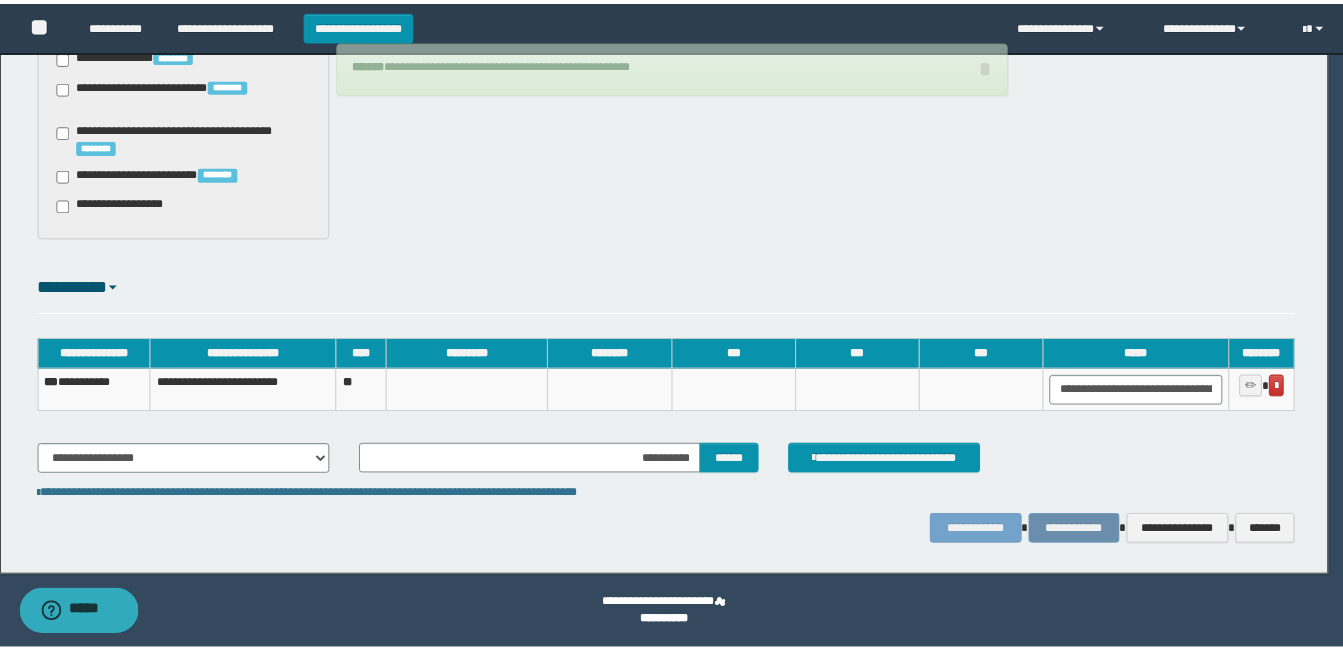 scroll, scrollTop: 1648, scrollLeft: 0, axis: vertical 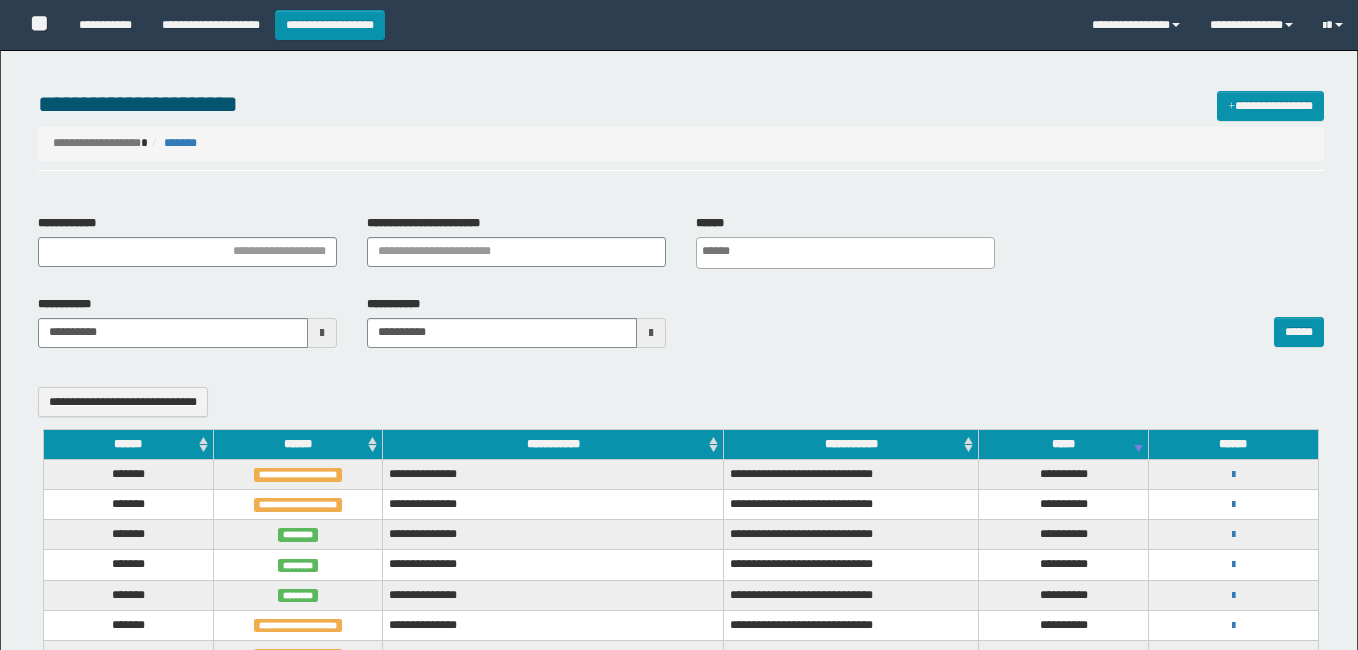 select 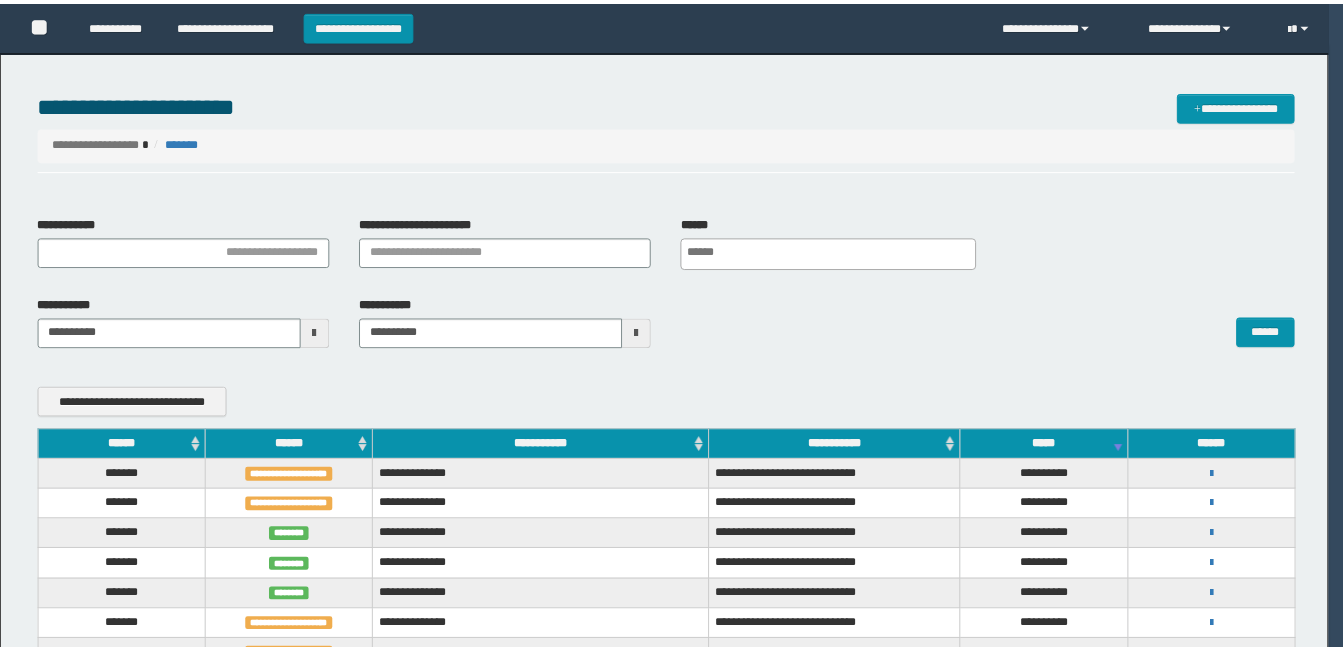 scroll, scrollTop: 0, scrollLeft: 0, axis: both 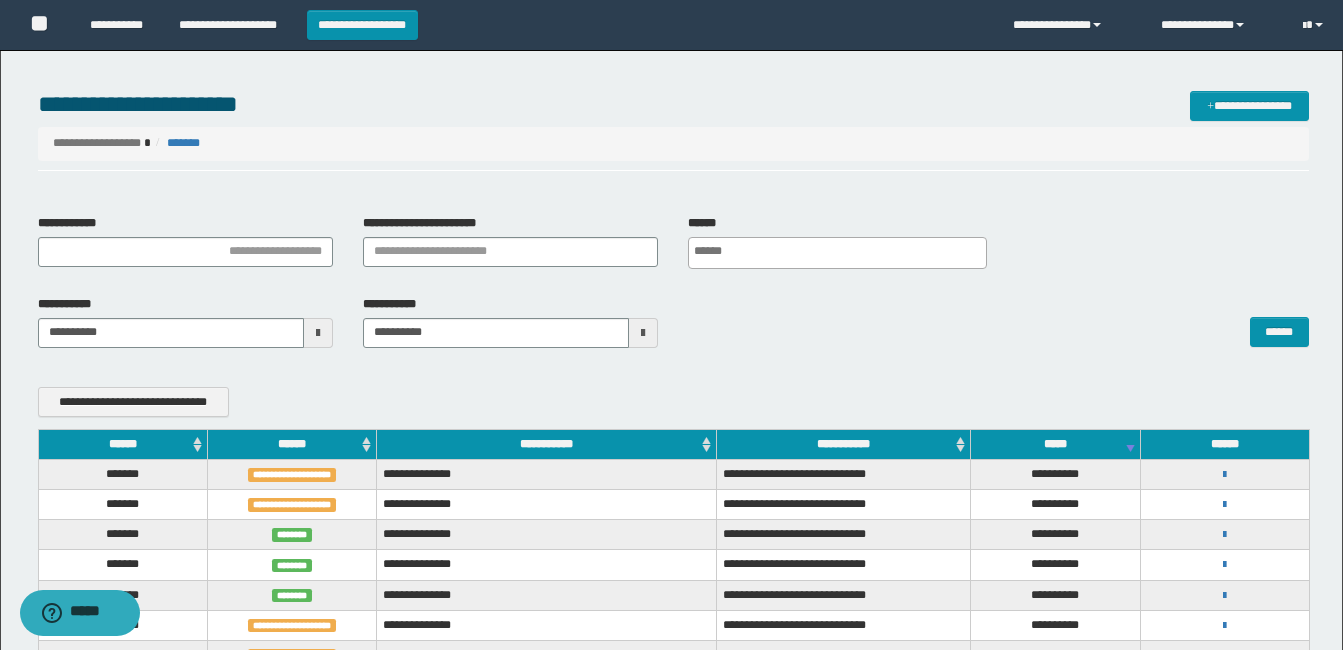 click on "*******" at bounding box center [122, 474] 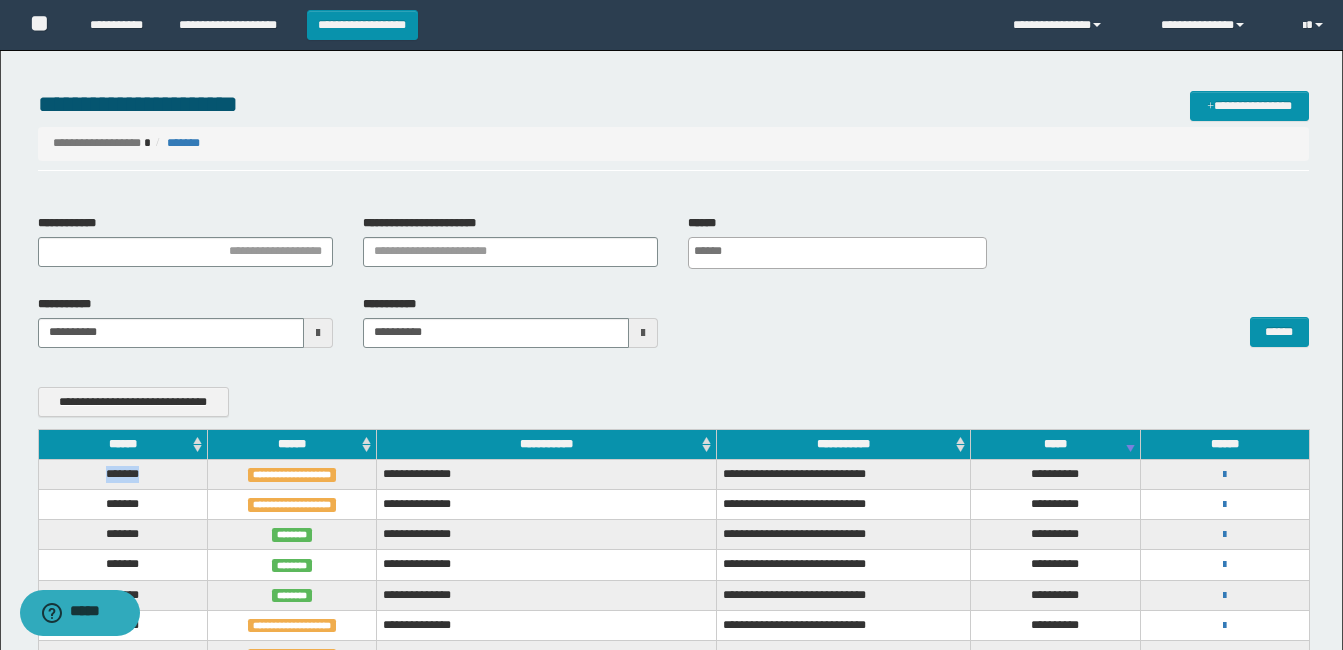 click on "*******" at bounding box center [122, 474] 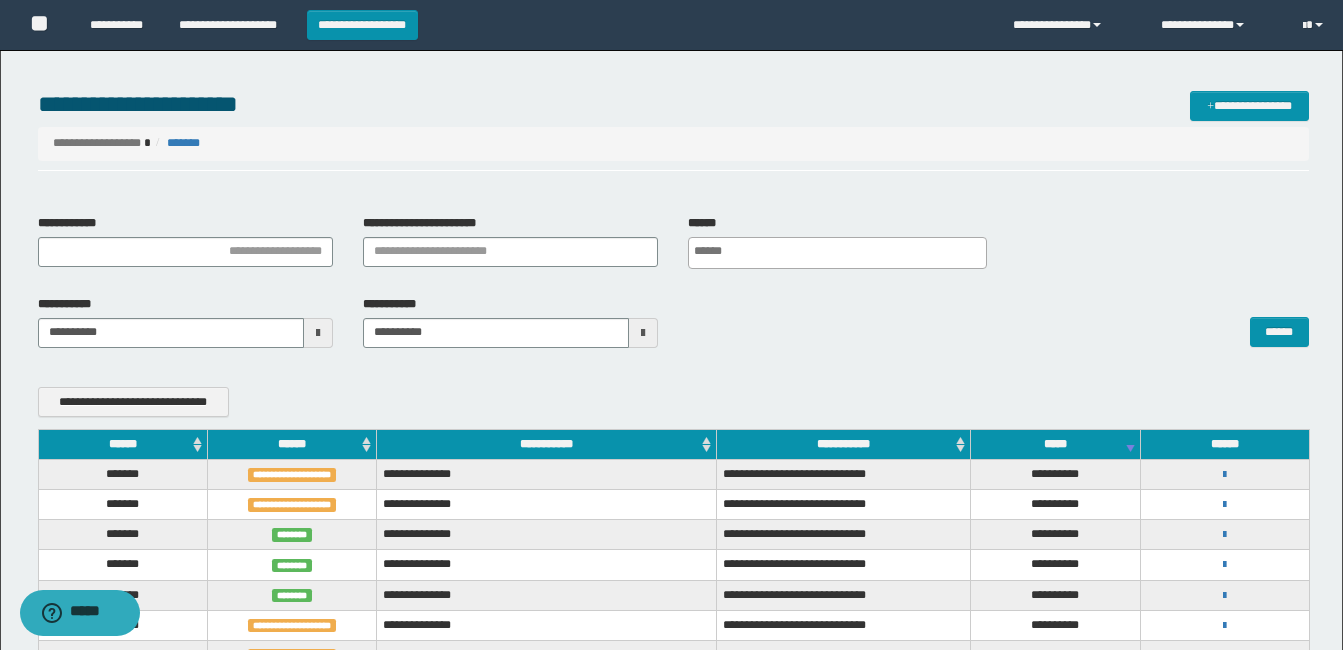 click on "**********" at bounding box center (547, 474) 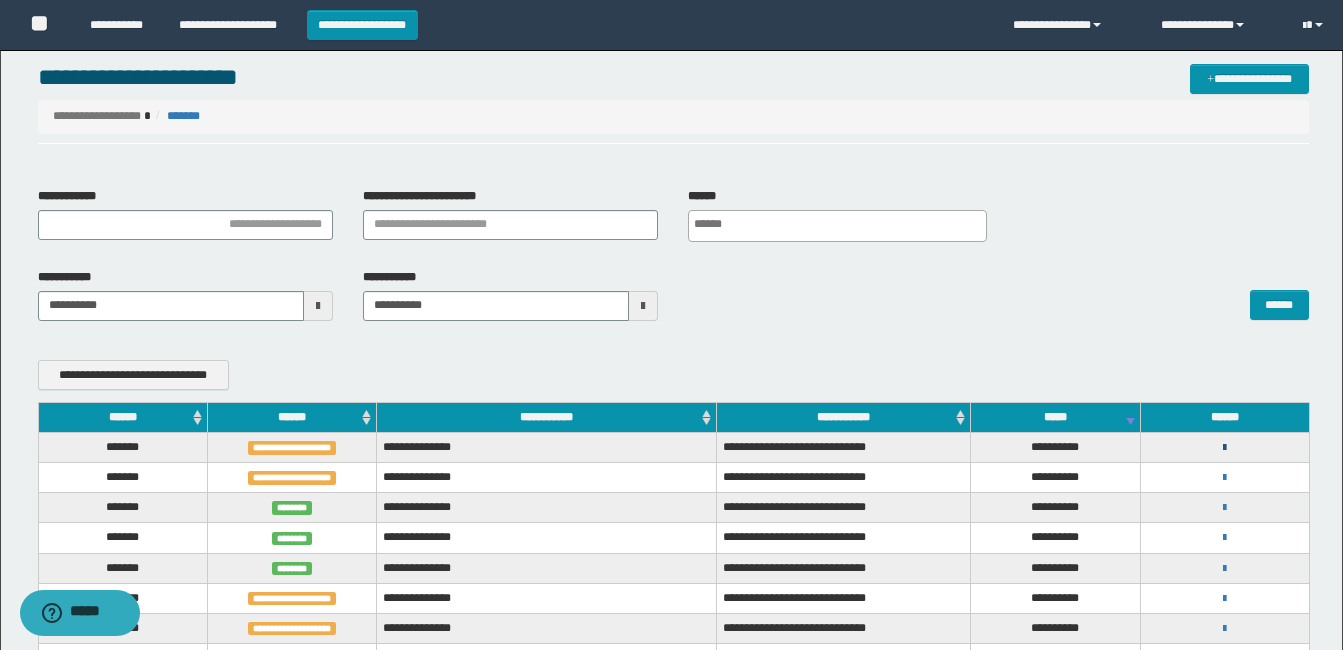 scroll, scrollTop: 0, scrollLeft: 0, axis: both 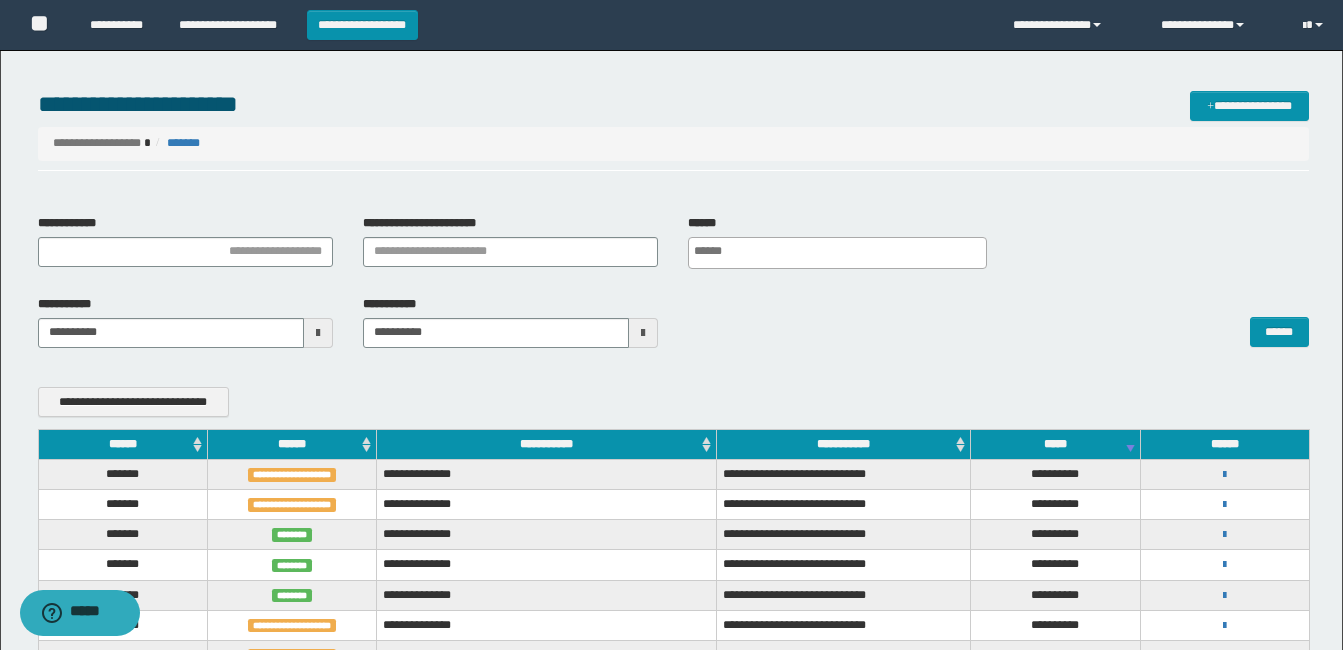 click on "******" at bounding box center [291, 444] 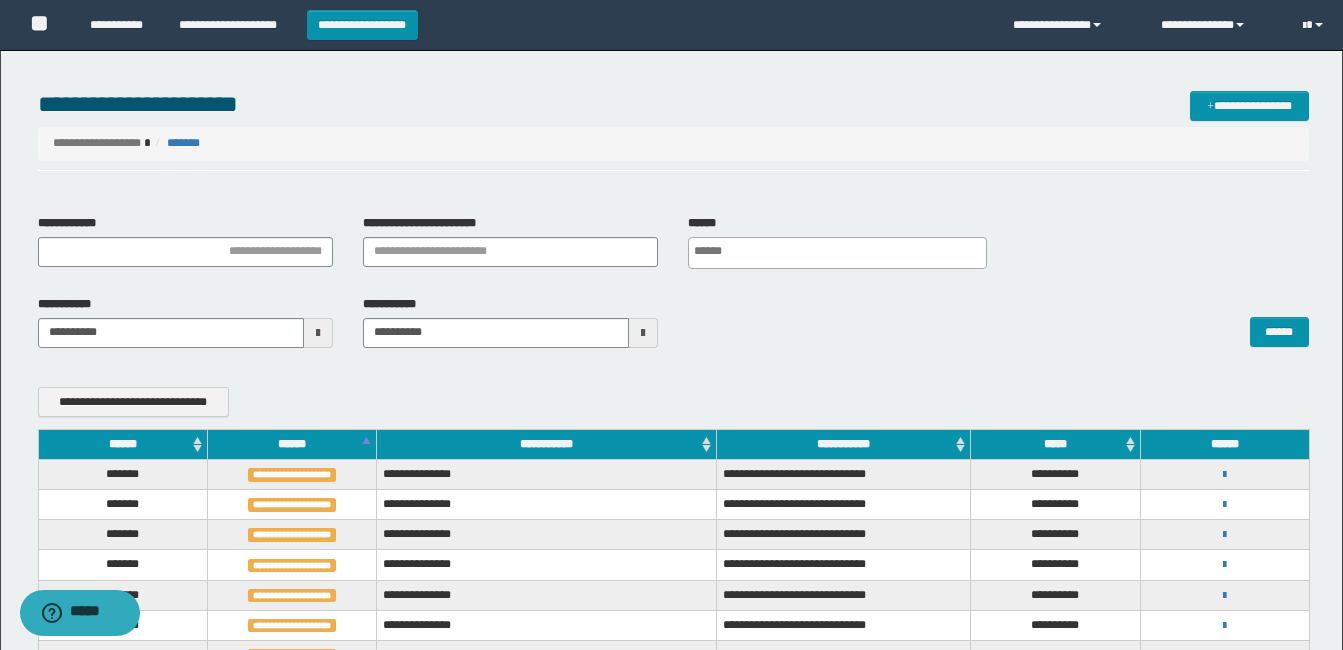 click on "******" at bounding box center (291, 444) 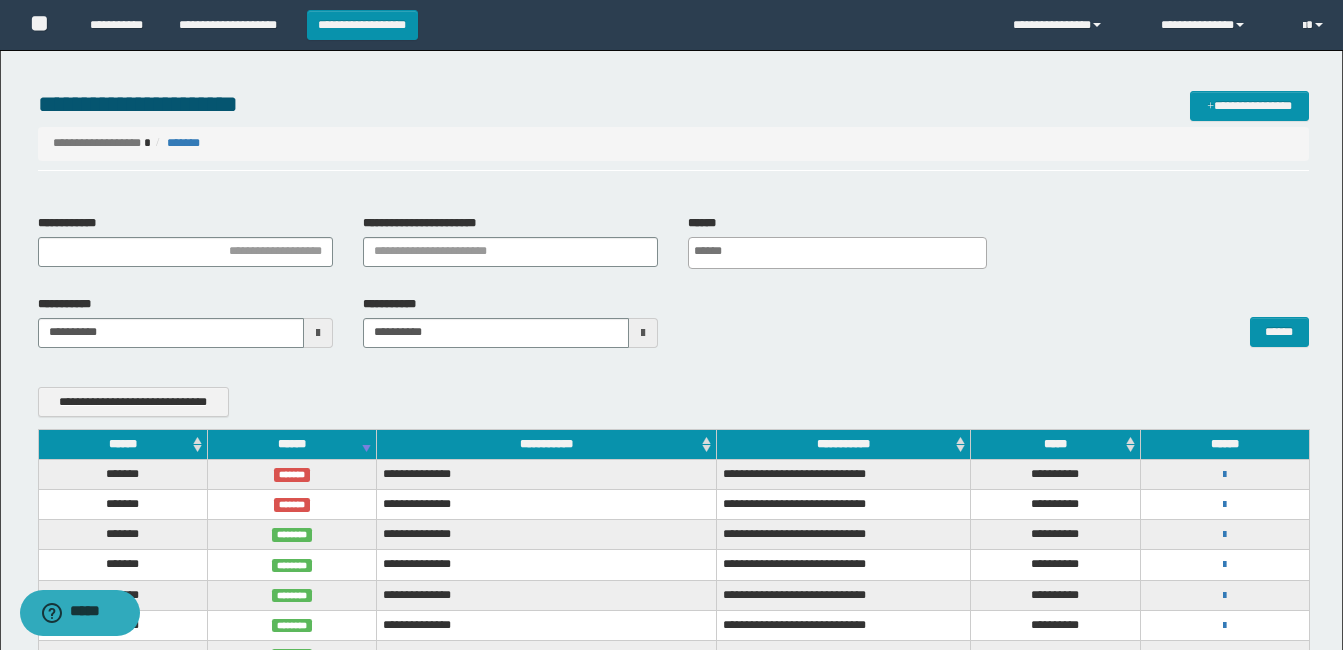 click on "******" at bounding box center [291, 444] 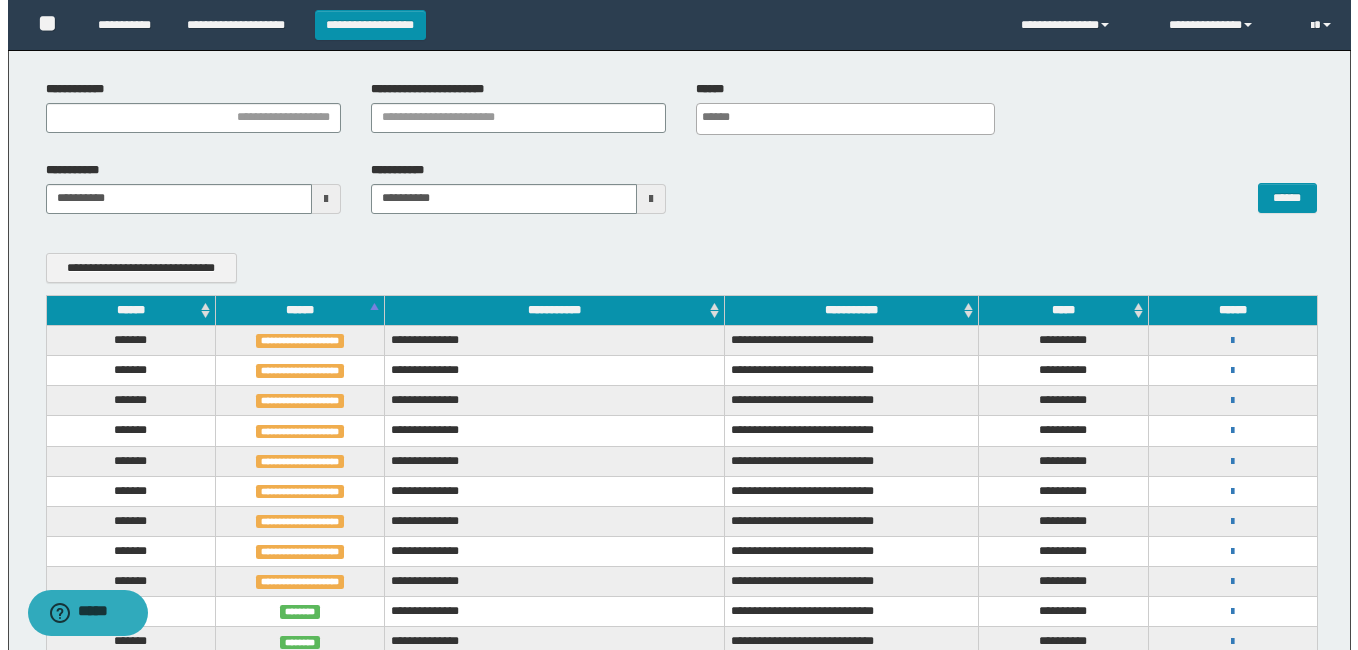 scroll, scrollTop: 100, scrollLeft: 0, axis: vertical 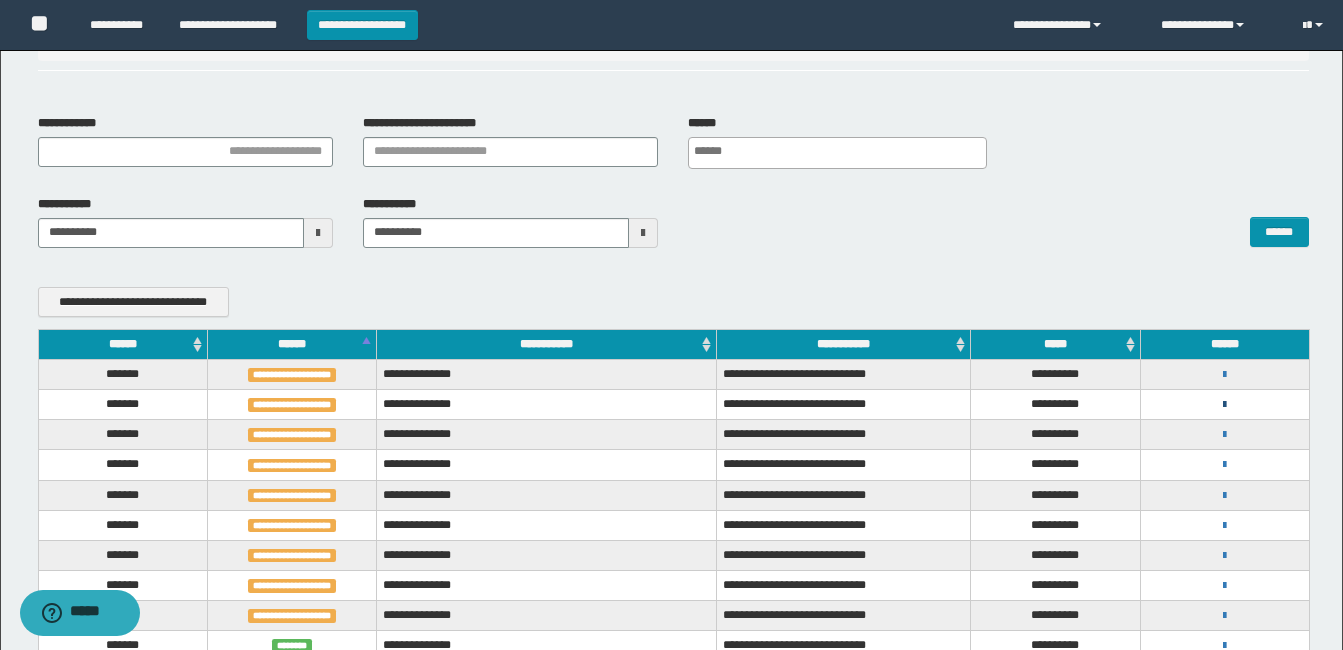 click at bounding box center [1224, 405] 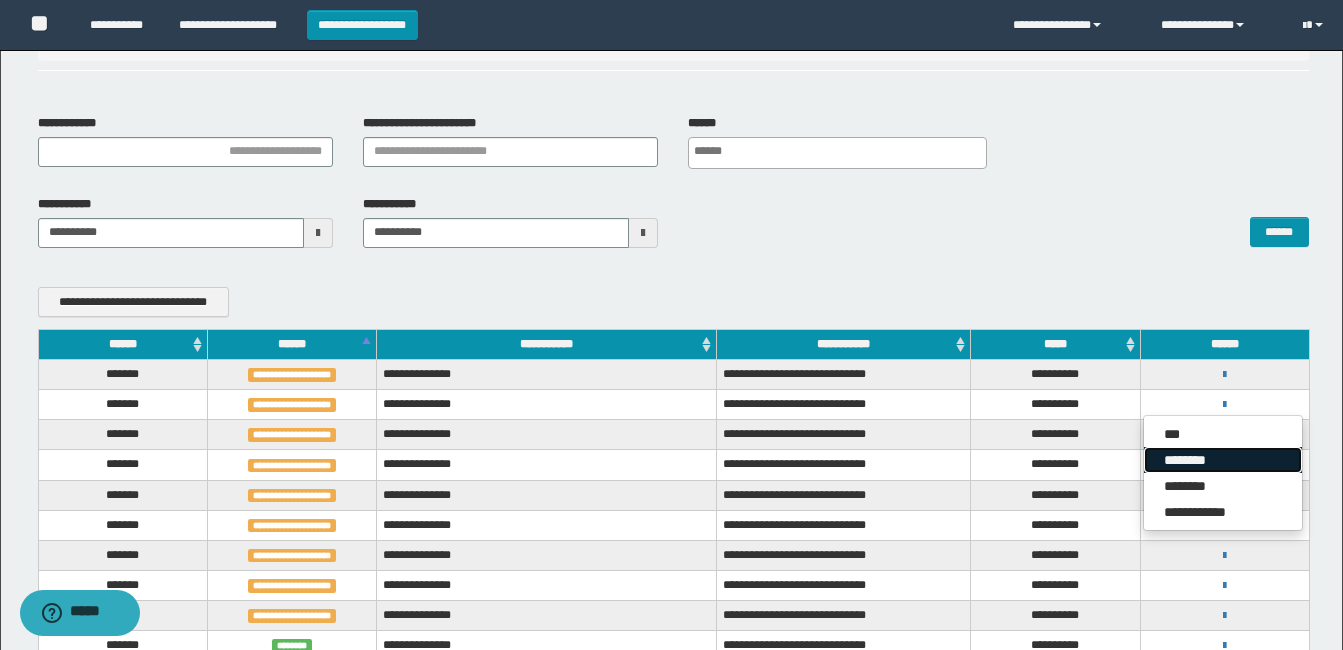 click on "********" at bounding box center (1223, 460) 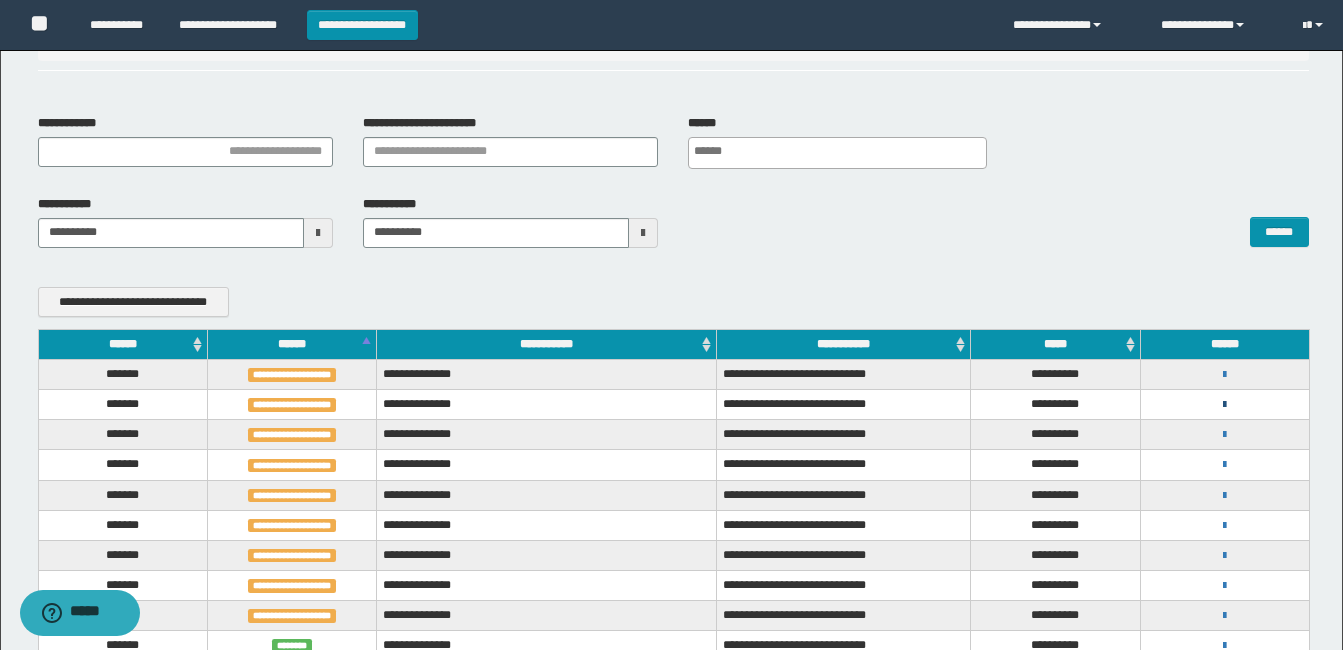 click at bounding box center [1224, 405] 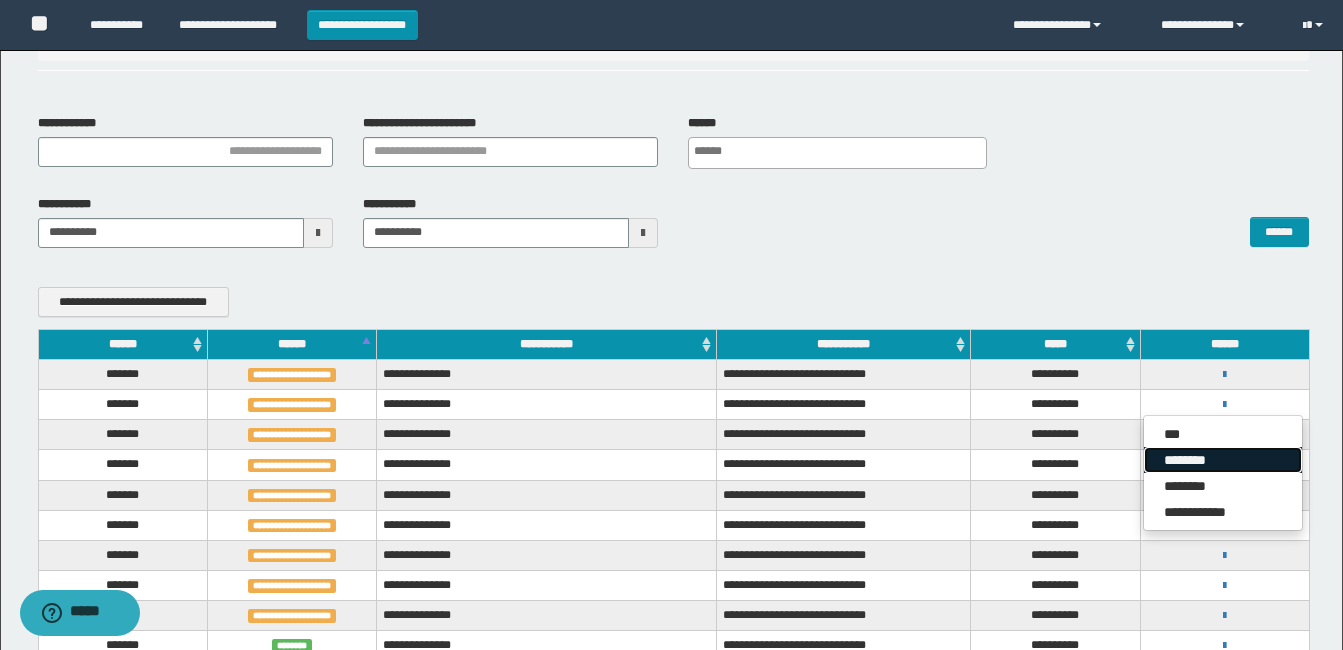 click on "********" at bounding box center (1223, 460) 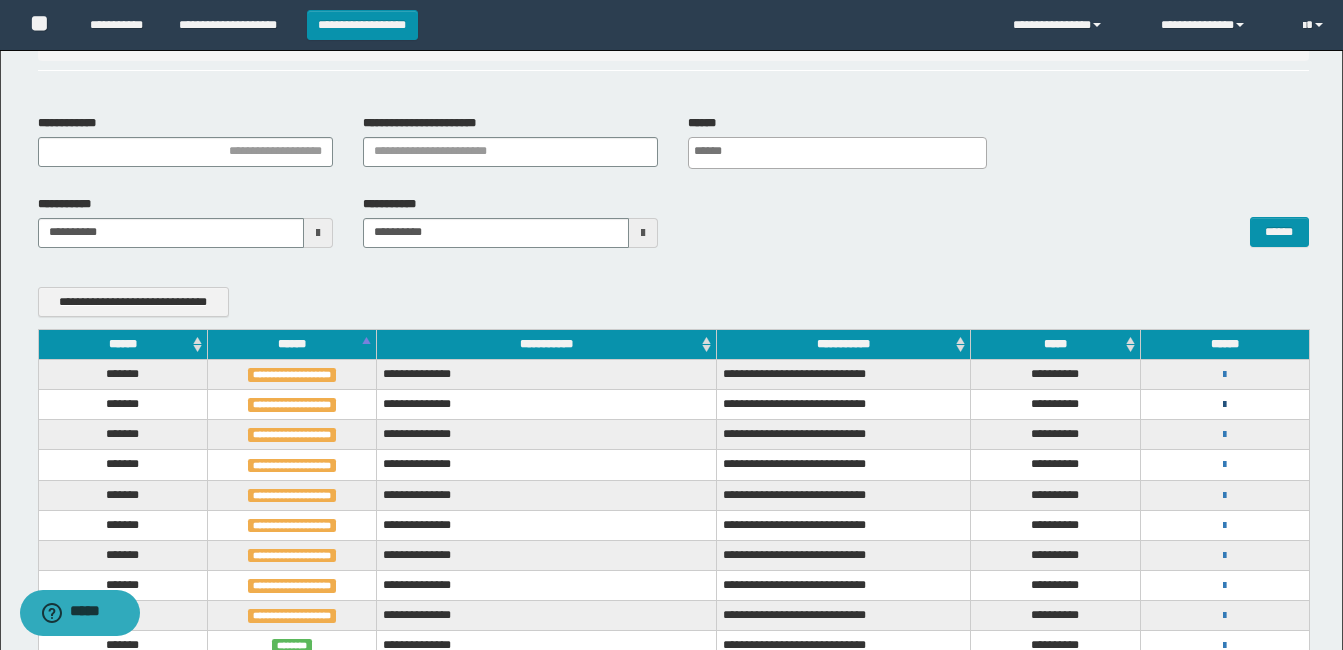 click at bounding box center [1224, 405] 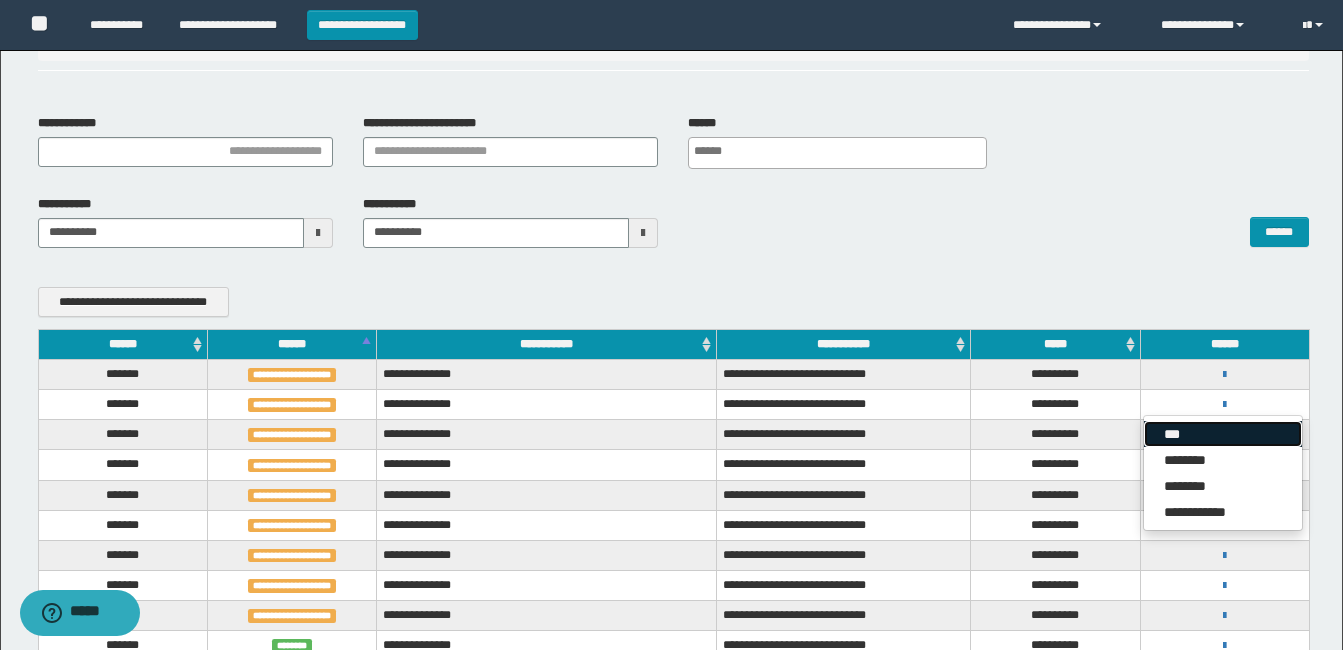 click on "***" at bounding box center [1223, 434] 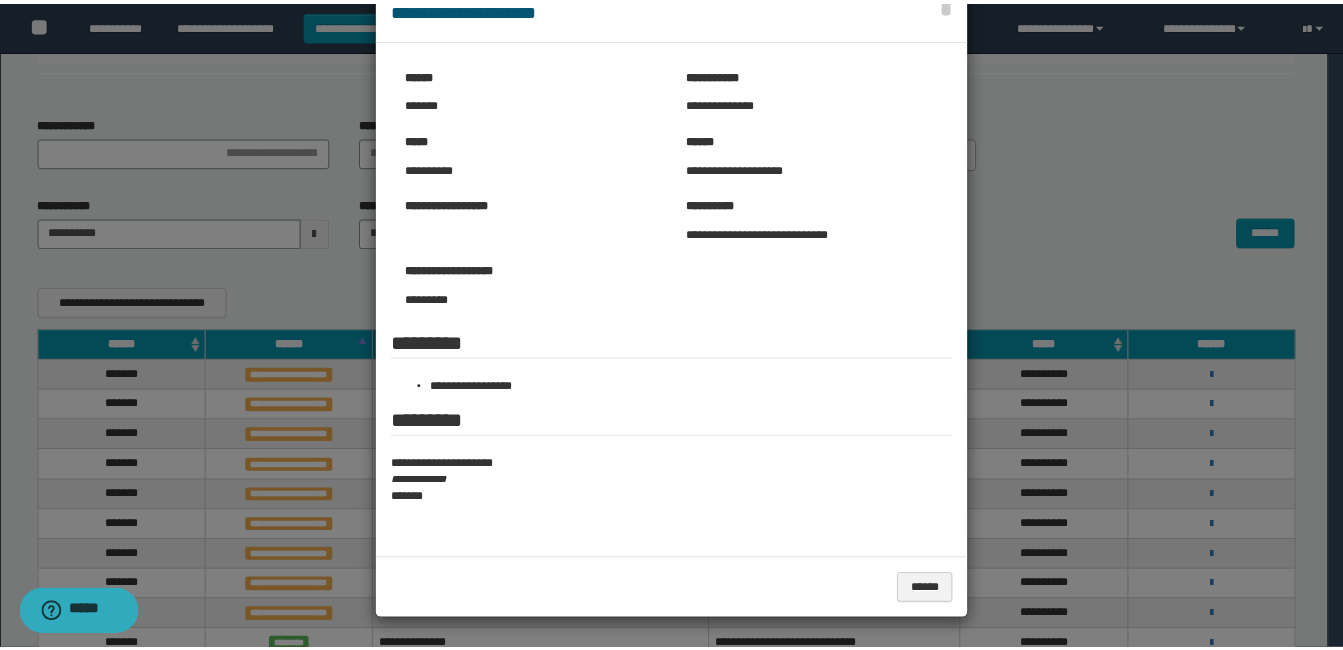 scroll, scrollTop: 0, scrollLeft: 0, axis: both 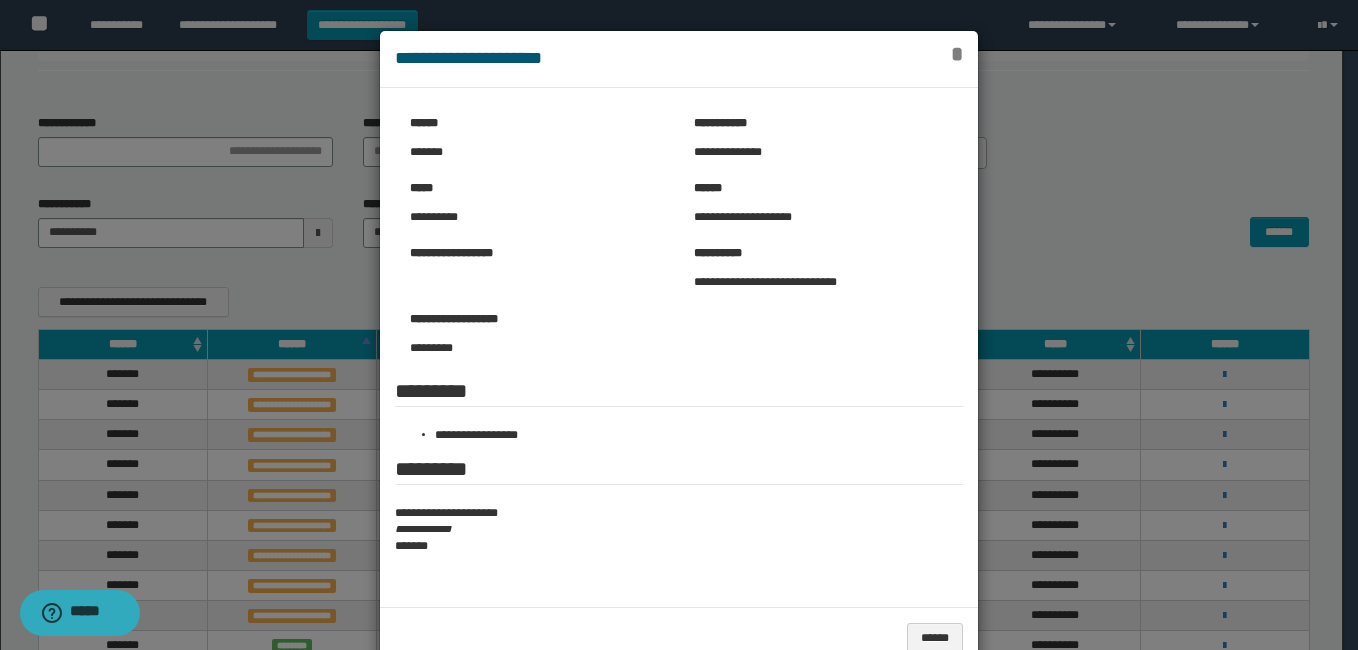 click on "*" at bounding box center (957, 54) 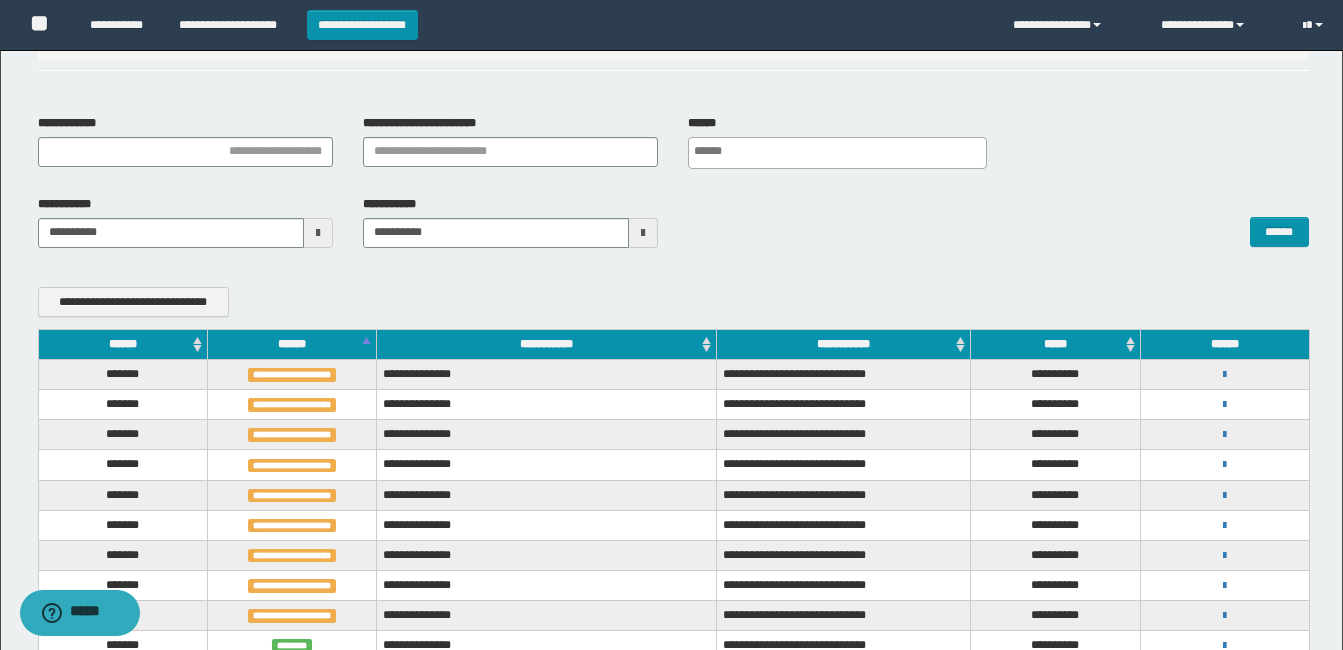 drag, startPoint x: 1225, startPoint y: 373, endPoint x: 1104, endPoint y: 271, distance: 158.25612 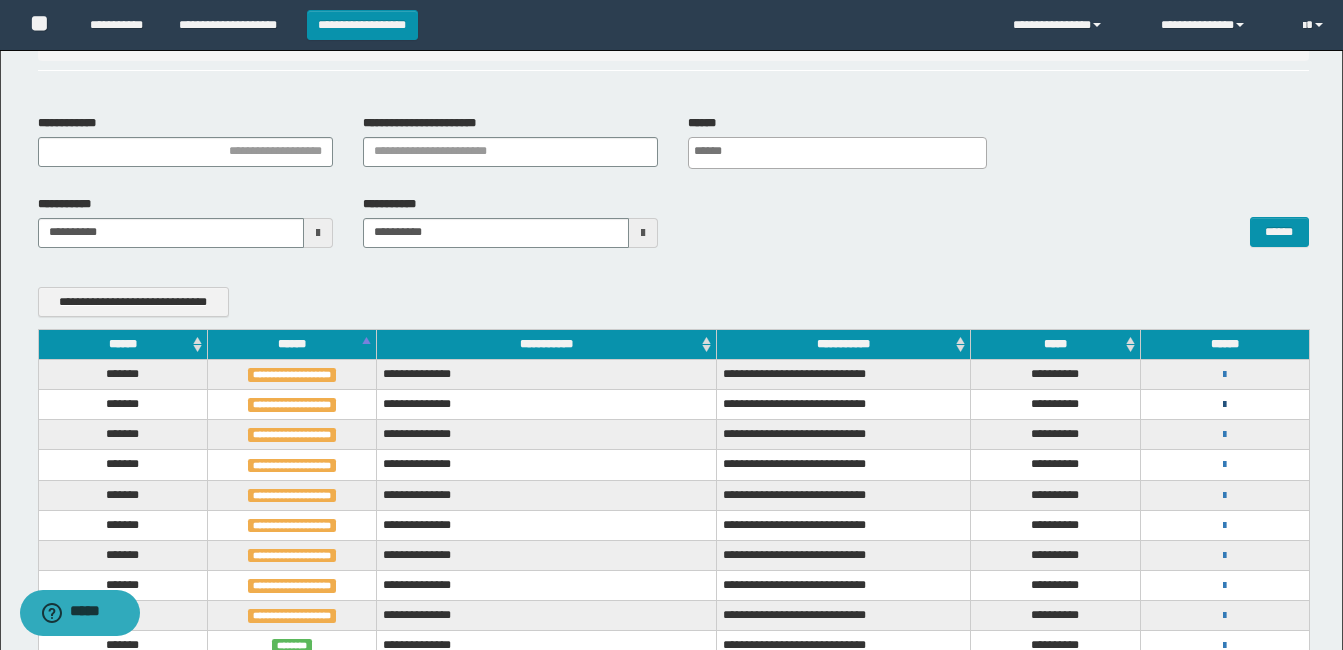 click at bounding box center [1224, 405] 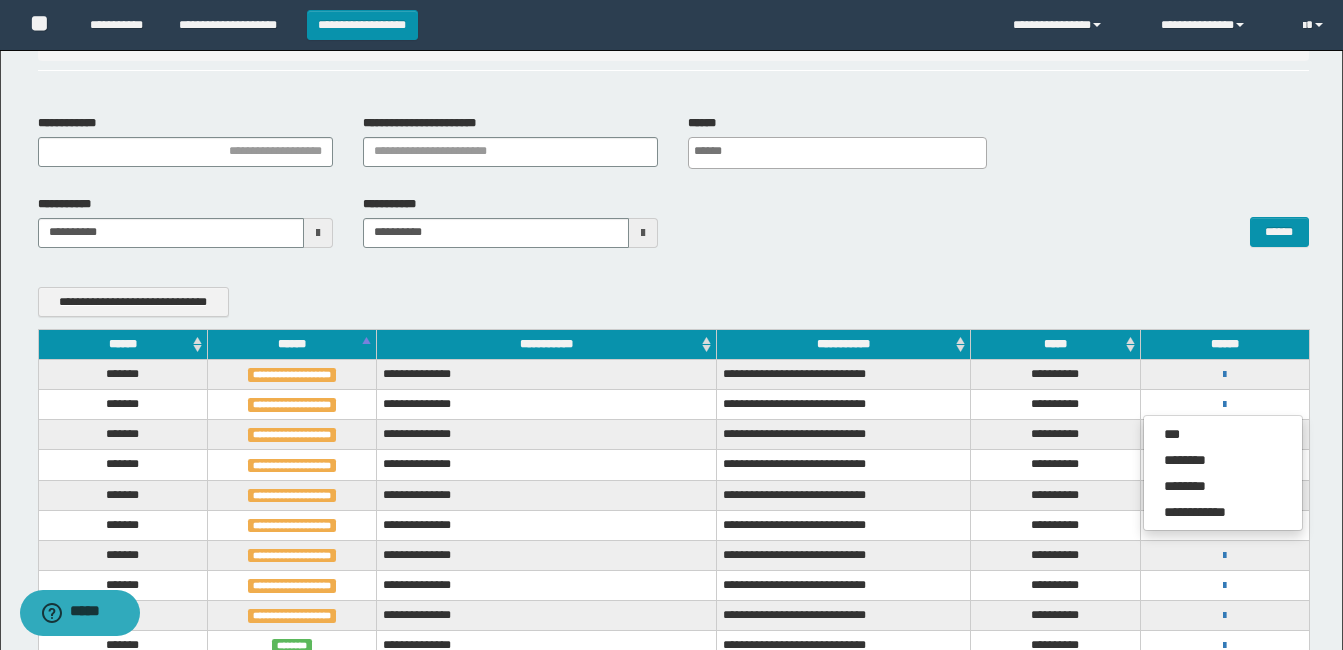 drag, startPoint x: 1223, startPoint y: 401, endPoint x: 800, endPoint y: 217, distance: 461.28625 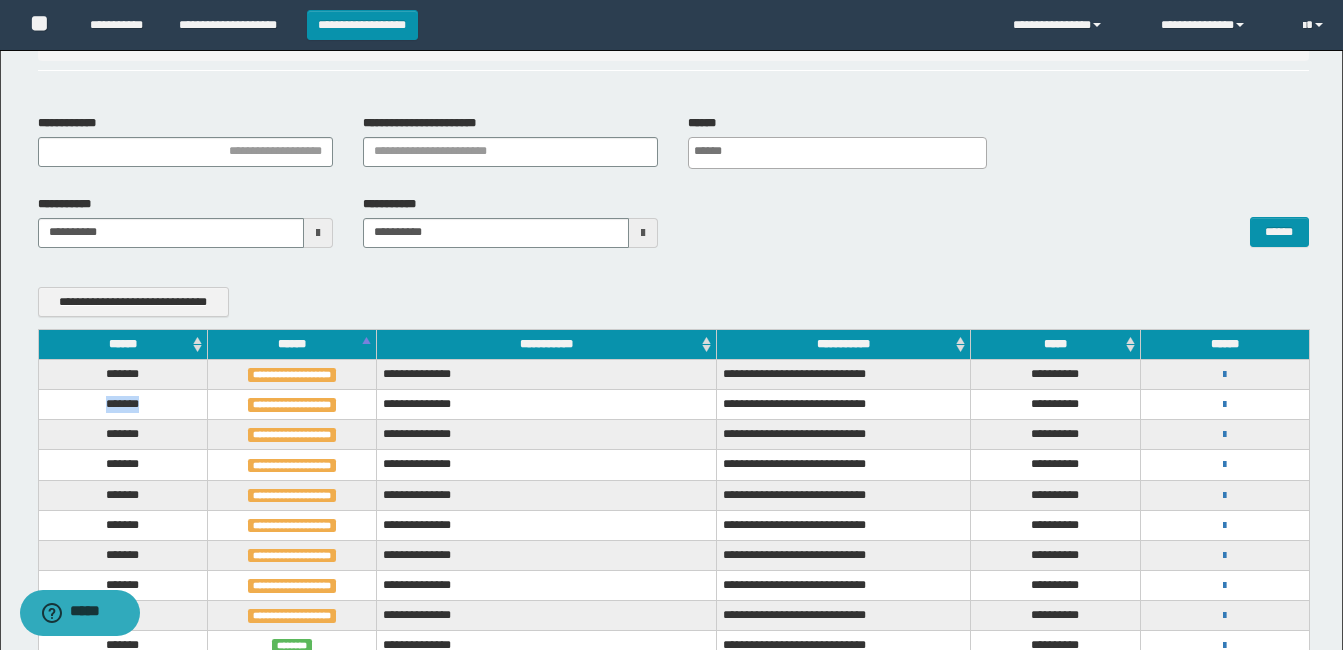 drag, startPoint x: 151, startPoint y: 399, endPoint x: 75, endPoint y: 404, distance: 76.1643 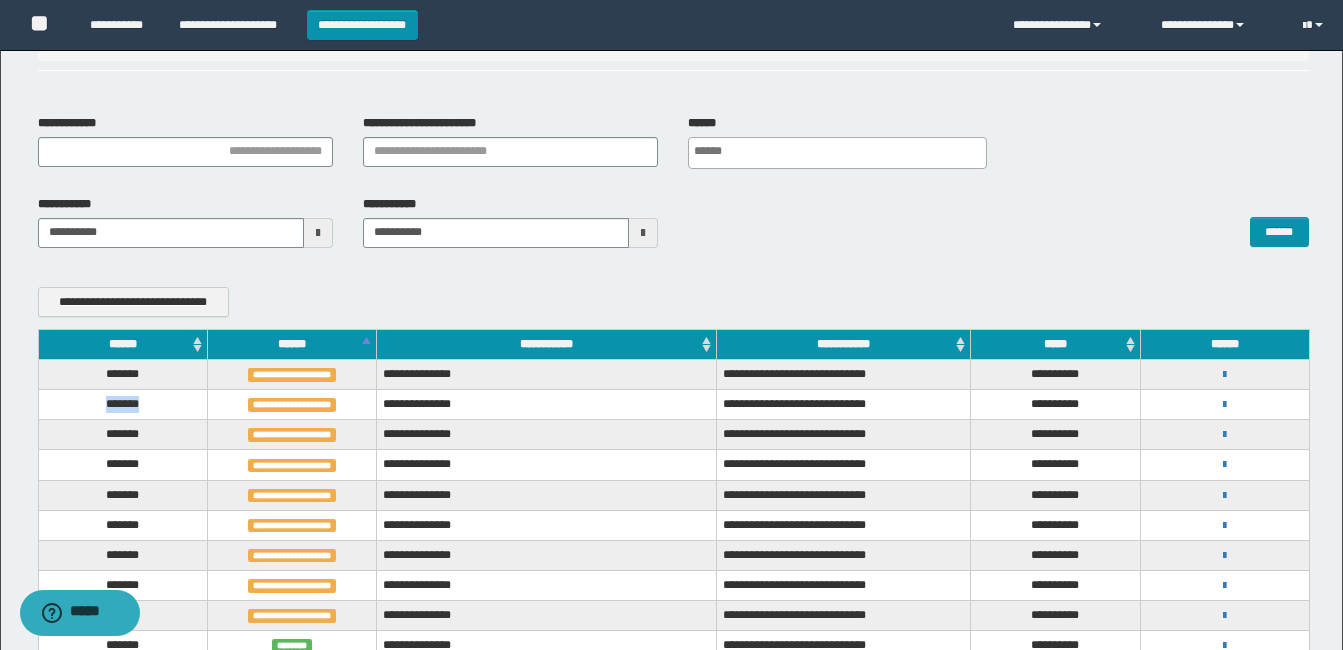 copy on "*******" 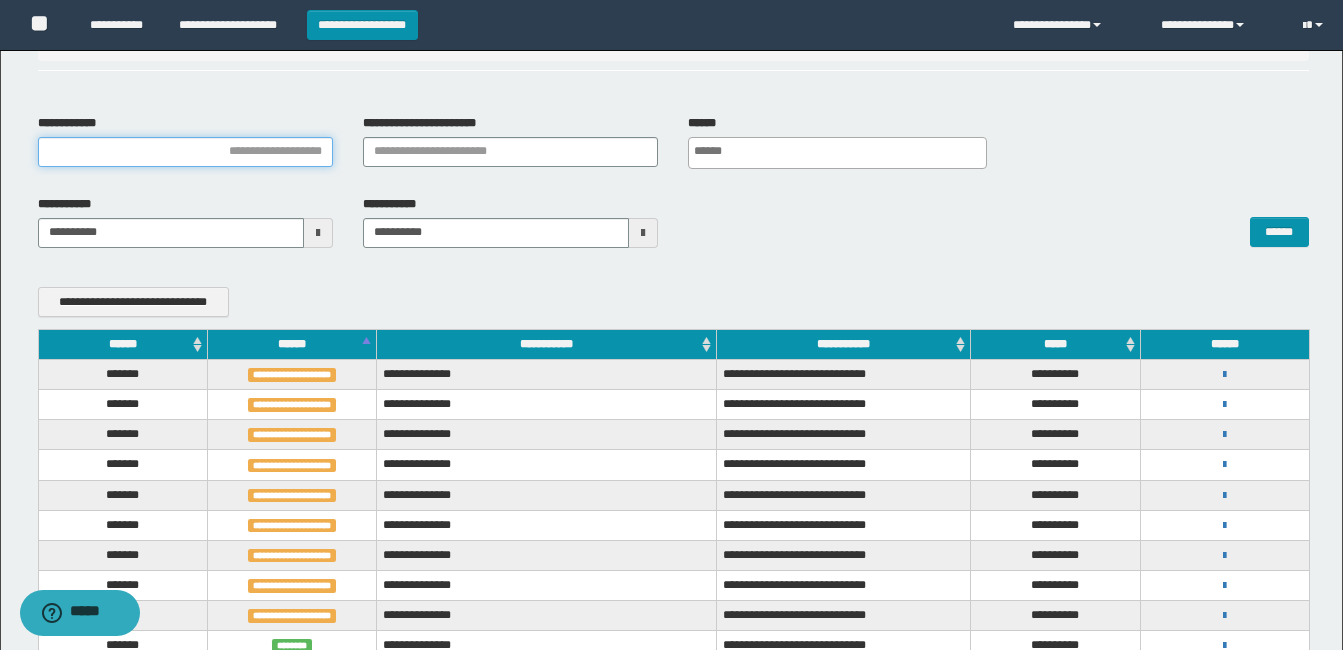 click on "**********" at bounding box center (185, 152) 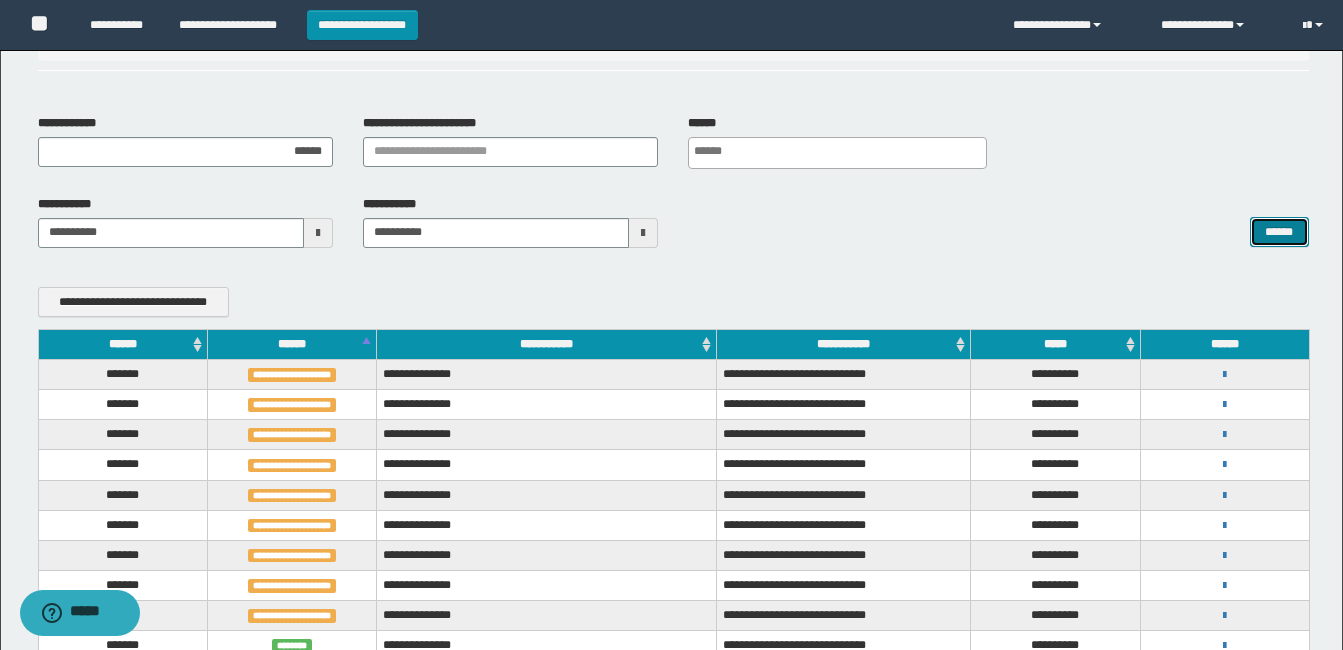 click on "******" at bounding box center (1279, 232) 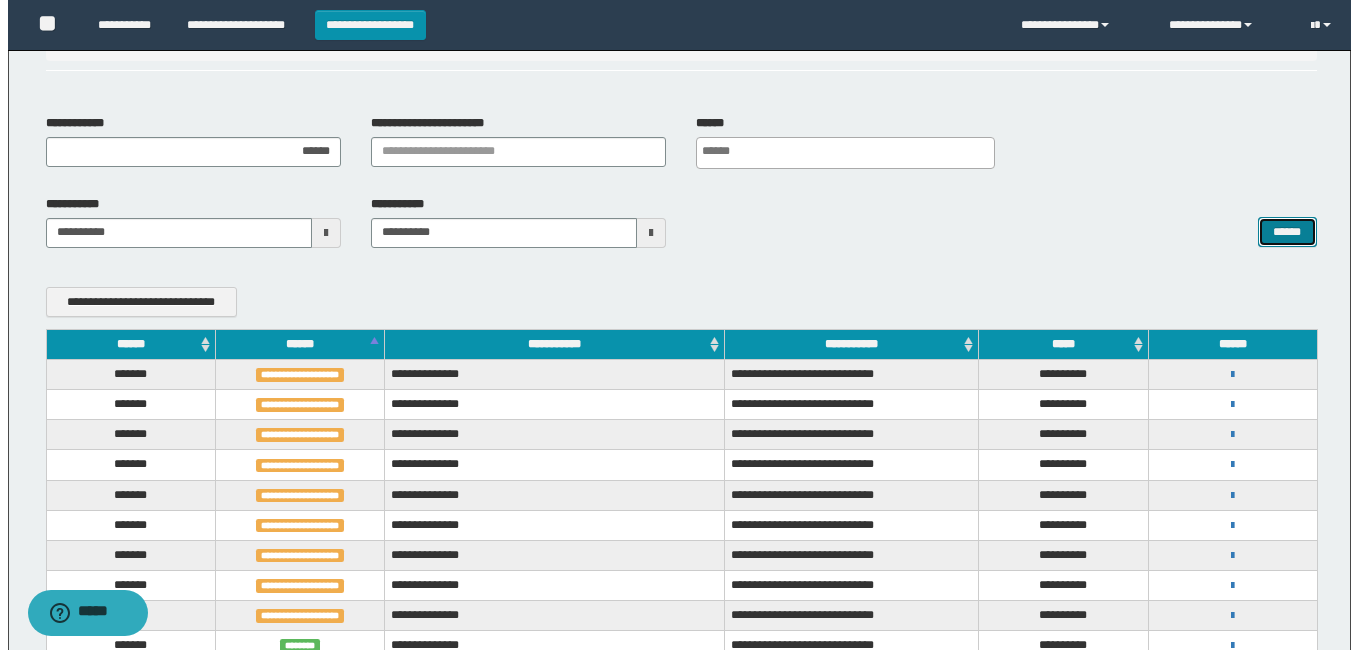 scroll, scrollTop: 0, scrollLeft: 0, axis: both 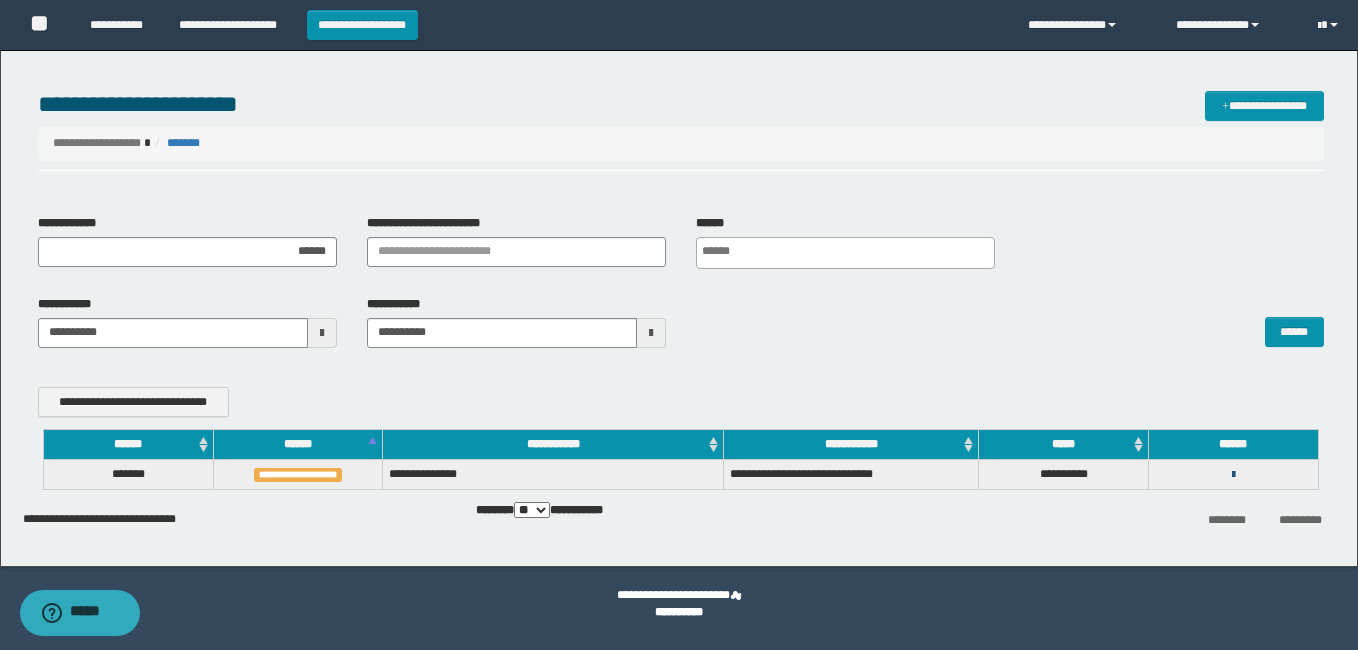 click at bounding box center (1233, 475) 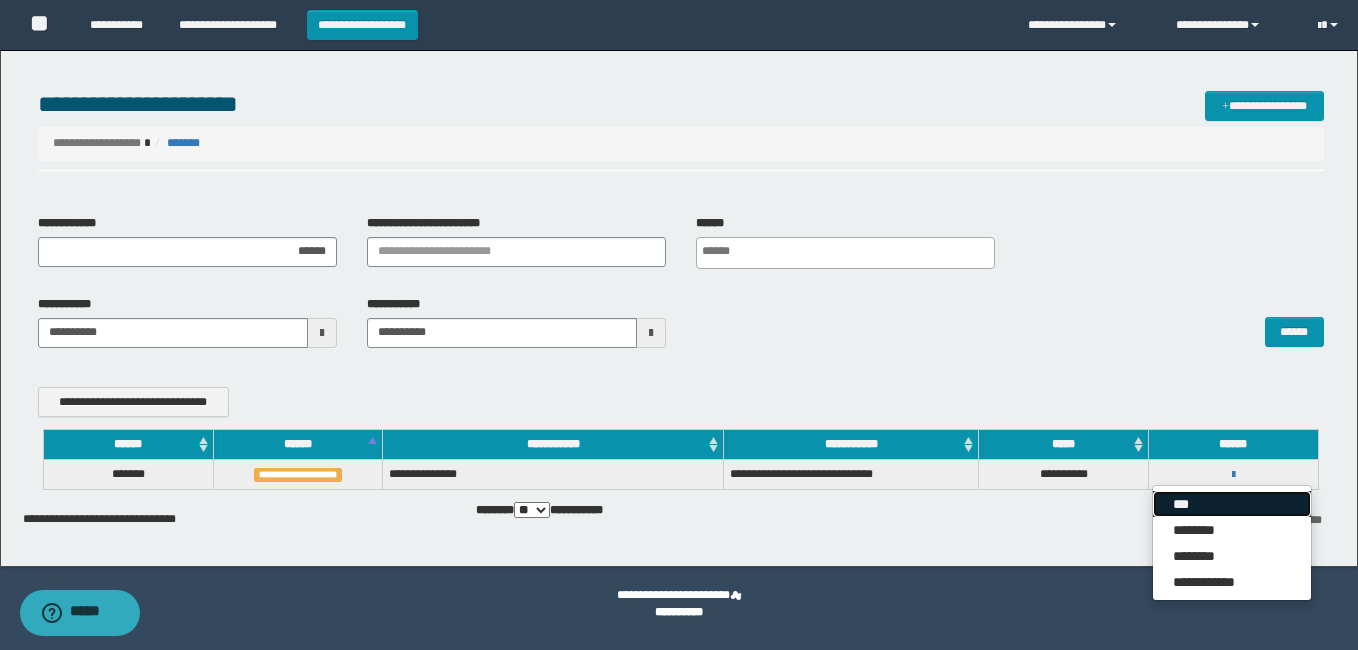 click on "***" at bounding box center (1232, 504) 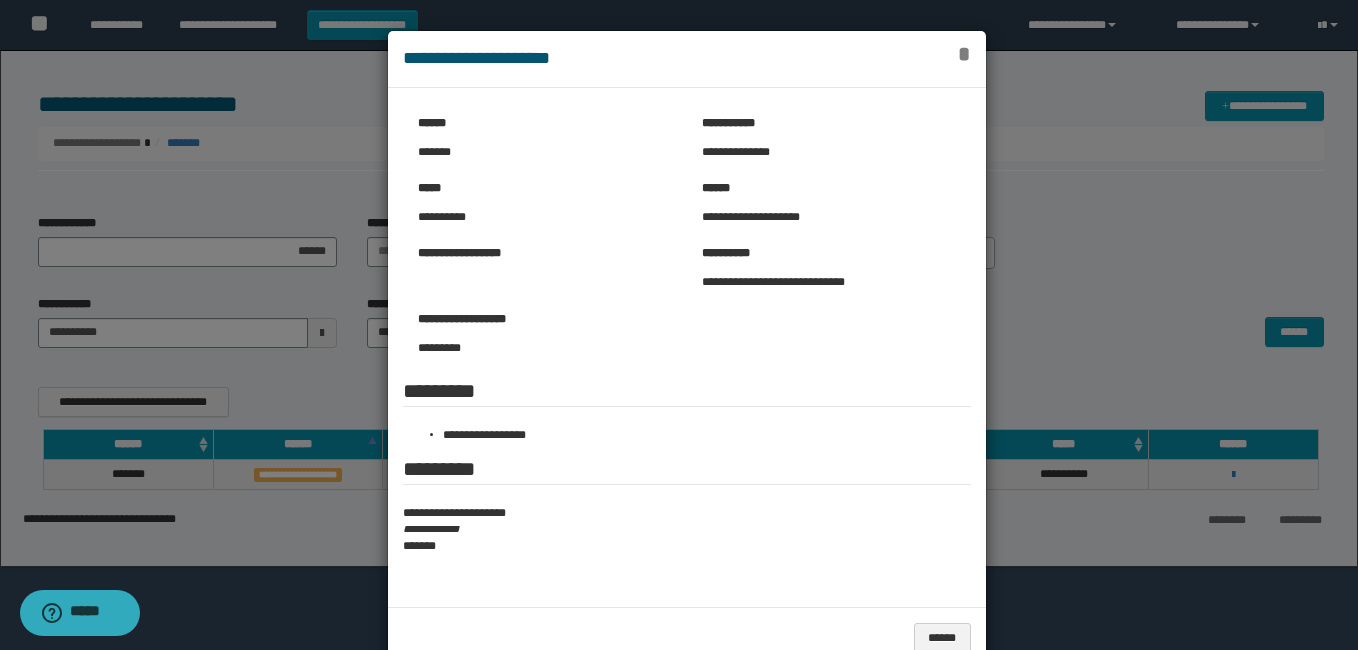 click on "*" at bounding box center (964, 54) 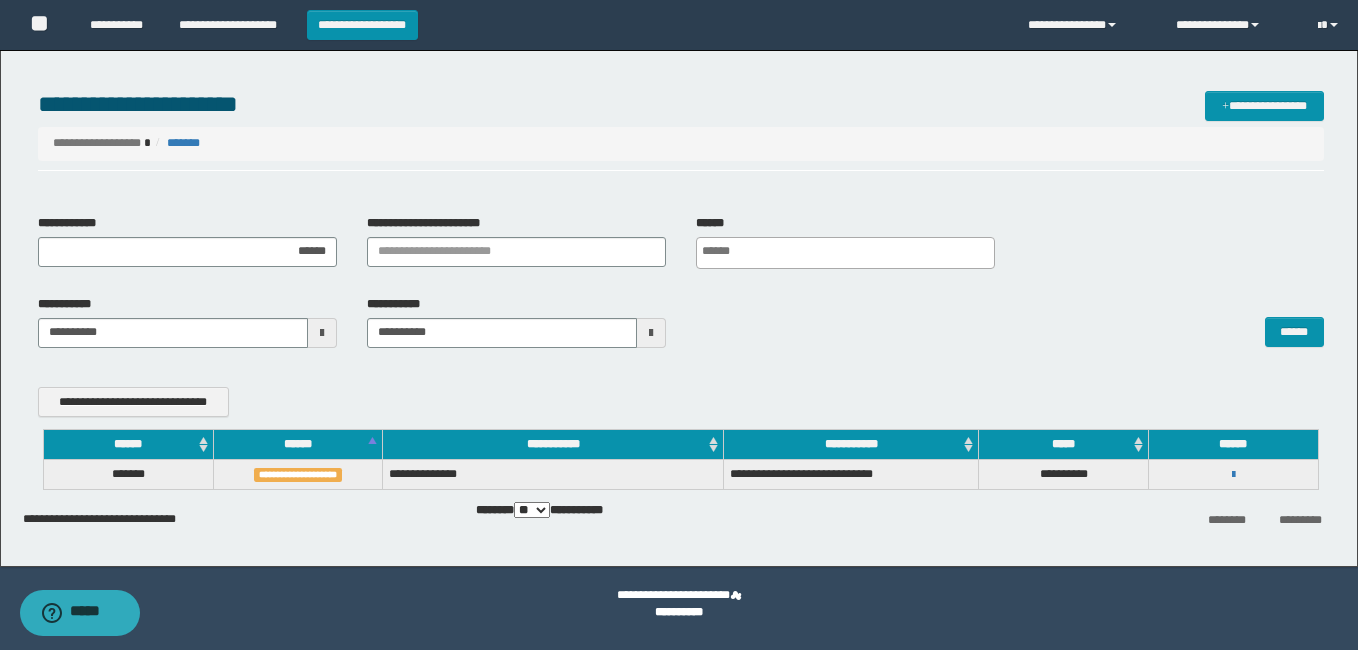 click on "**********" at bounding box center (1233, 474) 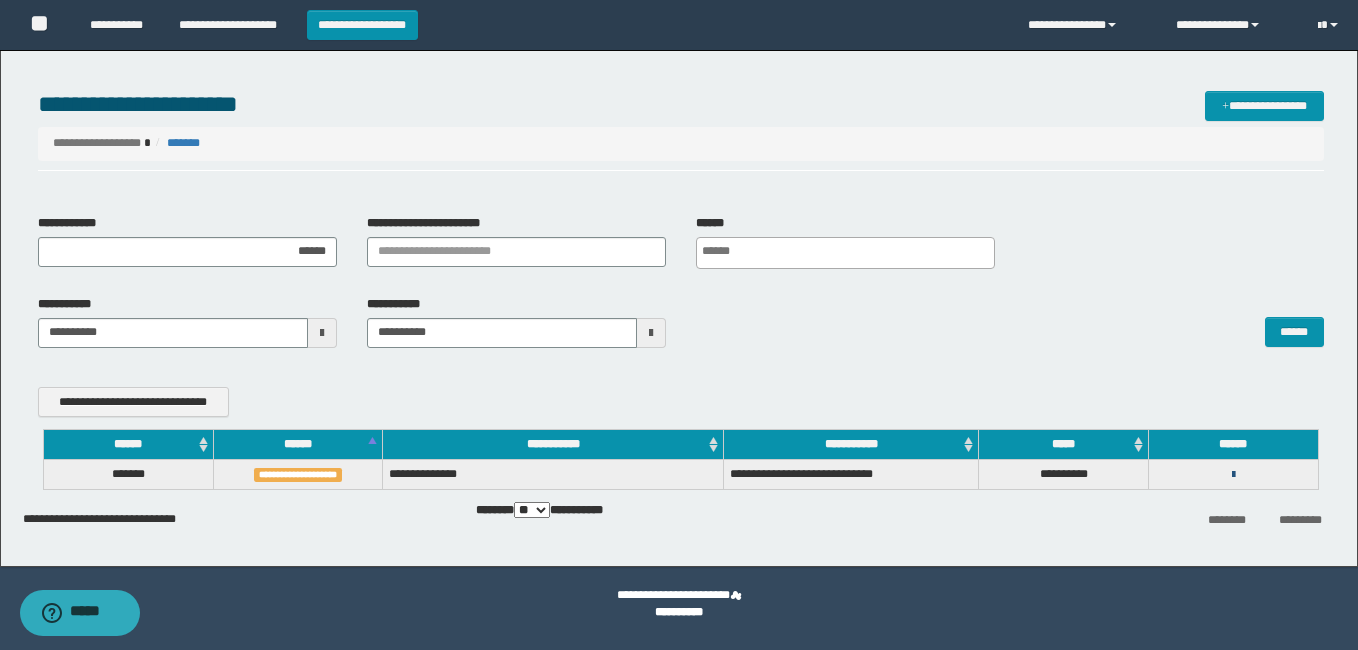 click at bounding box center (1233, 475) 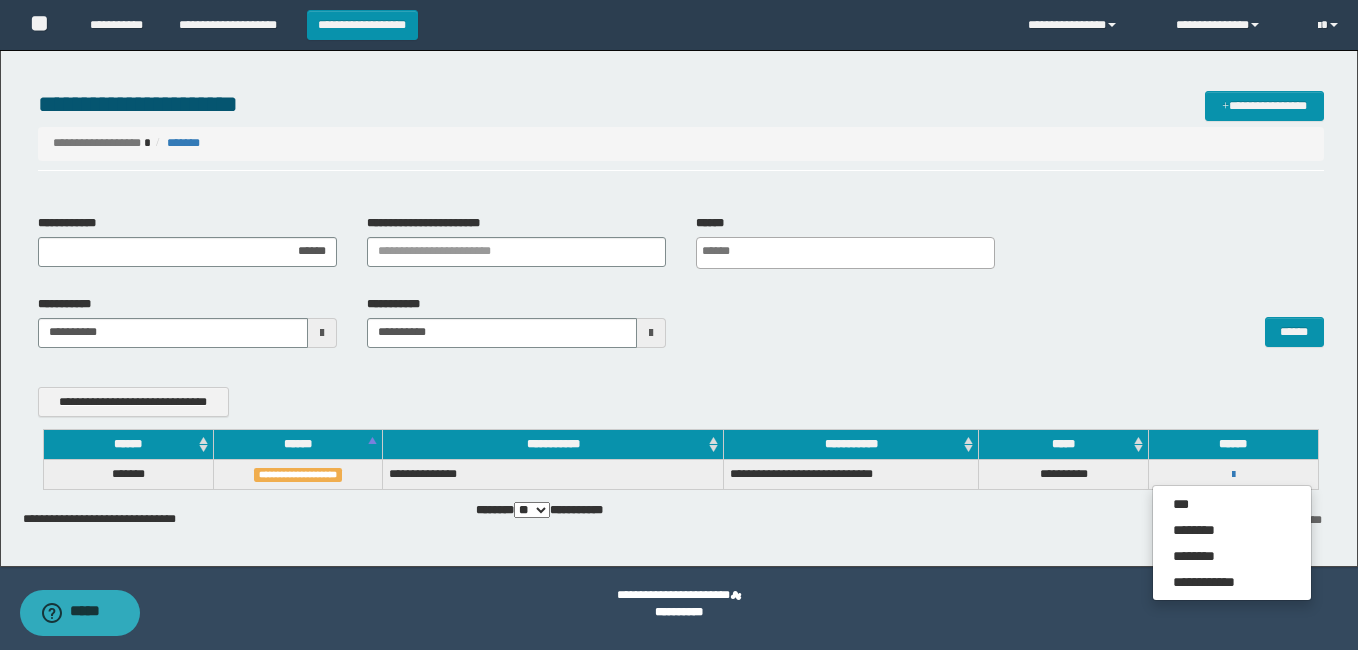 click on "**********" at bounding box center [679, 303] 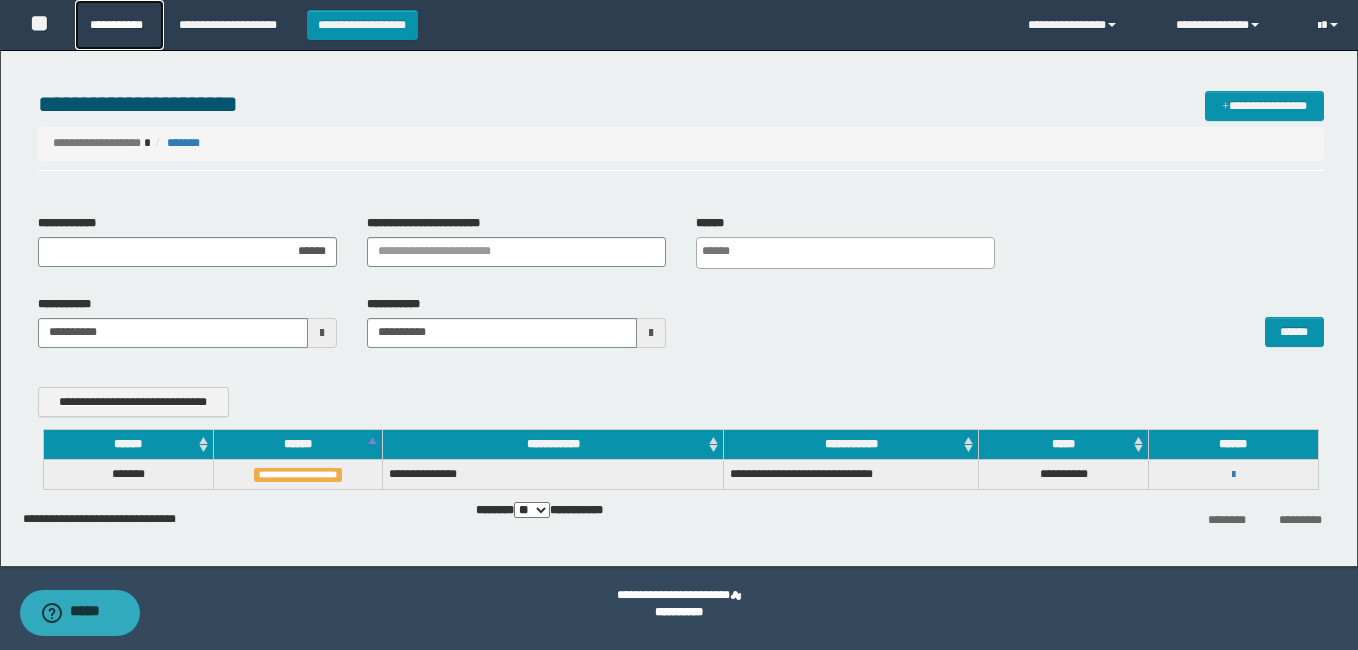 click on "**********" at bounding box center (119, 25) 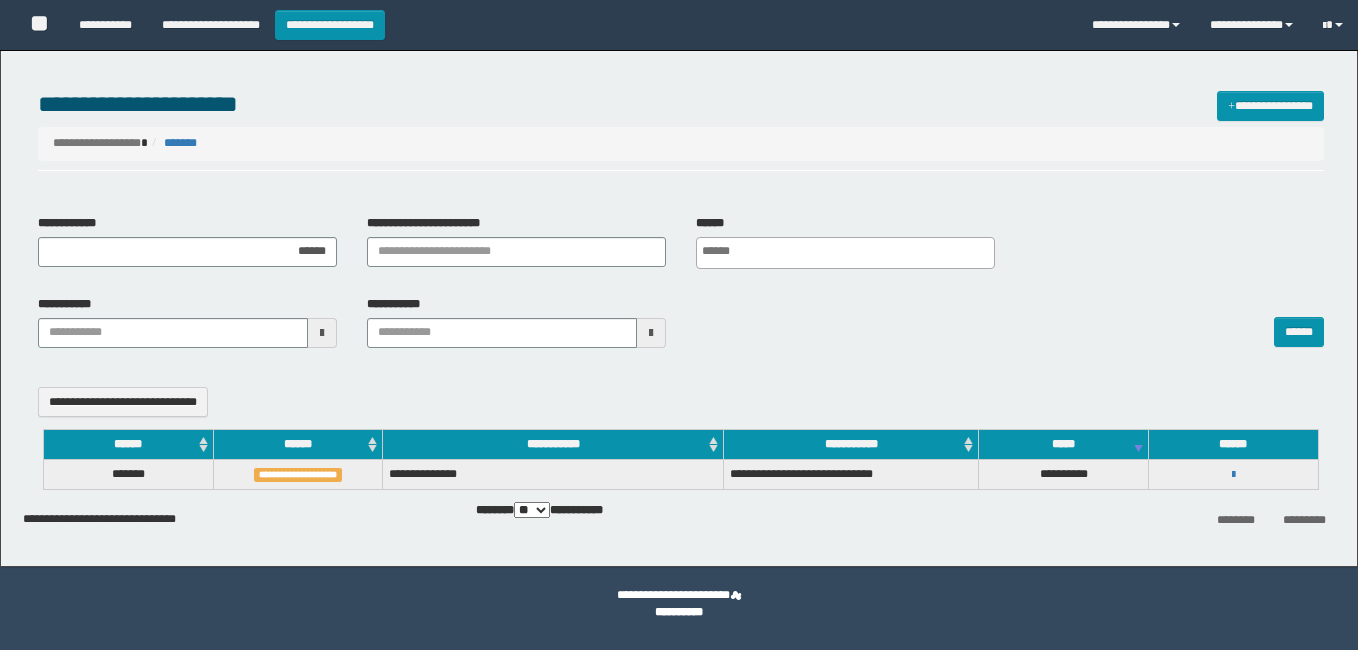 select 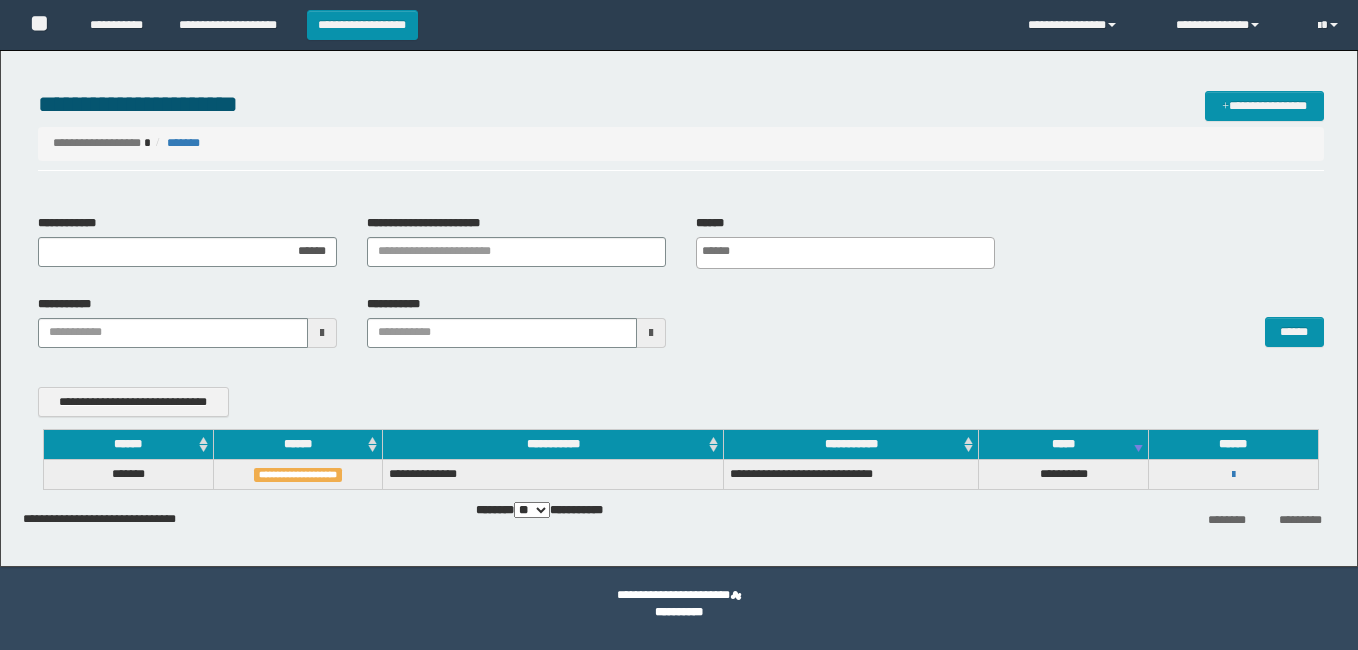 scroll, scrollTop: 0, scrollLeft: 0, axis: both 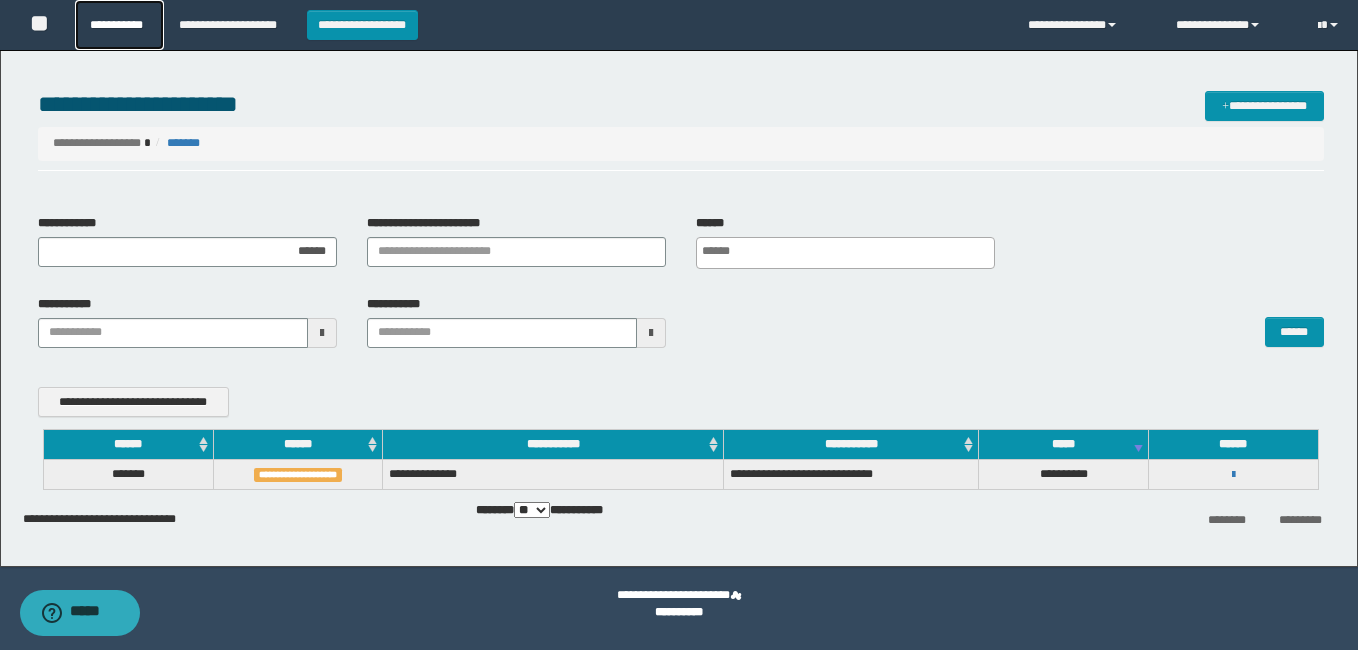click on "**********" at bounding box center [119, 25] 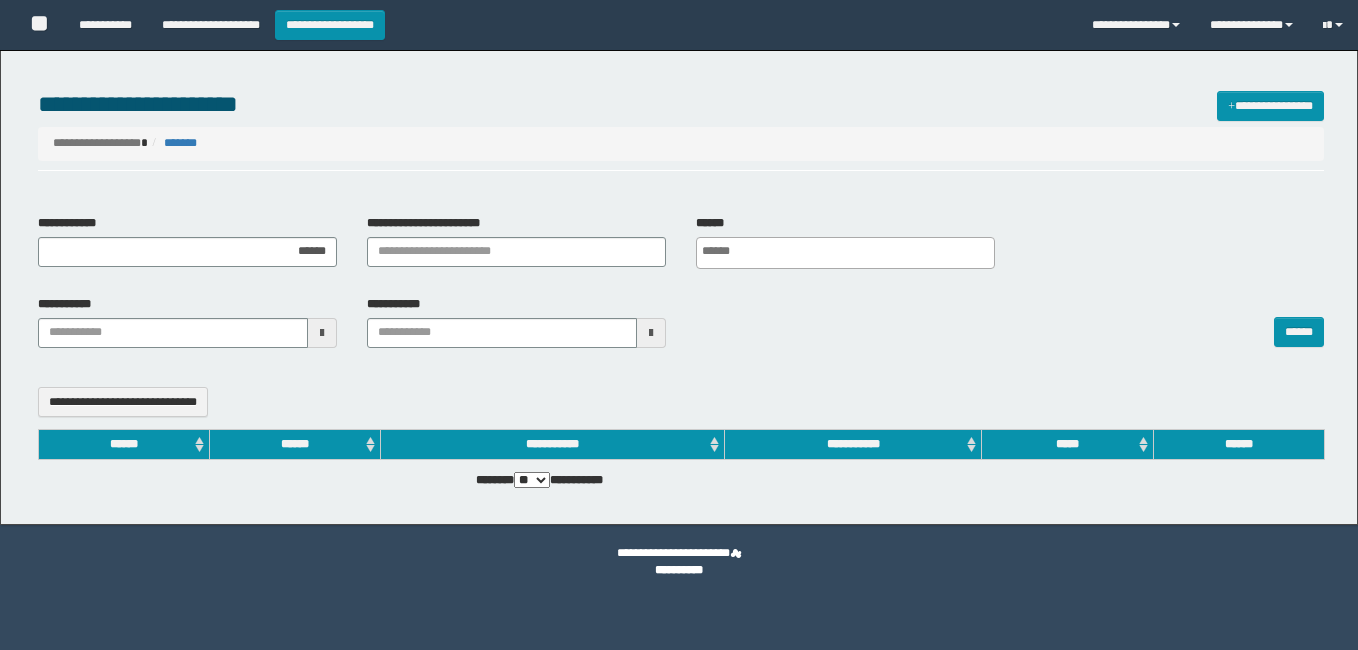 select 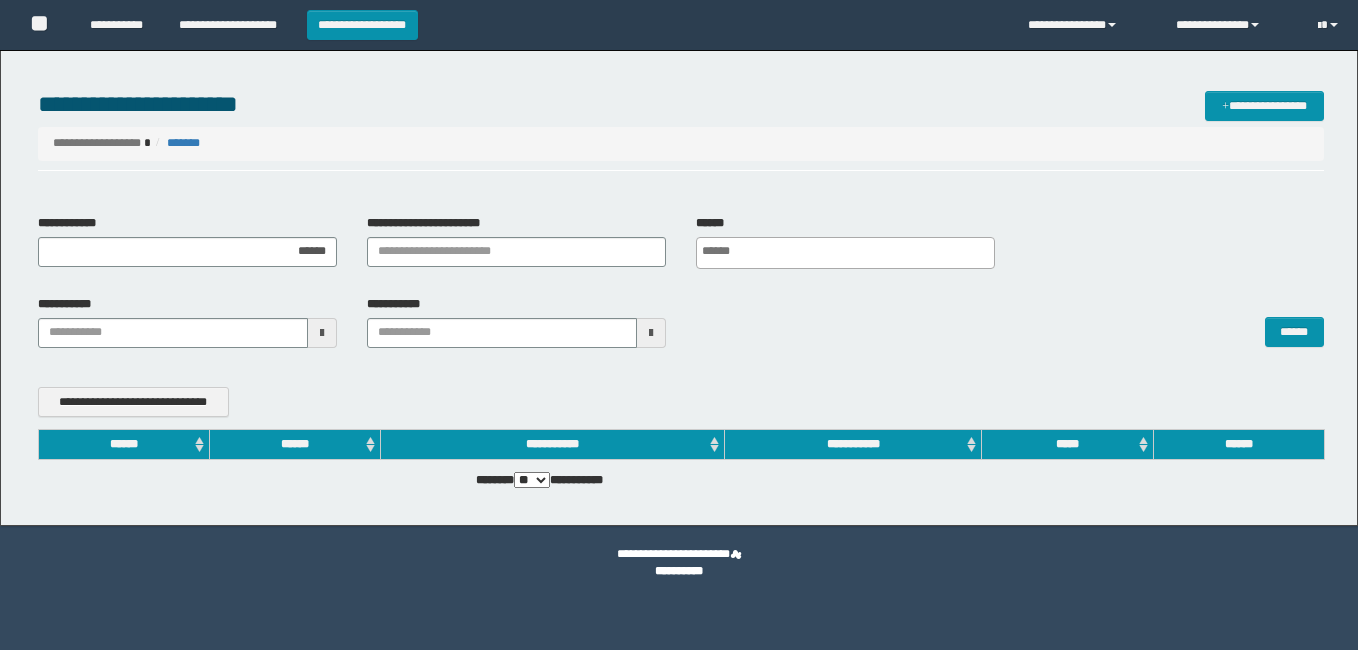 scroll, scrollTop: 0, scrollLeft: 0, axis: both 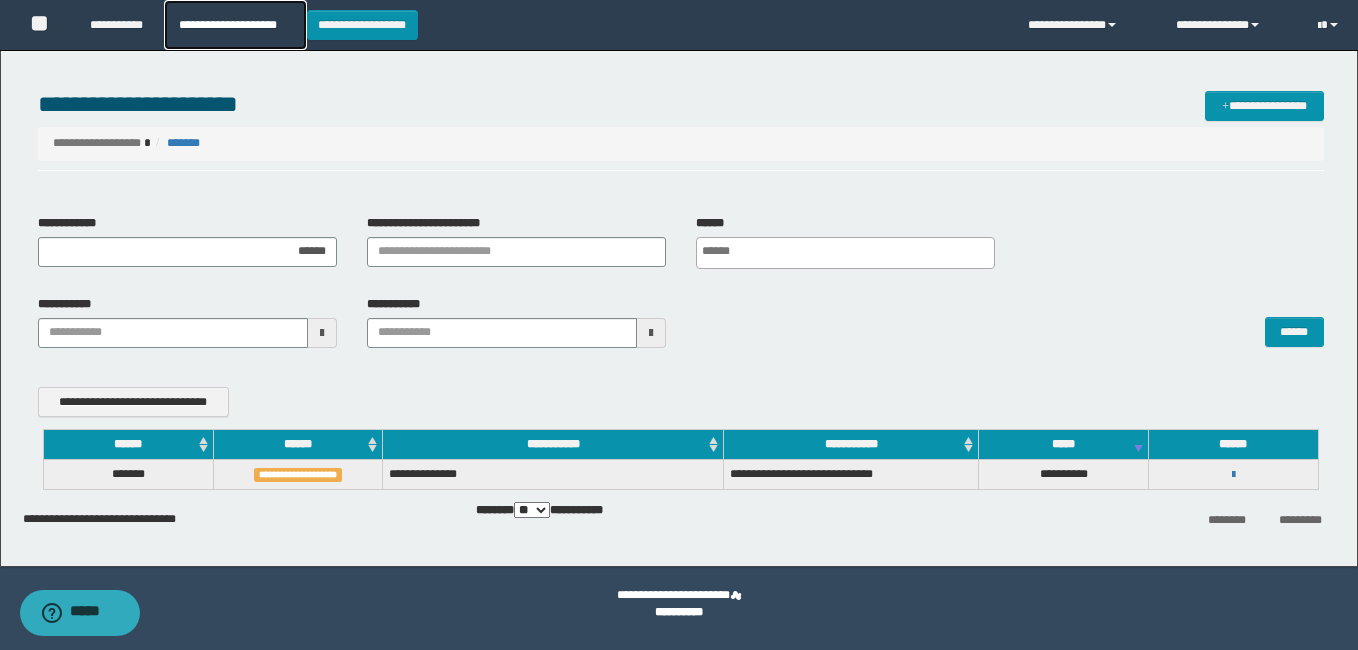 click on "**********" at bounding box center [235, 25] 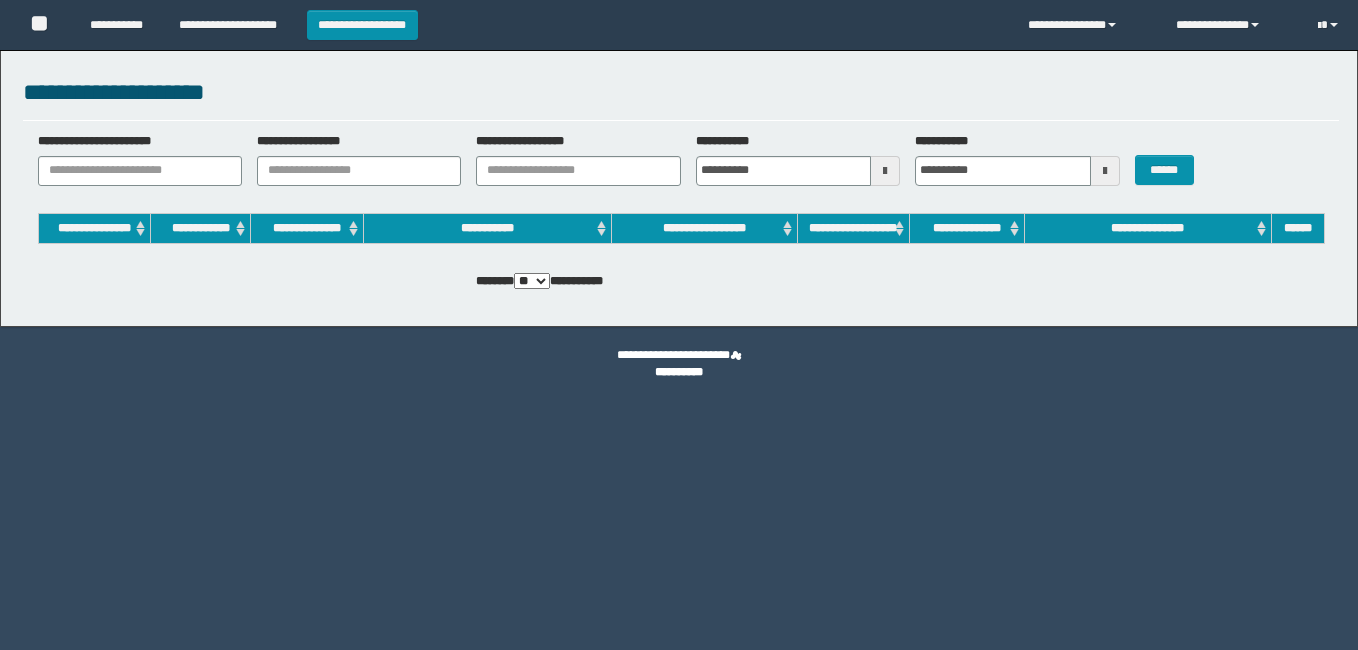 scroll, scrollTop: 0, scrollLeft: 0, axis: both 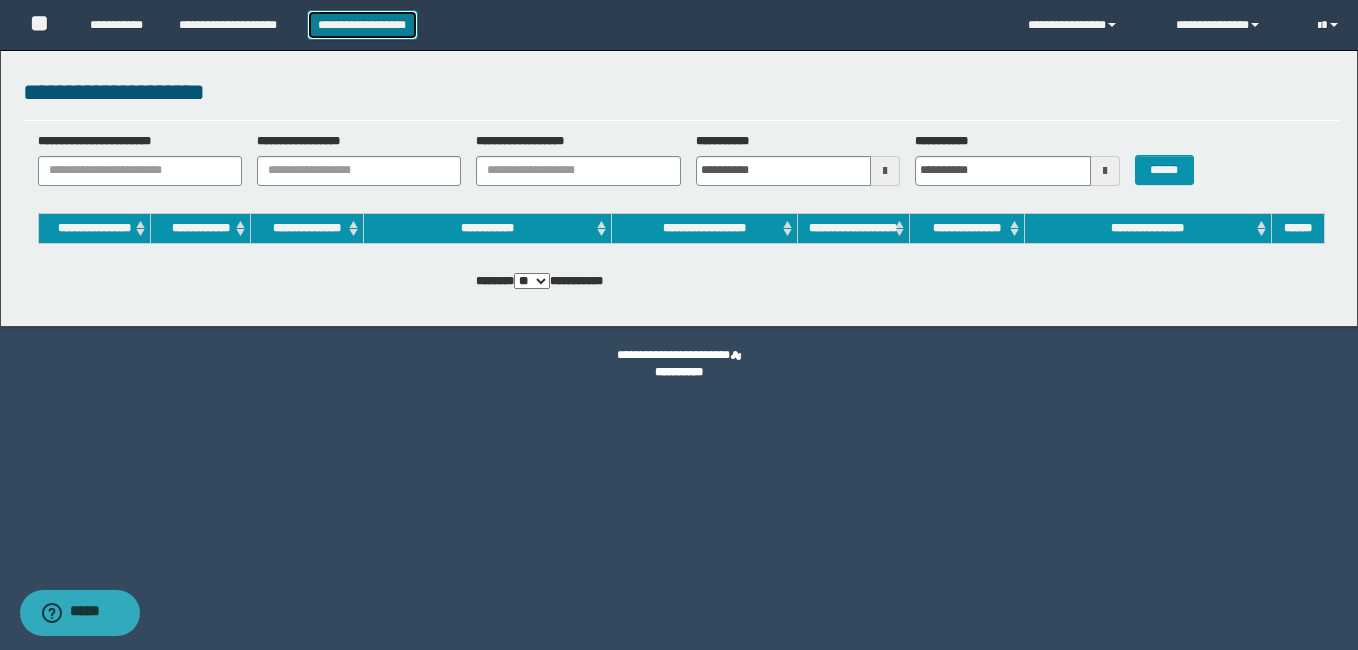 click on "**********" at bounding box center [362, 25] 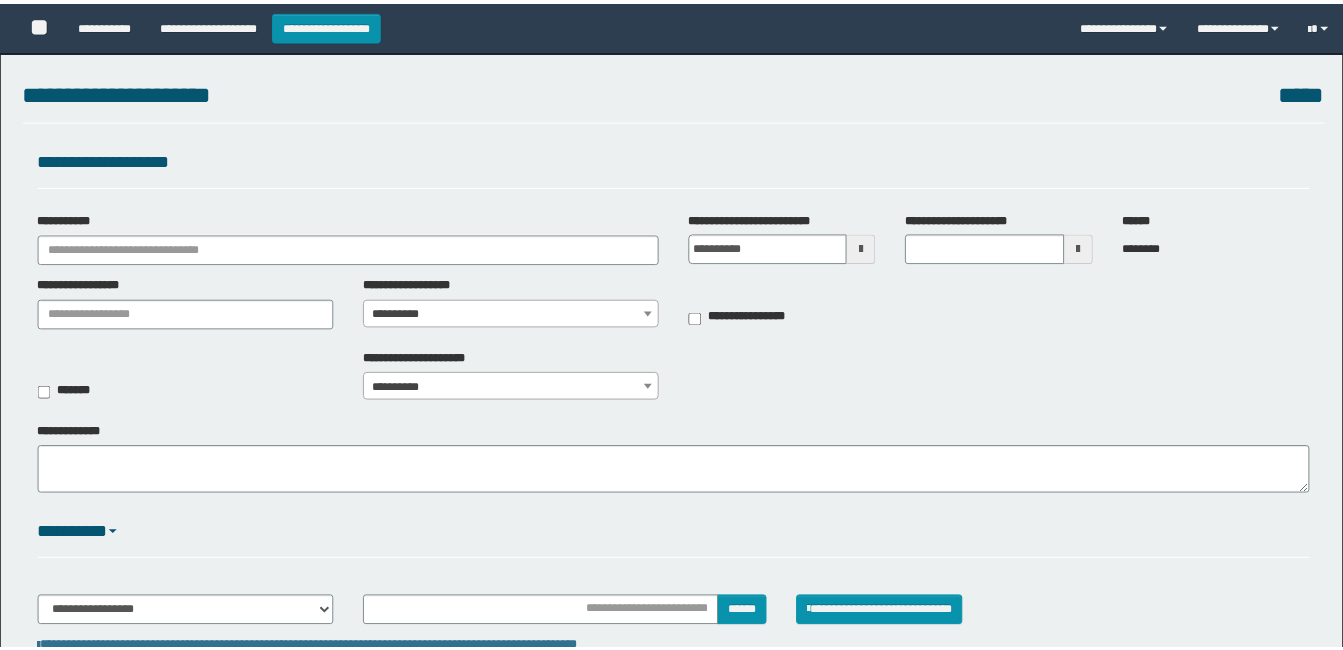 scroll, scrollTop: 0, scrollLeft: 0, axis: both 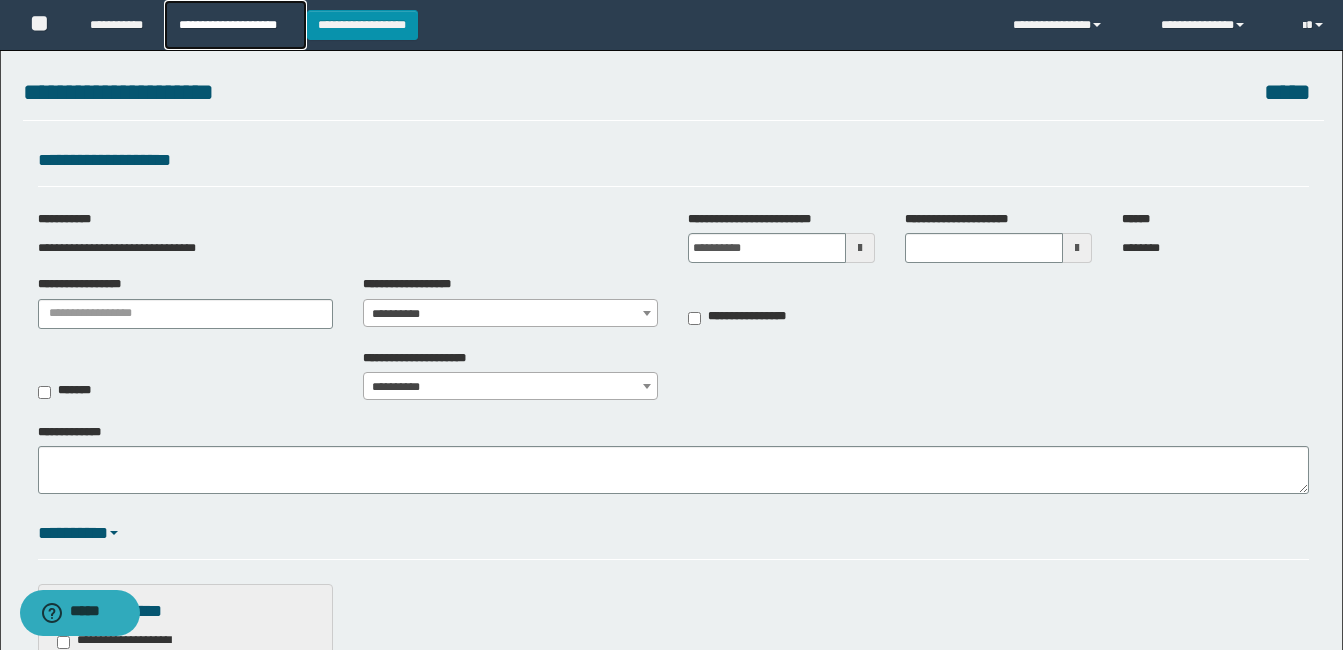 click on "**********" at bounding box center [235, 25] 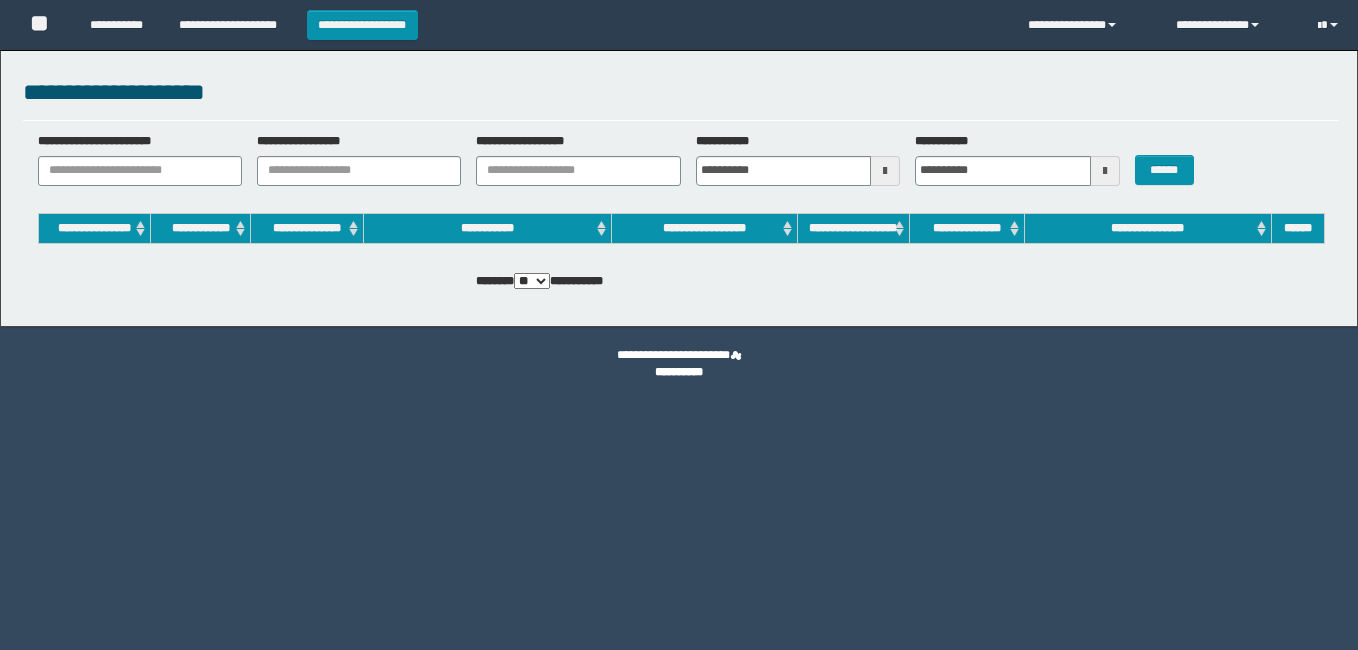 scroll, scrollTop: 0, scrollLeft: 0, axis: both 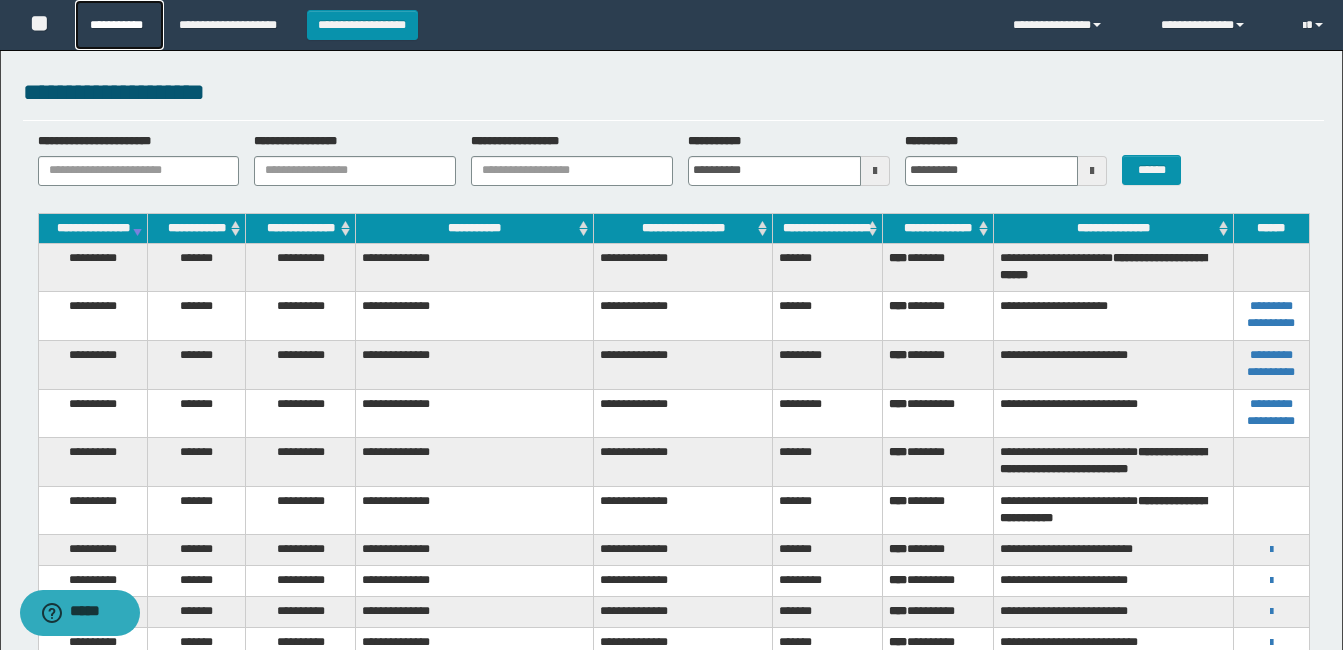 click on "**********" at bounding box center [119, 25] 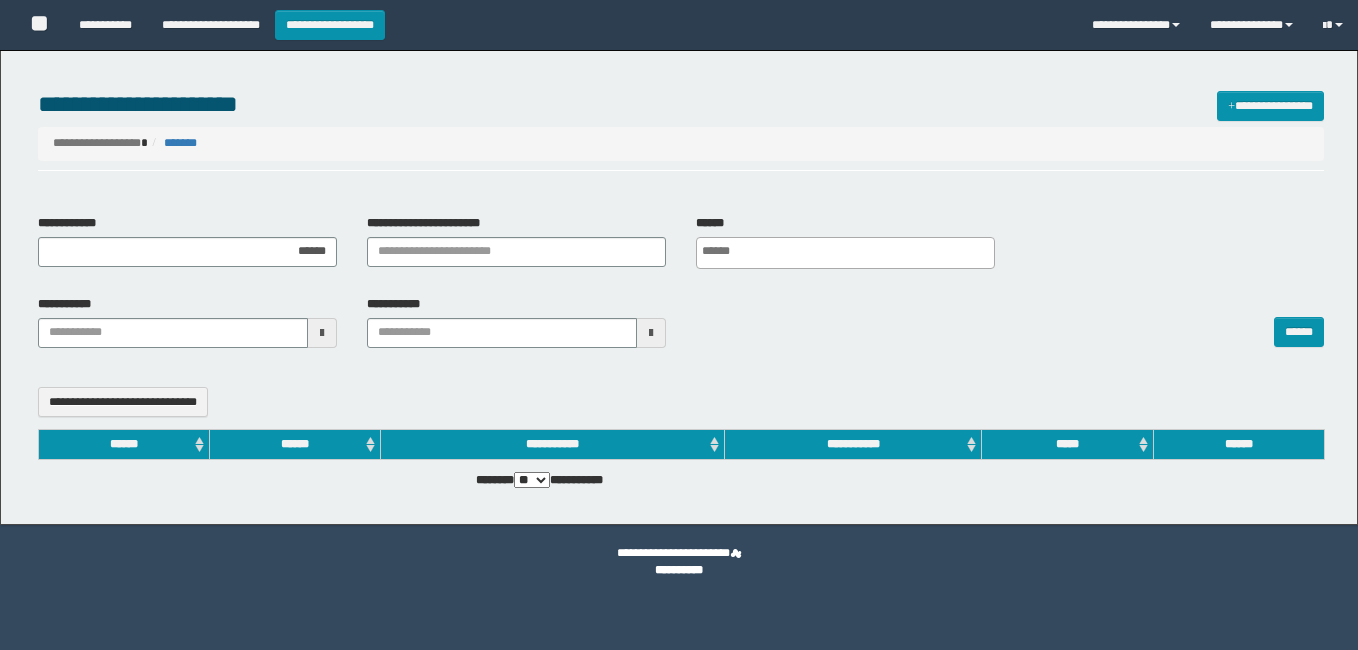 select 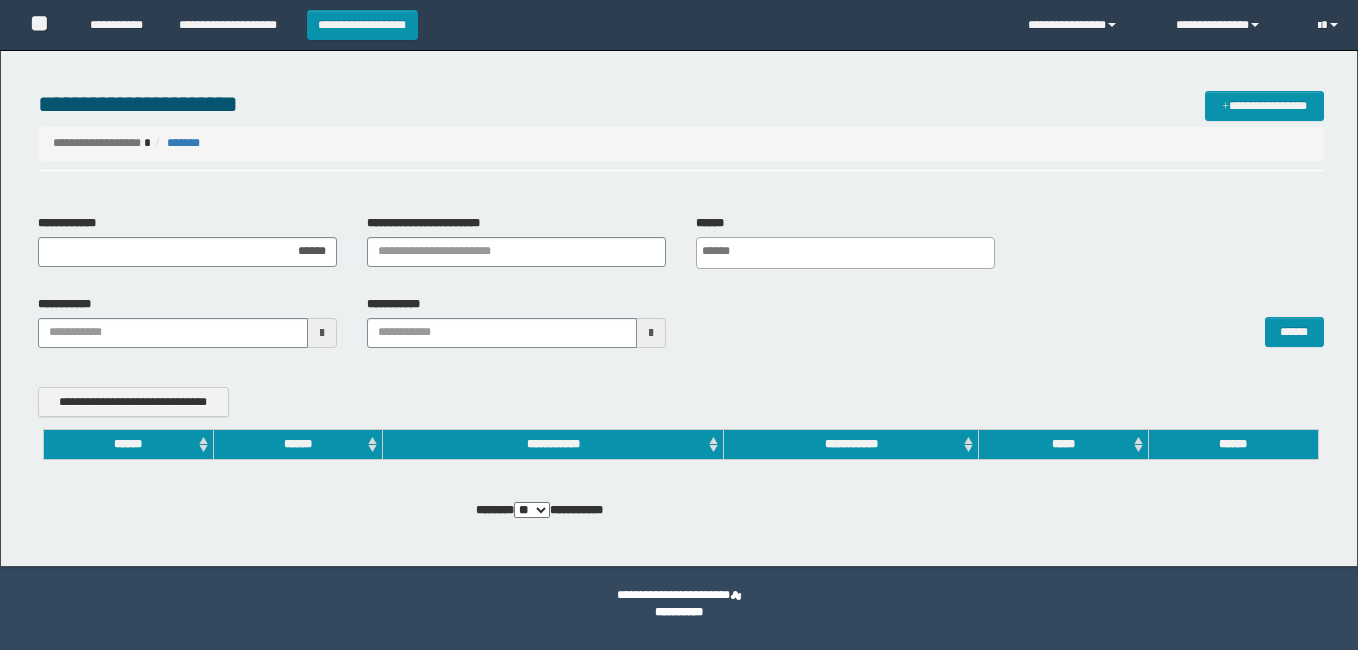 scroll, scrollTop: 0, scrollLeft: 0, axis: both 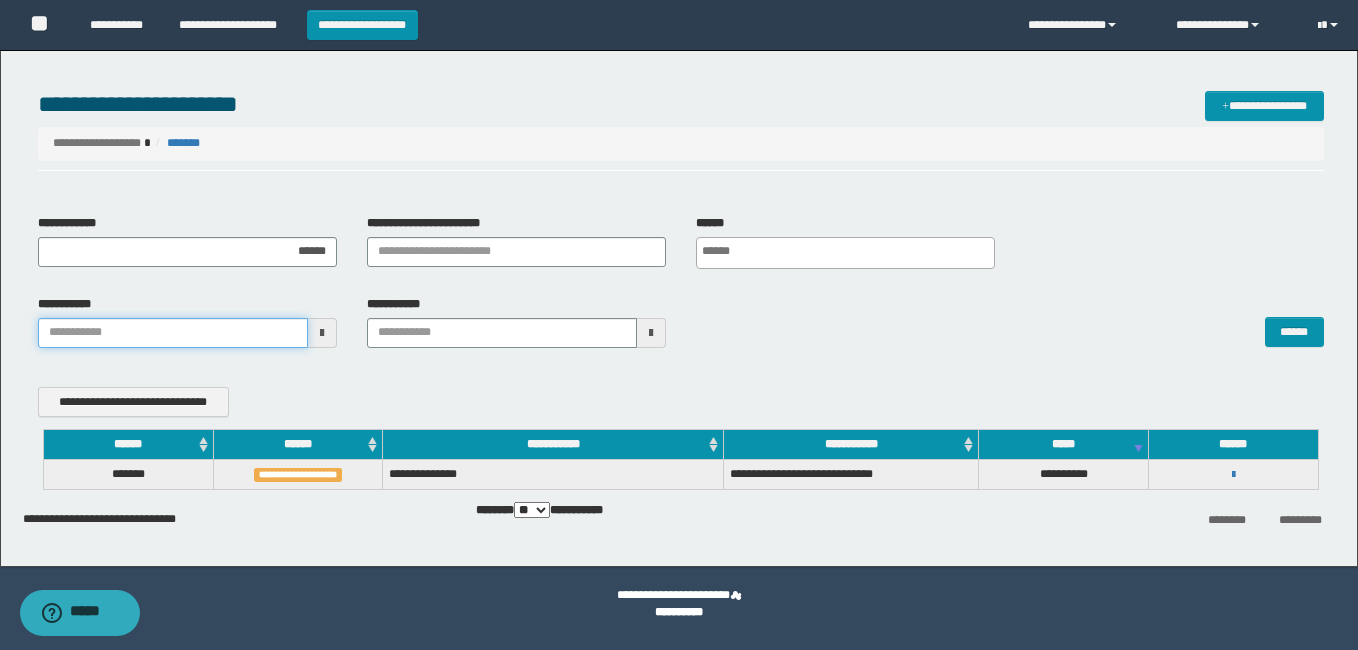 click on "**********" at bounding box center (679, 325) 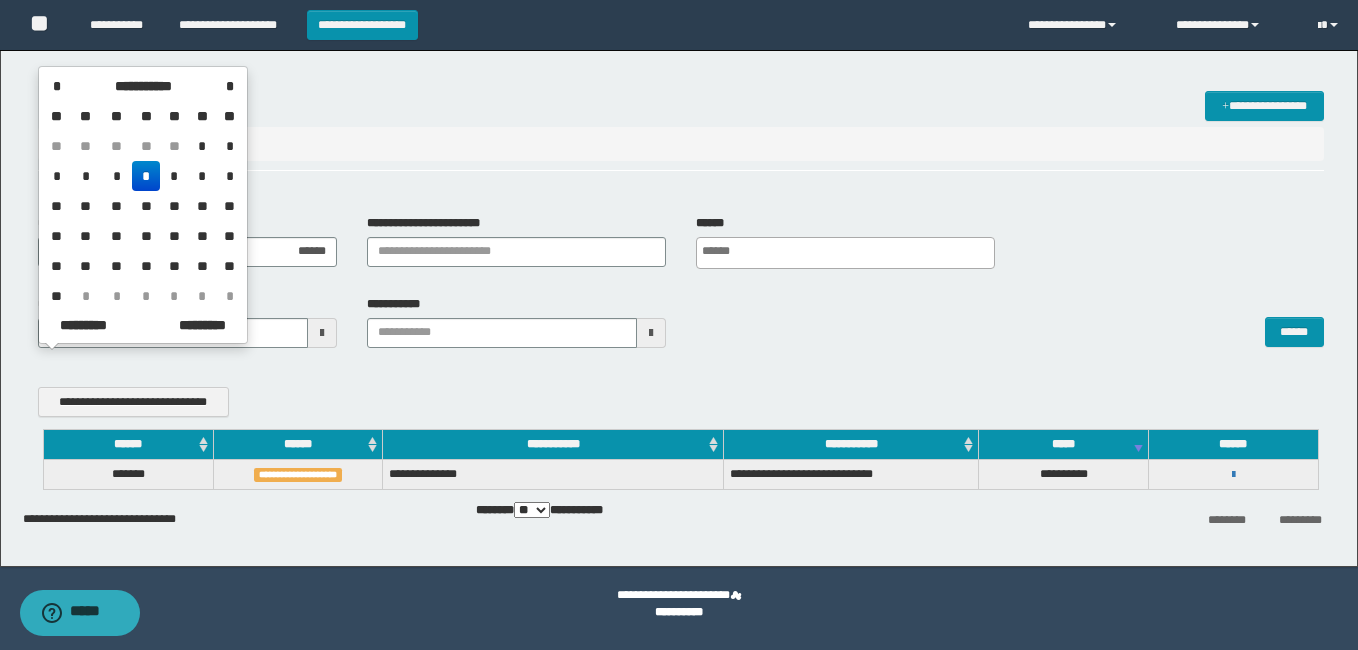click on "*" at bounding box center (146, 176) 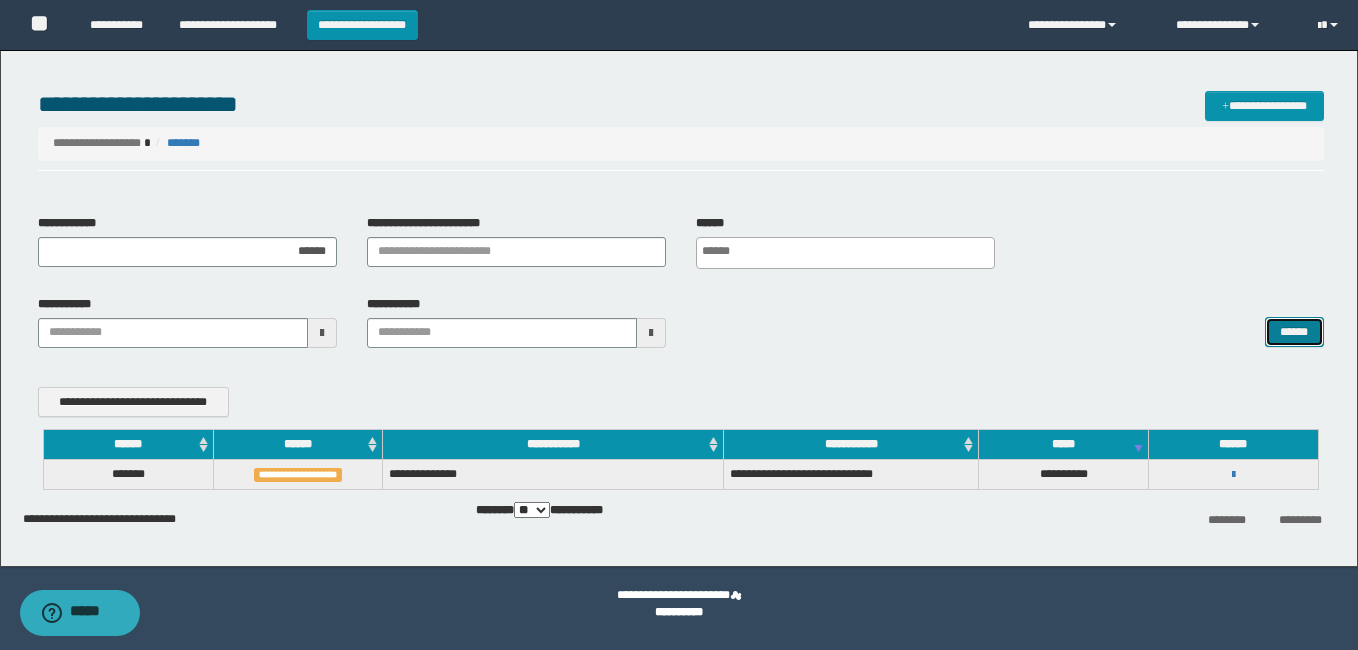 click on "******" at bounding box center (1294, 332) 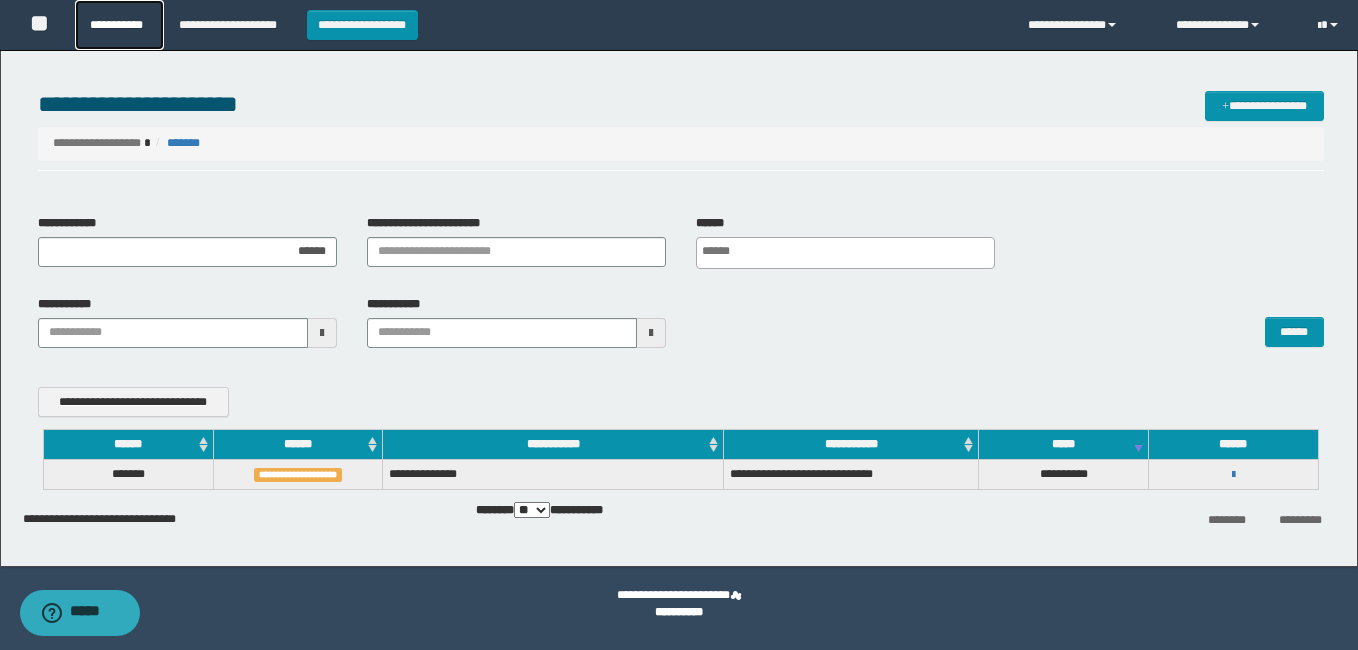click on "**********" at bounding box center [119, 25] 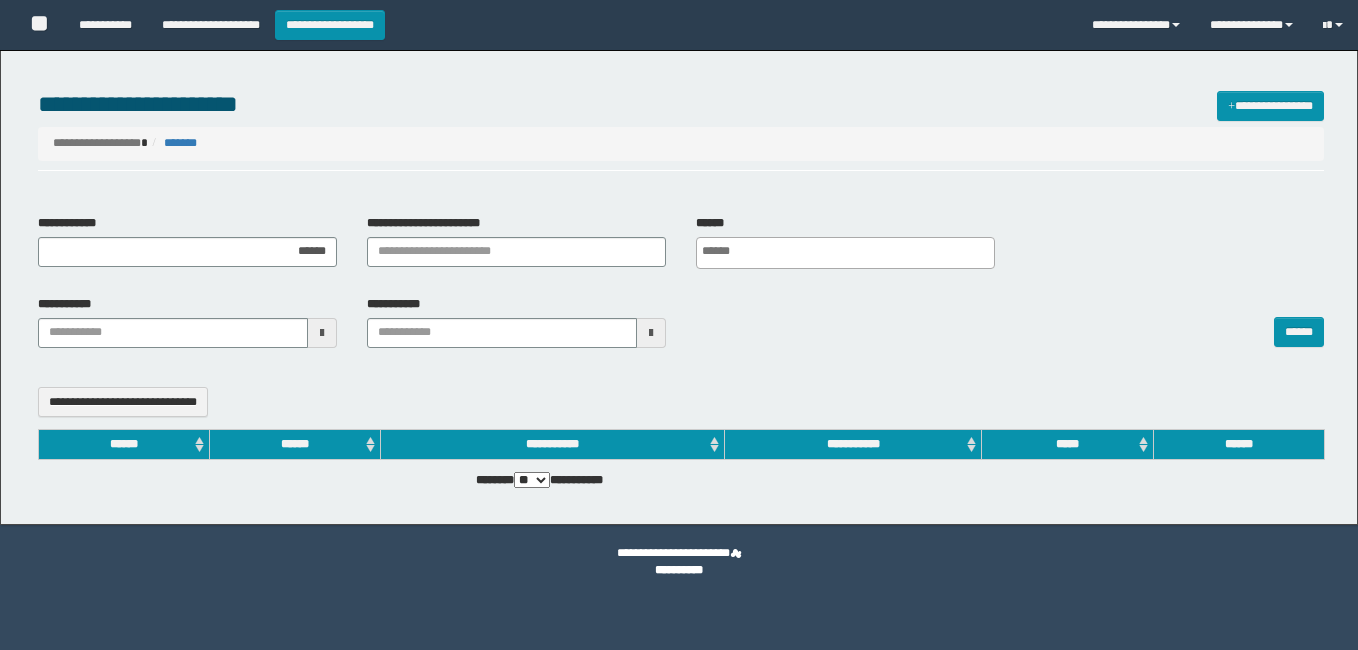 select 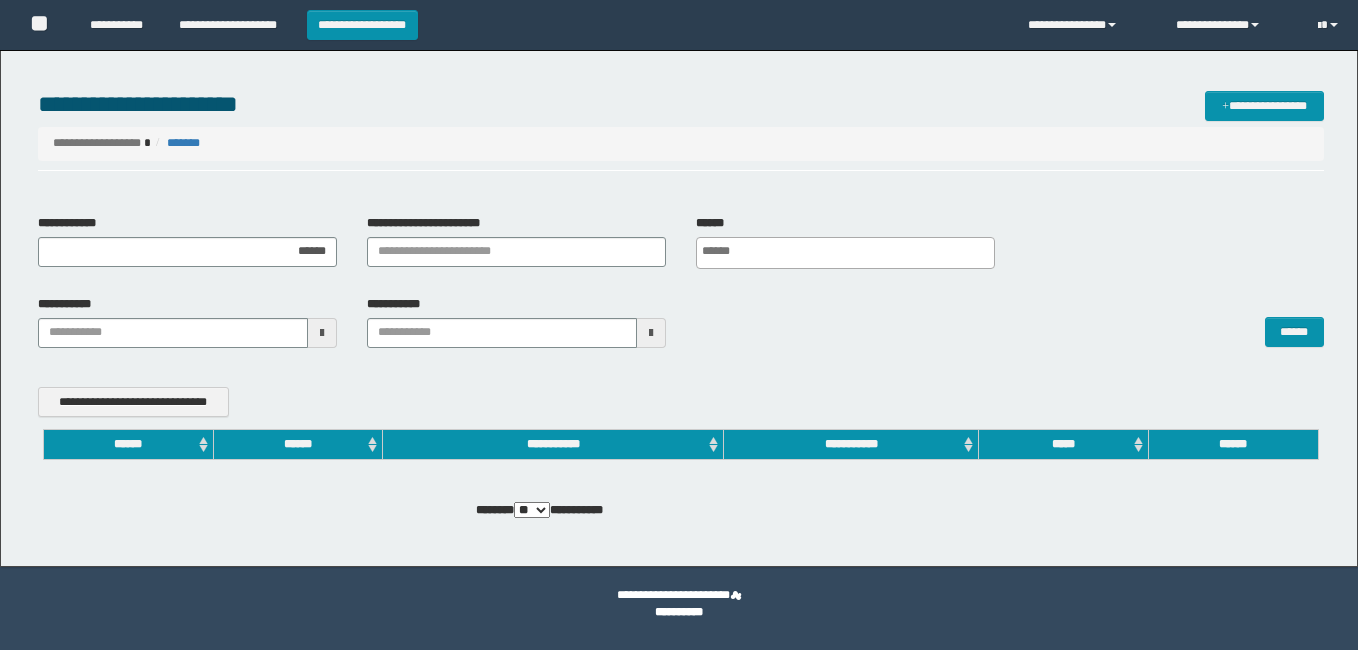 scroll, scrollTop: 0, scrollLeft: 0, axis: both 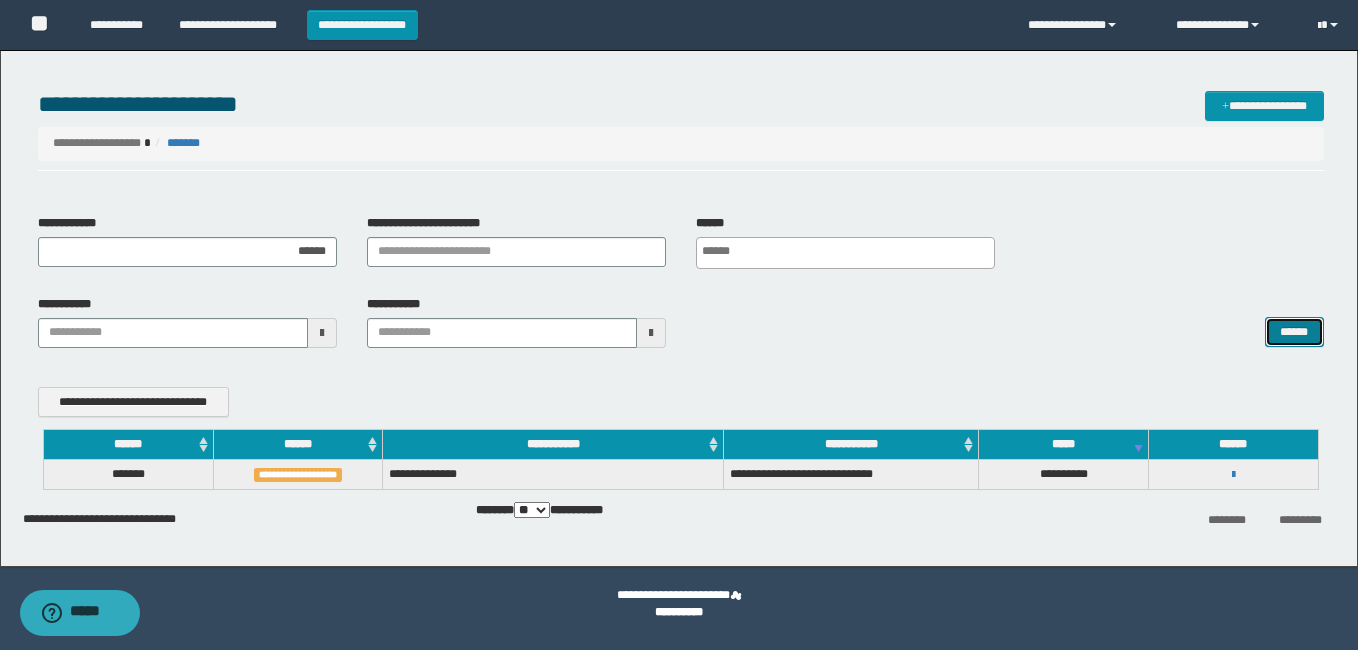 click on "******" at bounding box center (1294, 332) 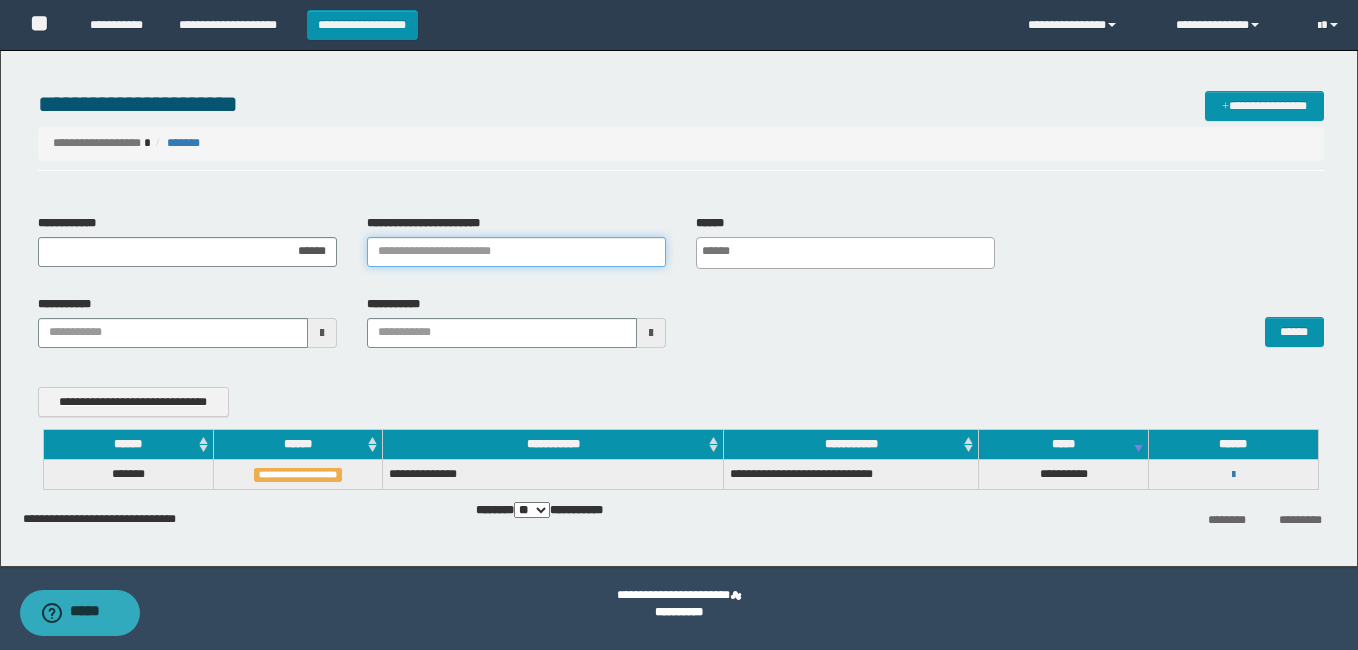 click on "**********" at bounding box center [516, 252] 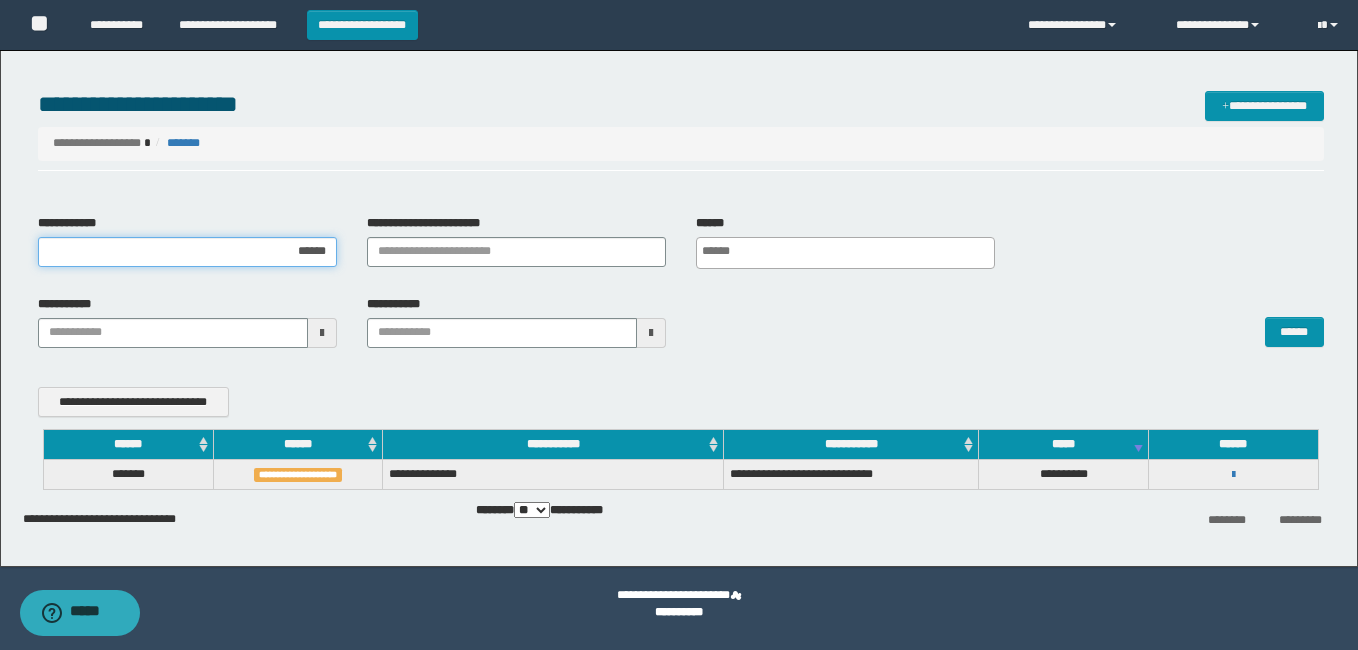 drag, startPoint x: 273, startPoint y: 254, endPoint x: 347, endPoint y: 257, distance: 74.06078 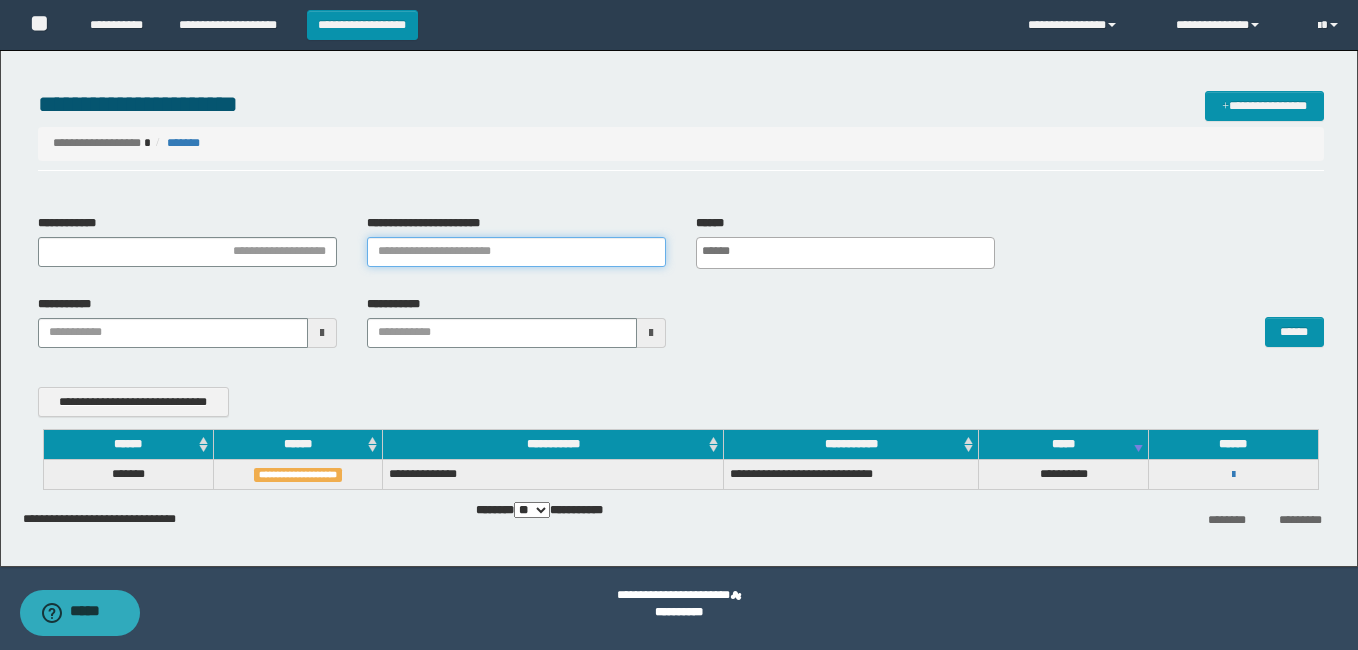 click on "**********" at bounding box center (516, 252) 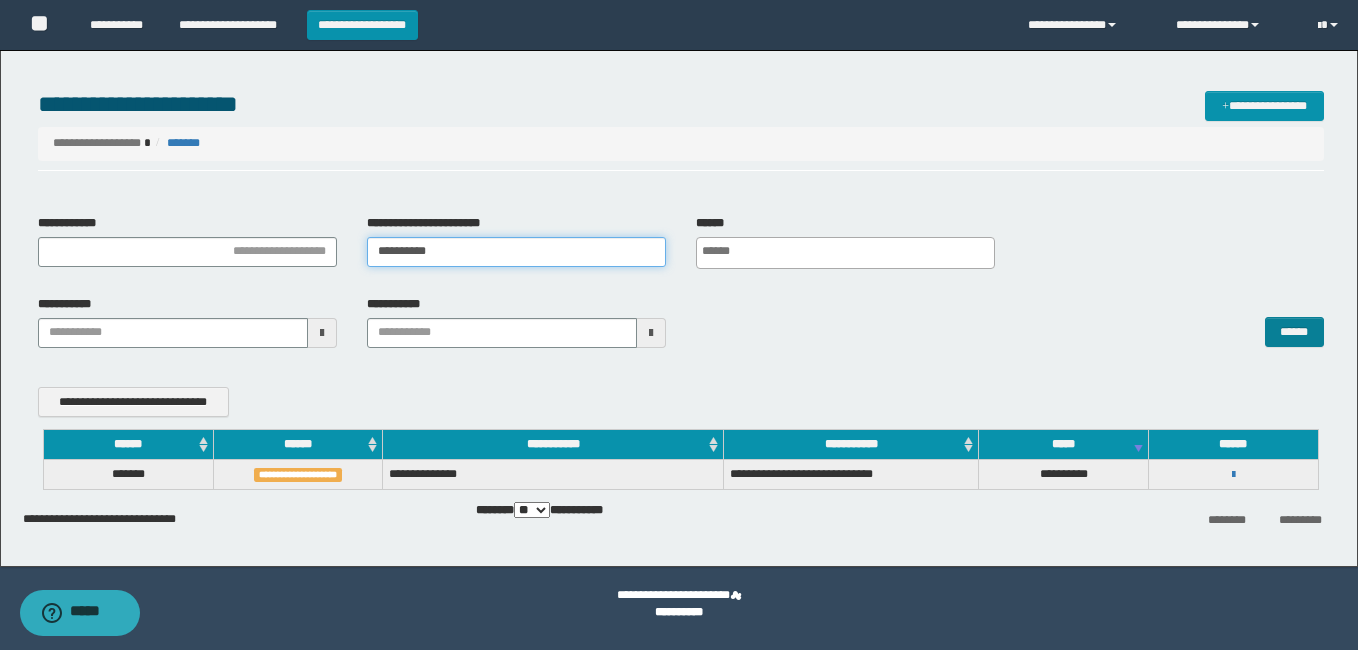 type on "**********" 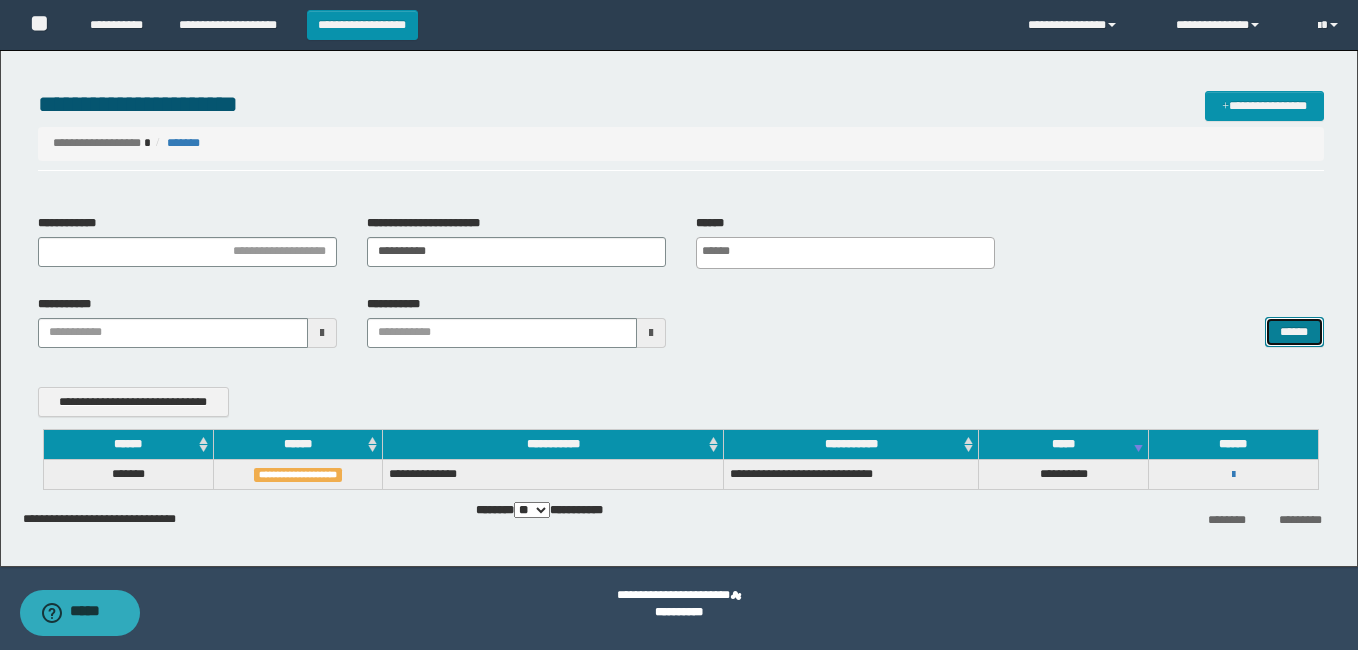 click on "******" at bounding box center (1294, 332) 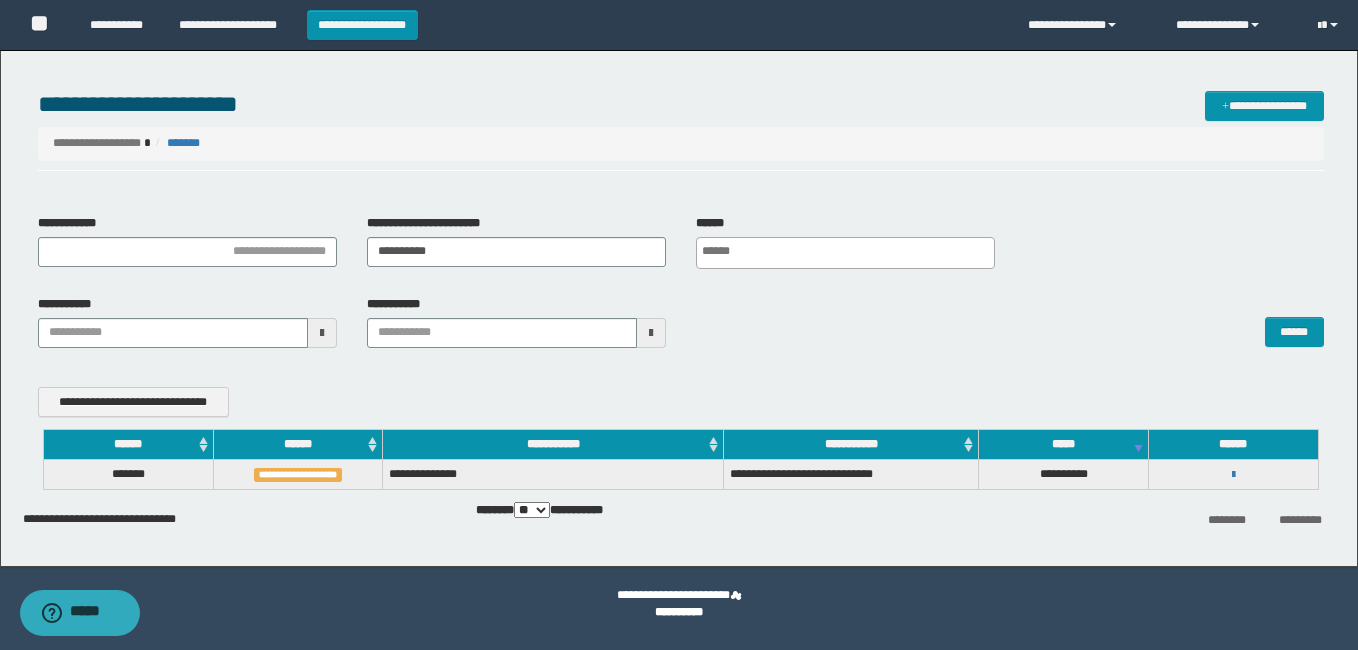 click on "**********" at bounding box center (1233, 474) 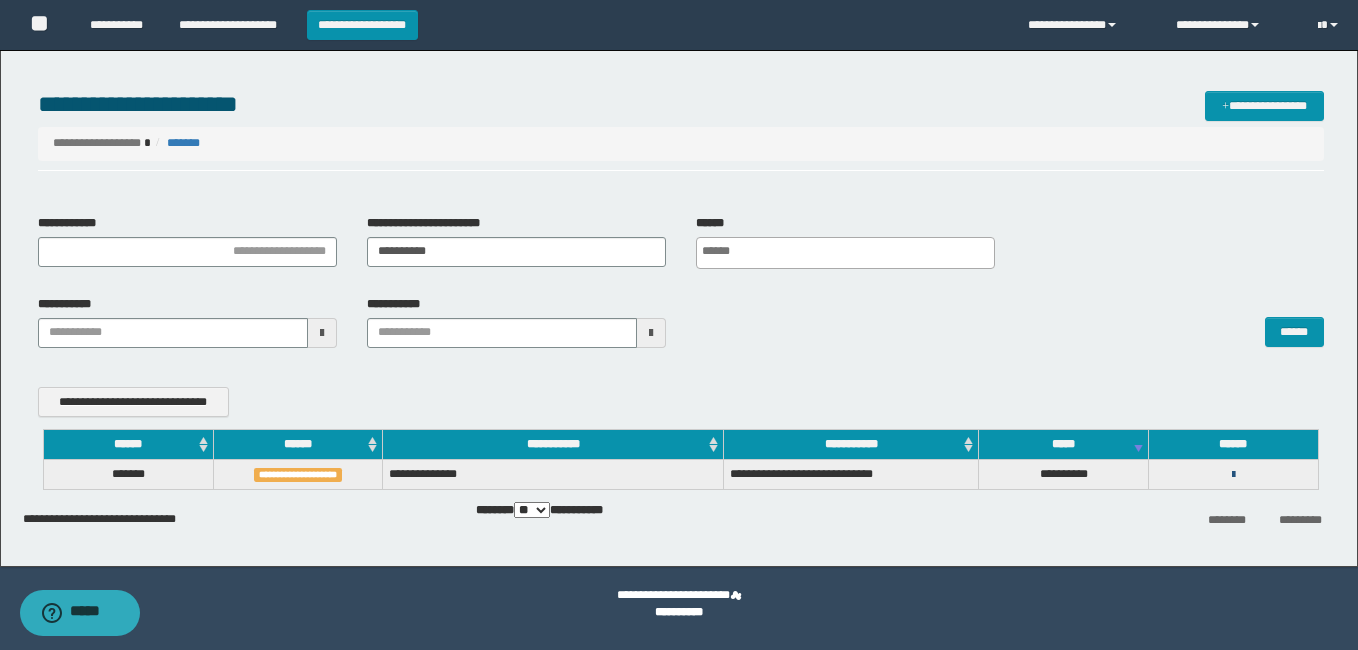 click at bounding box center (1233, 475) 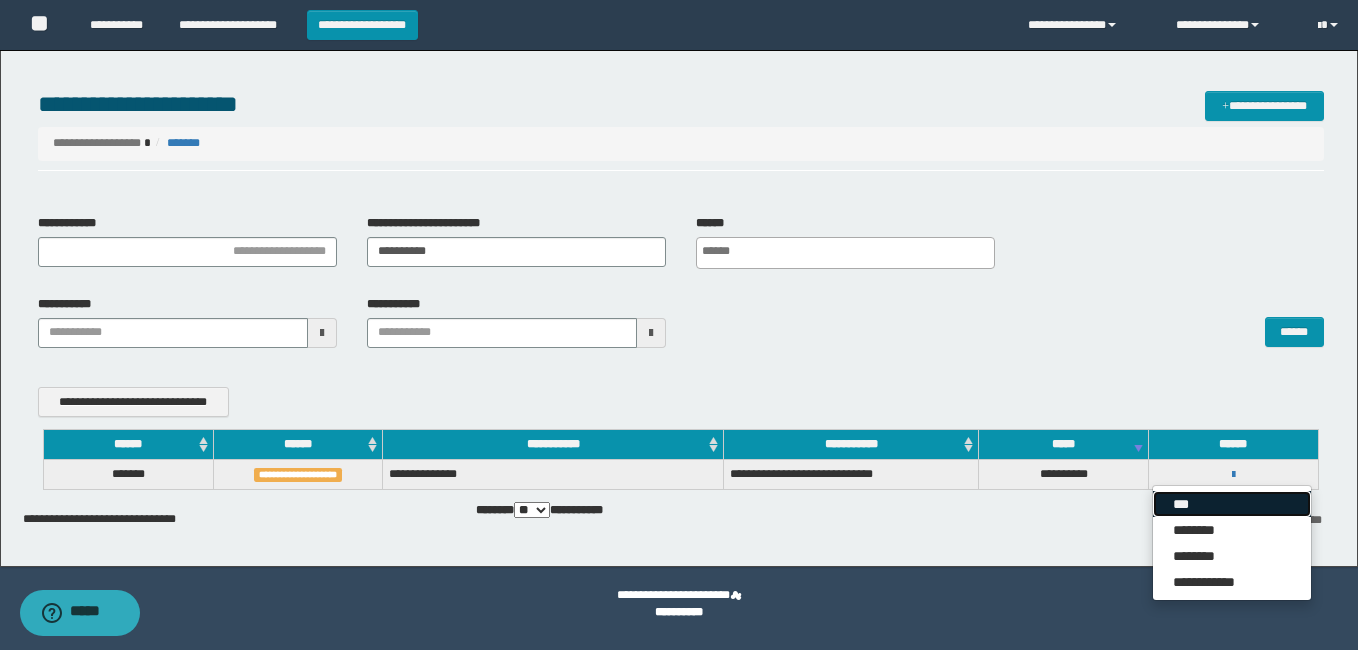 click on "***" at bounding box center [1232, 504] 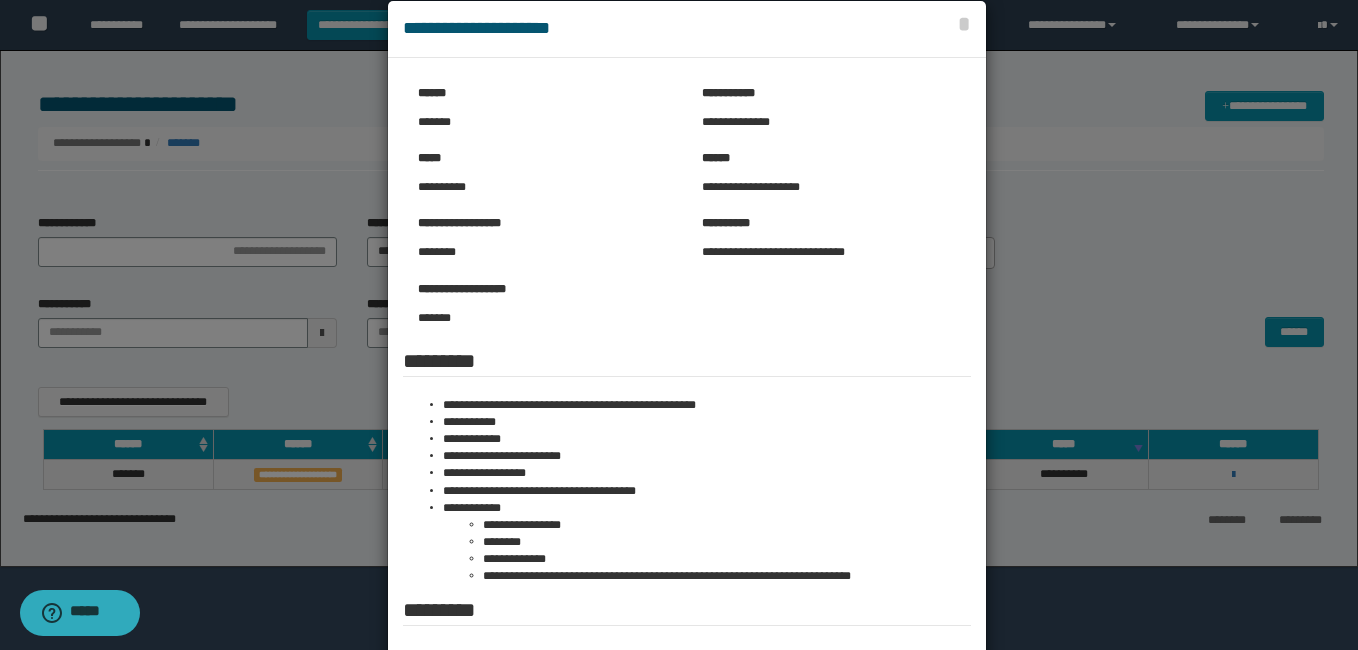 scroll, scrollTop: 0, scrollLeft: 0, axis: both 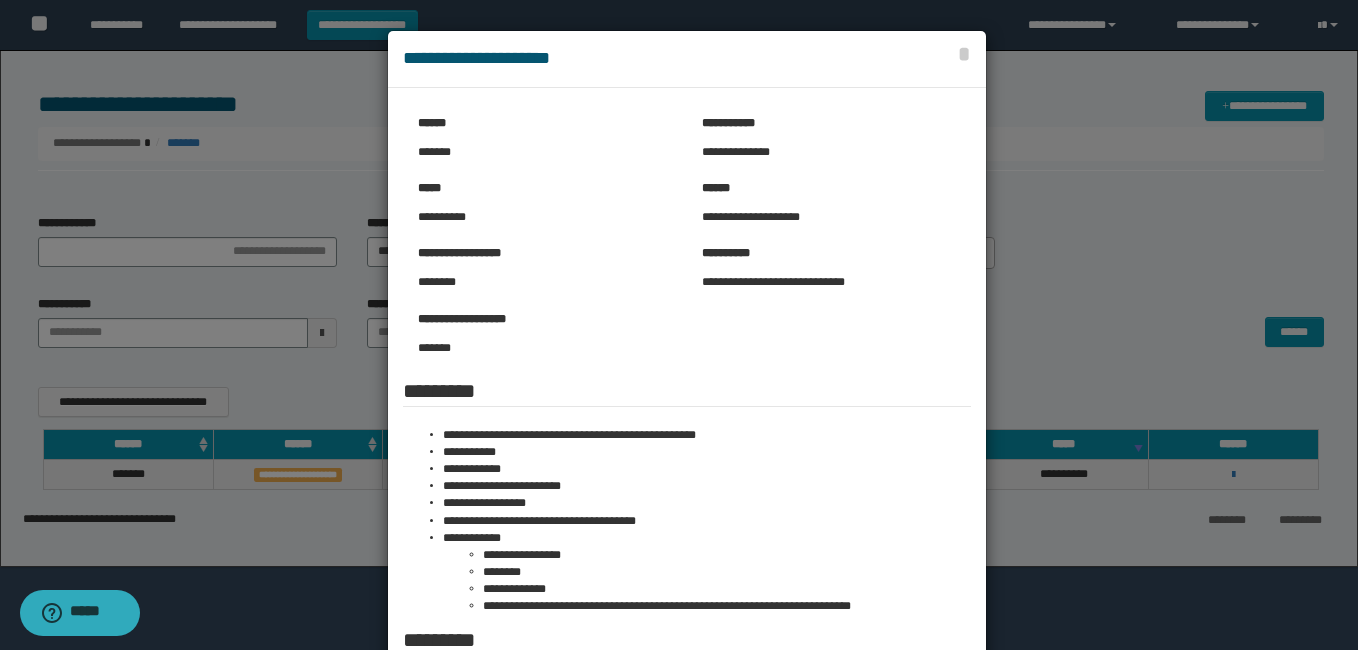 click at bounding box center [679, 435] 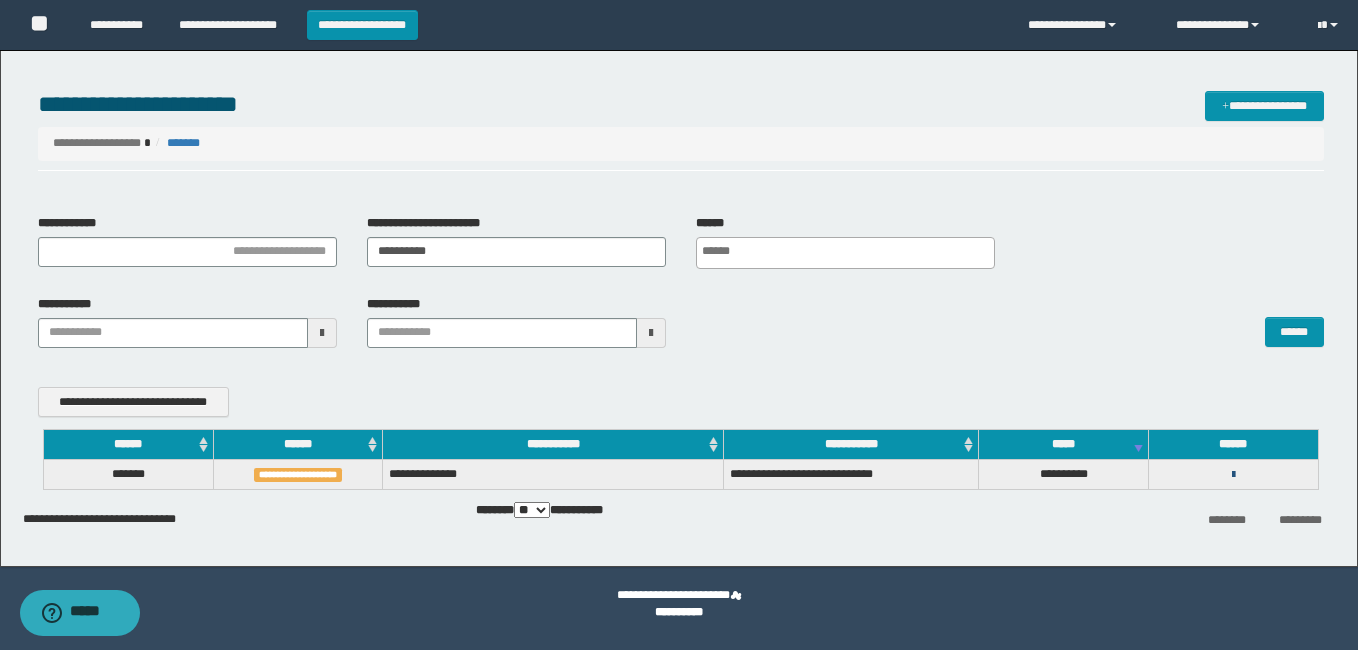 click at bounding box center [1233, 475] 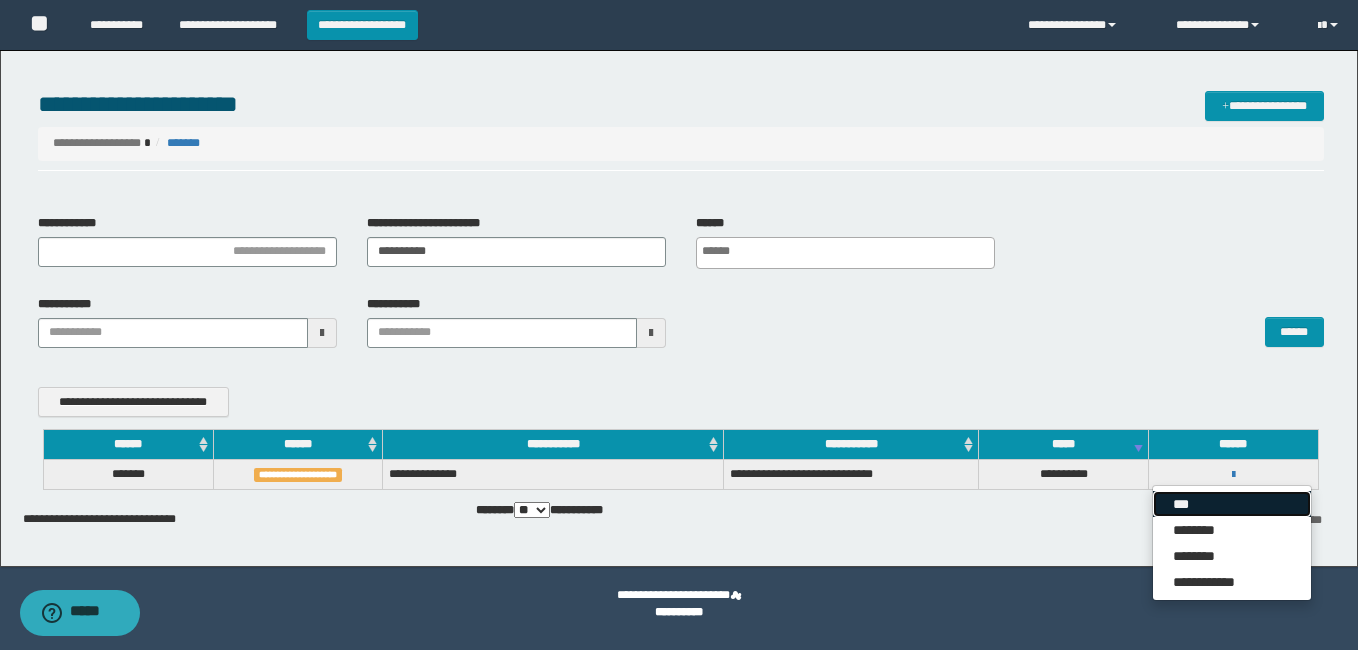 click on "***" at bounding box center [1232, 504] 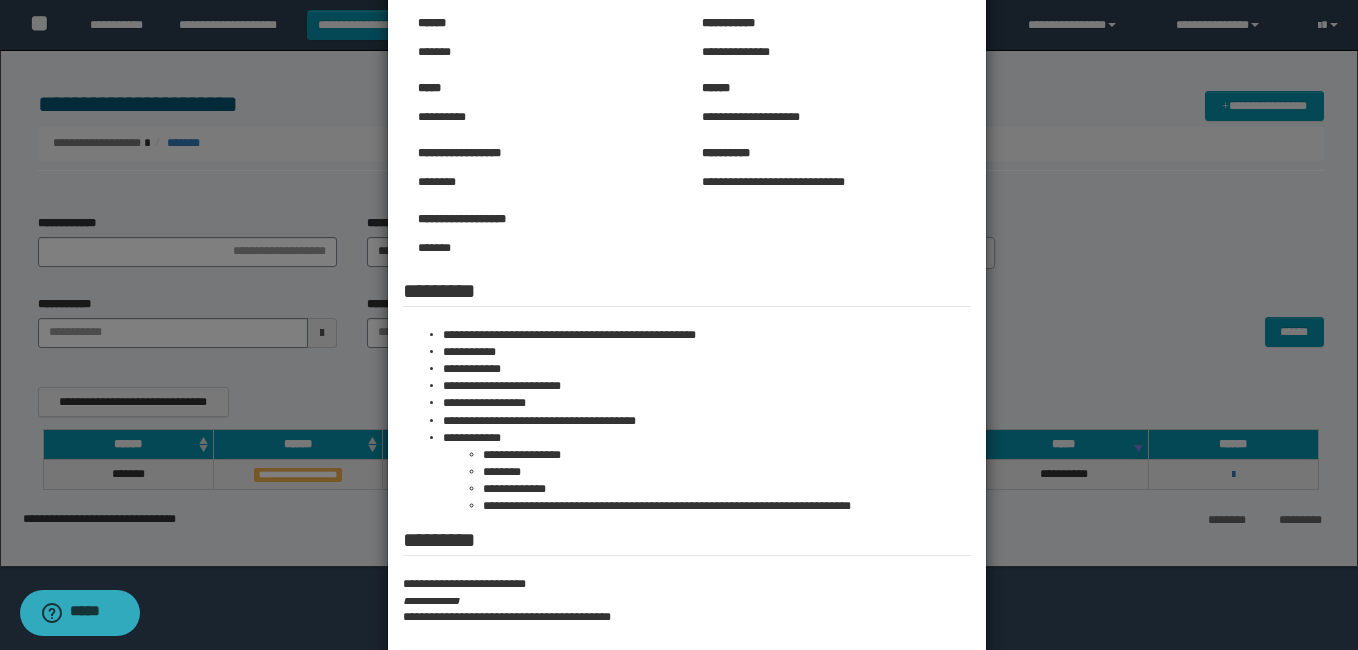 scroll, scrollTop: 0, scrollLeft: 0, axis: both 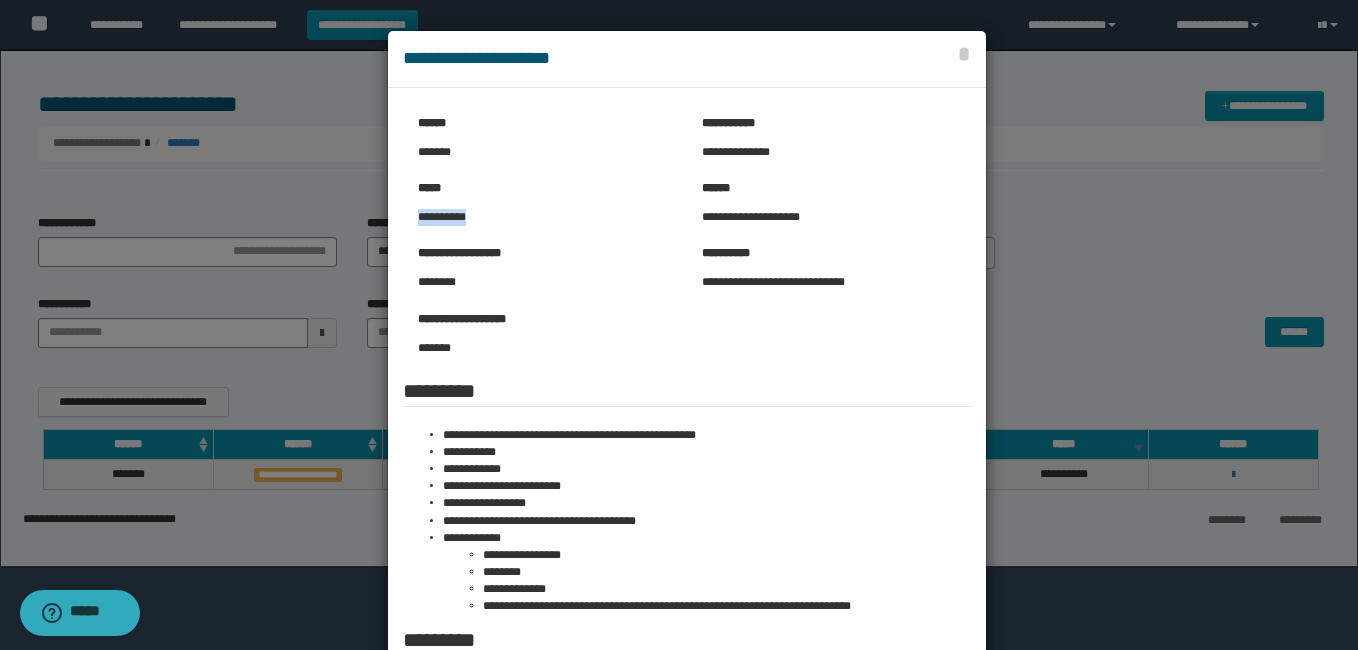 drag, startPoint x: 413, startPoint y: 213, endPoint x: 481, endPoint y: 213, distance: 68 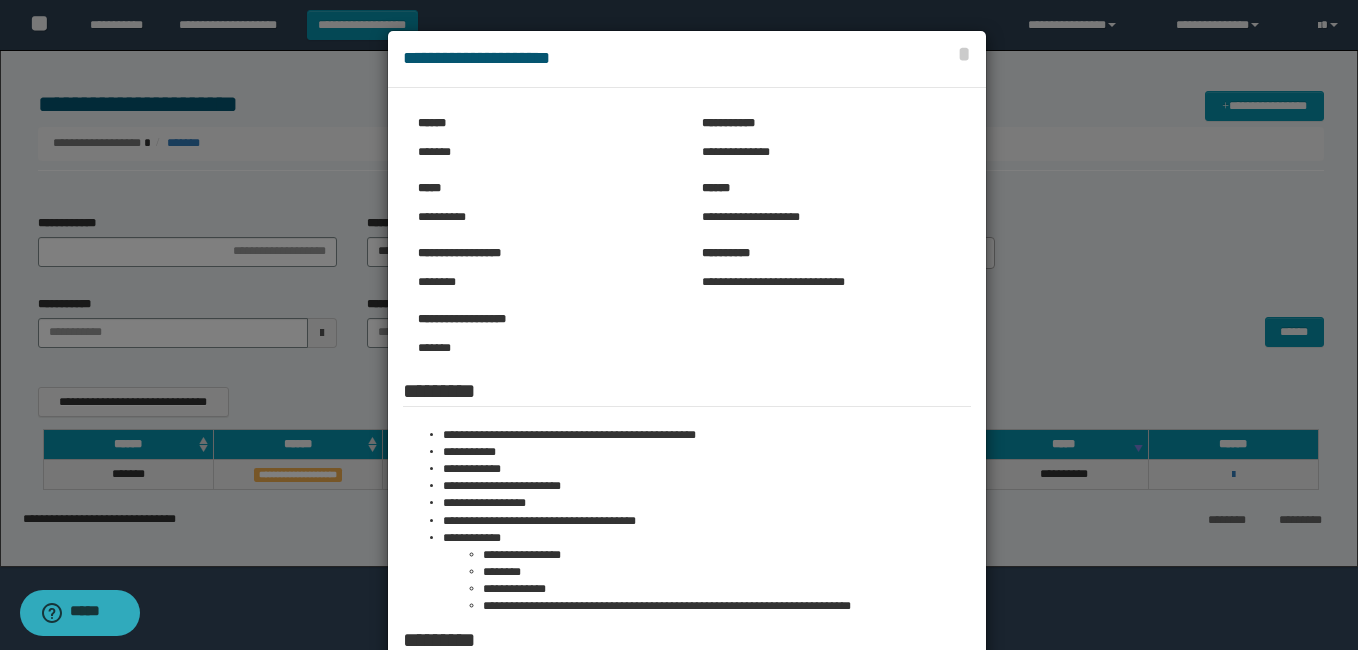 drag, startPoint x: 481, startPoint y: 213, endPoint x: 589, endPoint y: 276, distance: 125.032 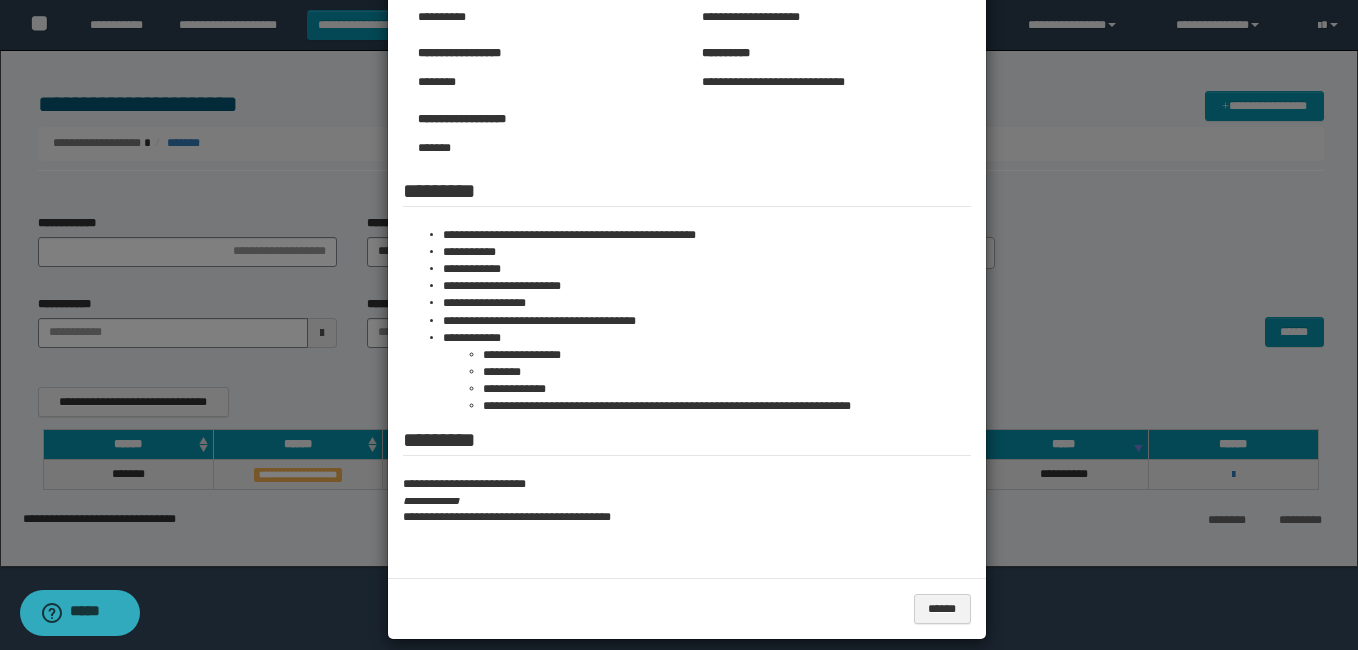 scroll, scrollTop: 220, scrollLeft: 0, axis: vertical 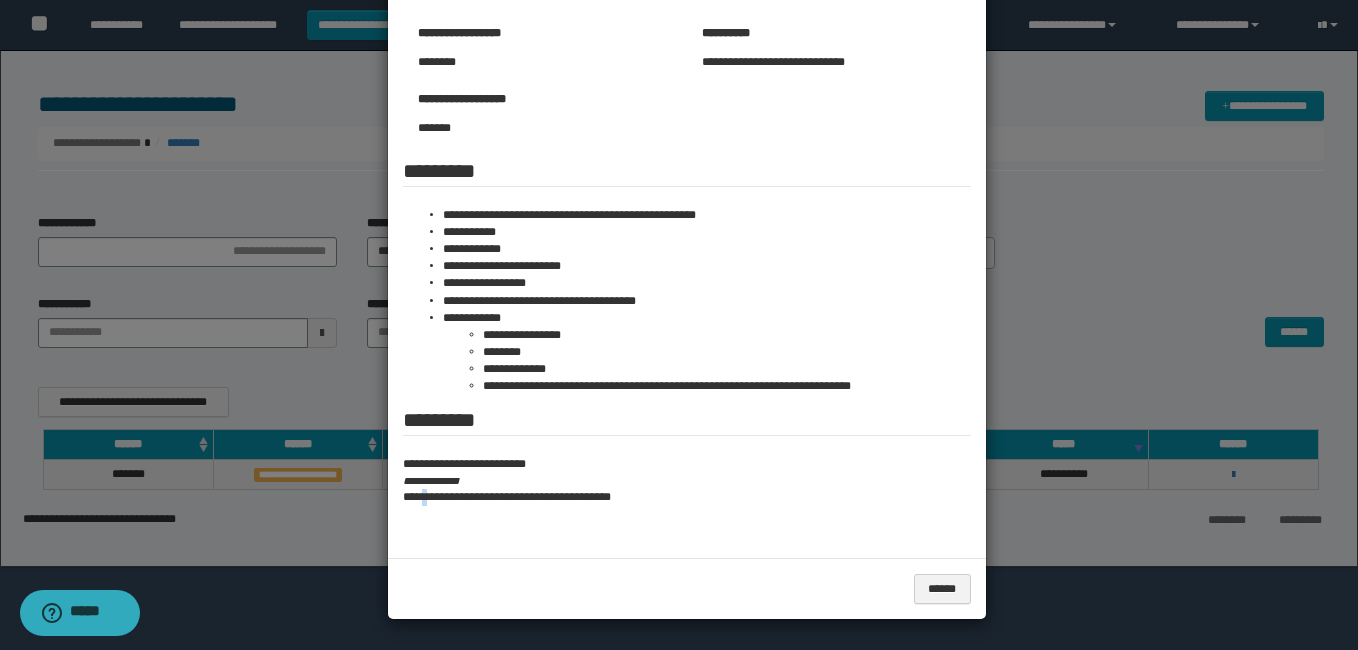 click on "**********" at bounding box center [687, 497] 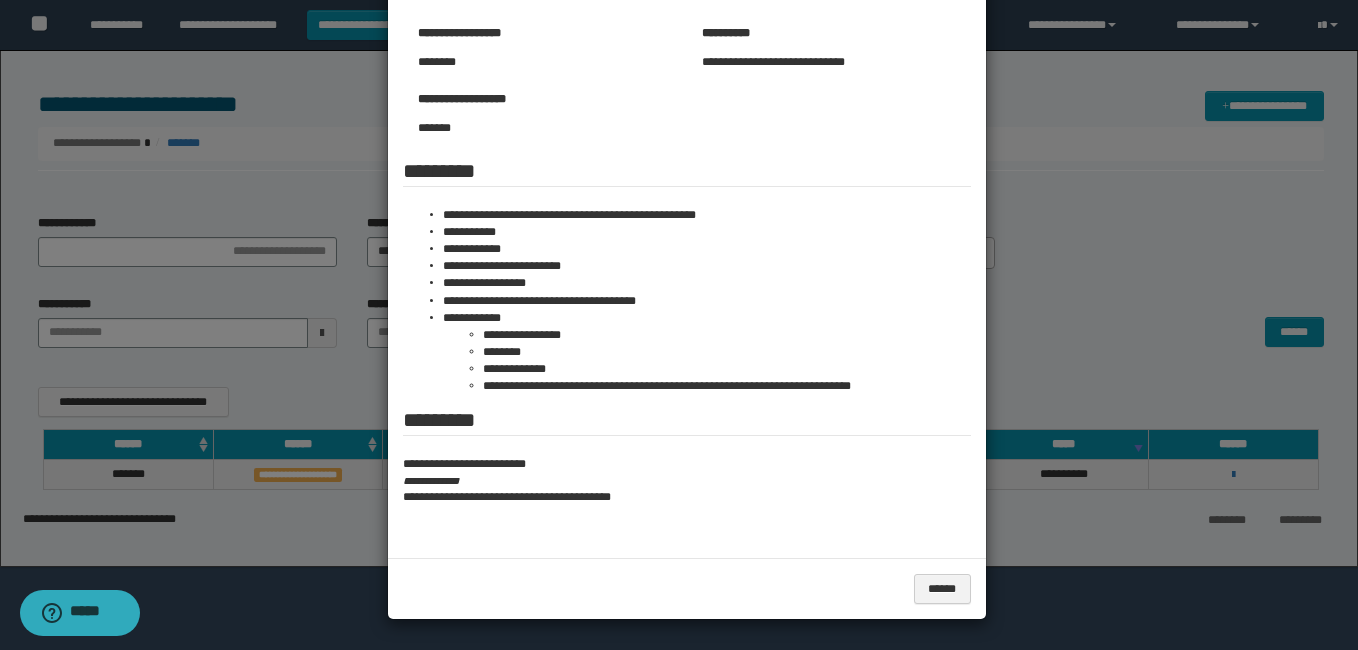 click on "**********" at bounding box center [687, 497] 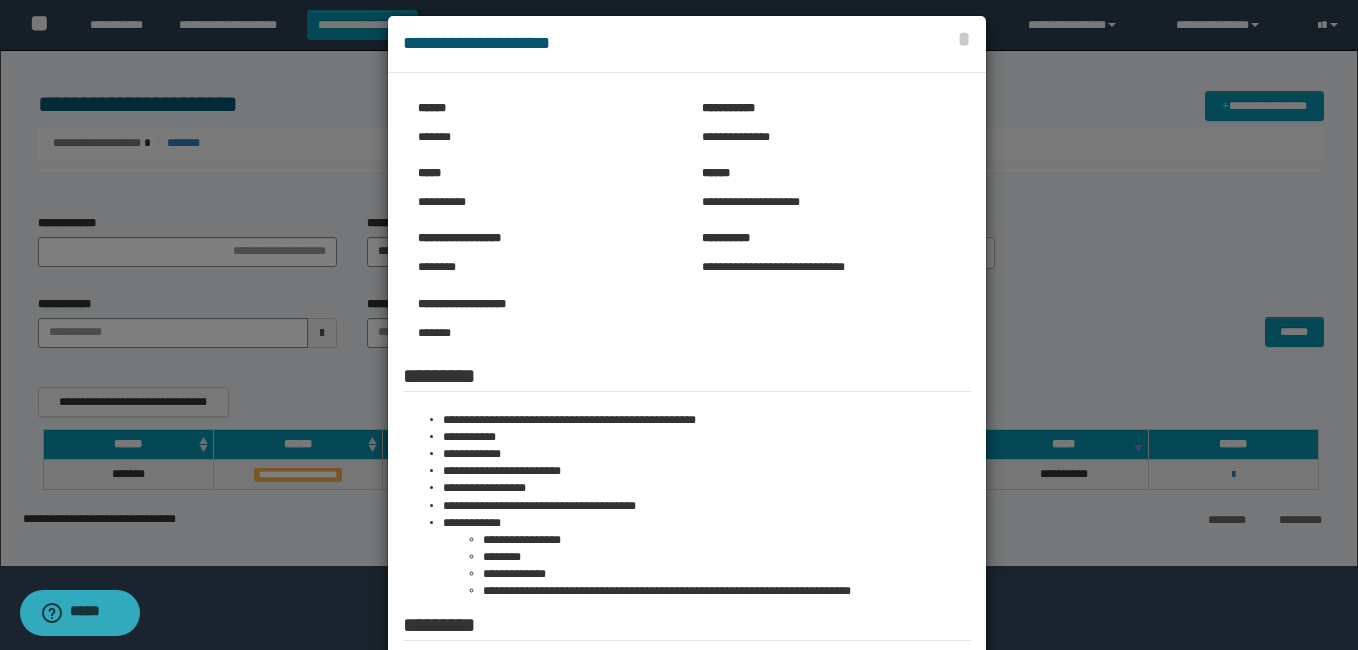 scroll, scrollTop: 0, scrollLeft: 0, axis: both 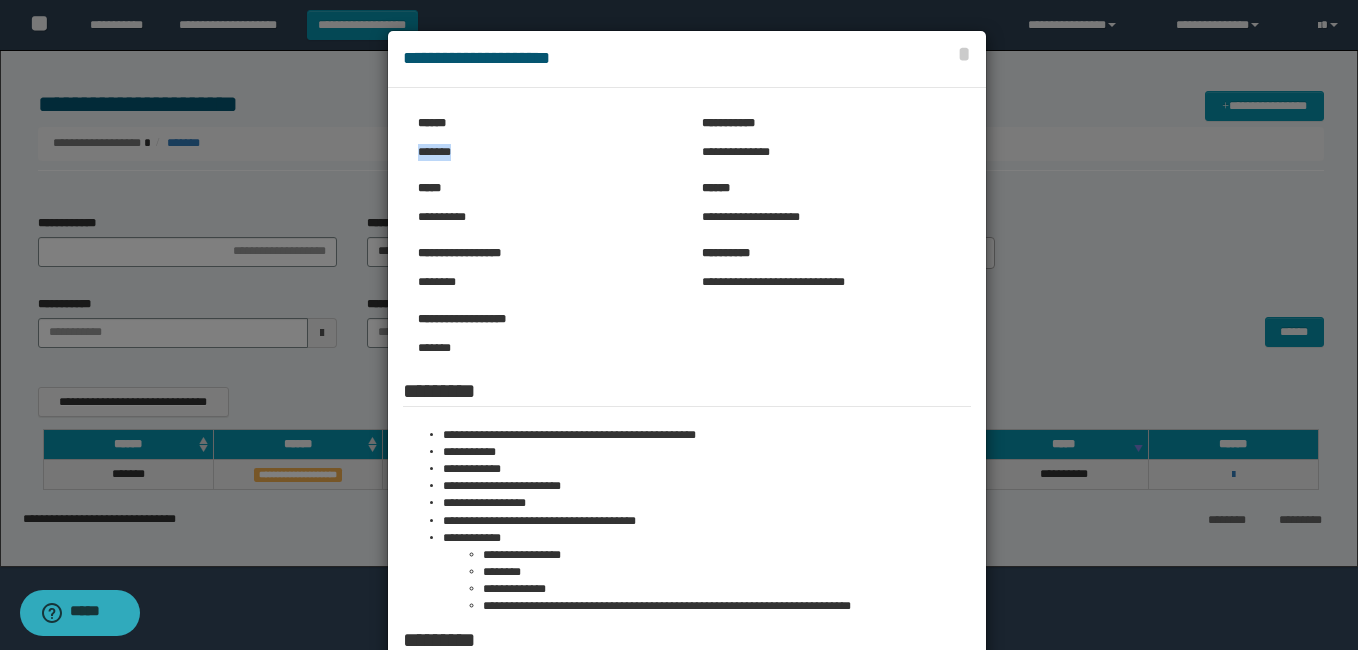 drag, startPoint x: 408, startPoint y: 148, endPoint x: 469, endPoint y: 148, distance: 61 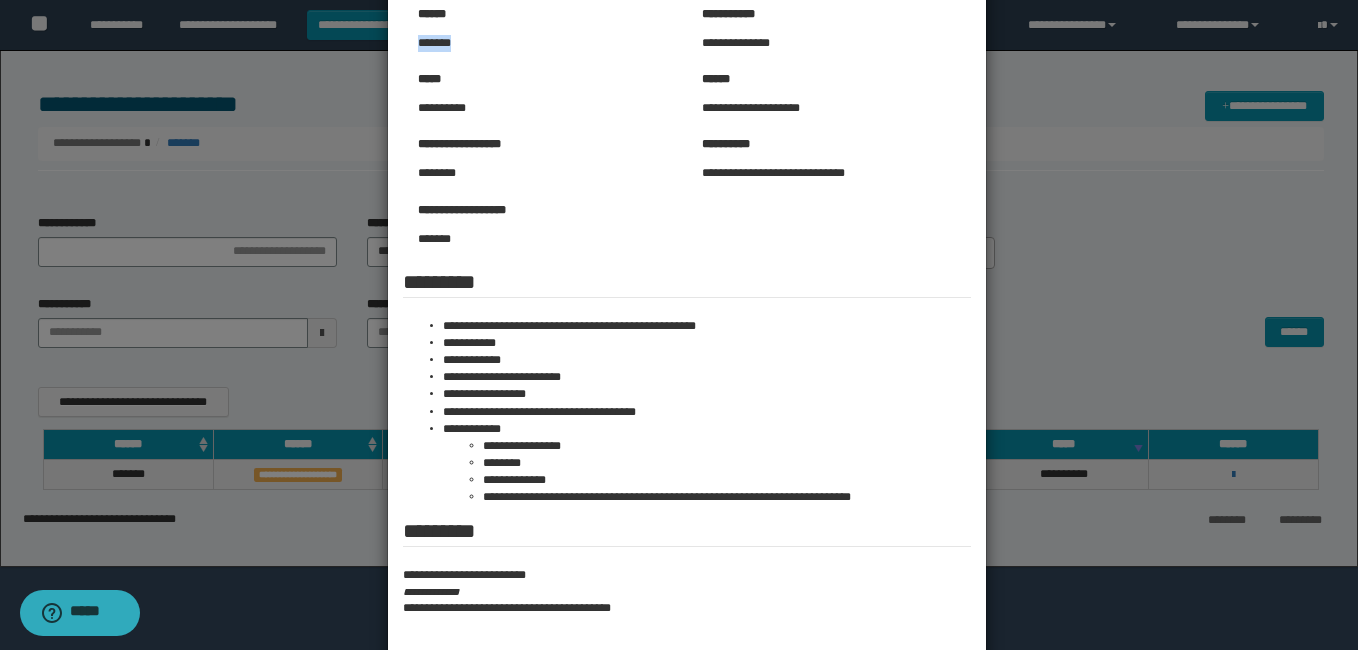 scroll, scrollTop: 220, scrollLeft: 0, axis: vertical 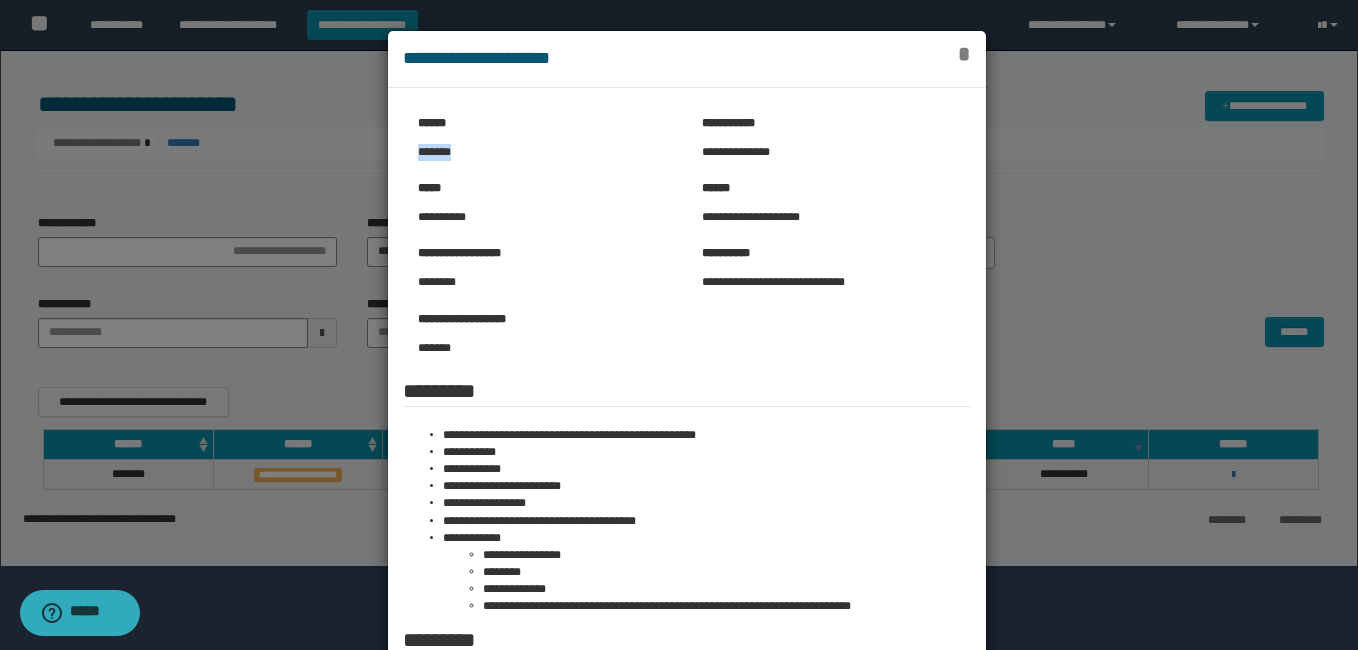 click on "*" at bounding box center [964, 54] 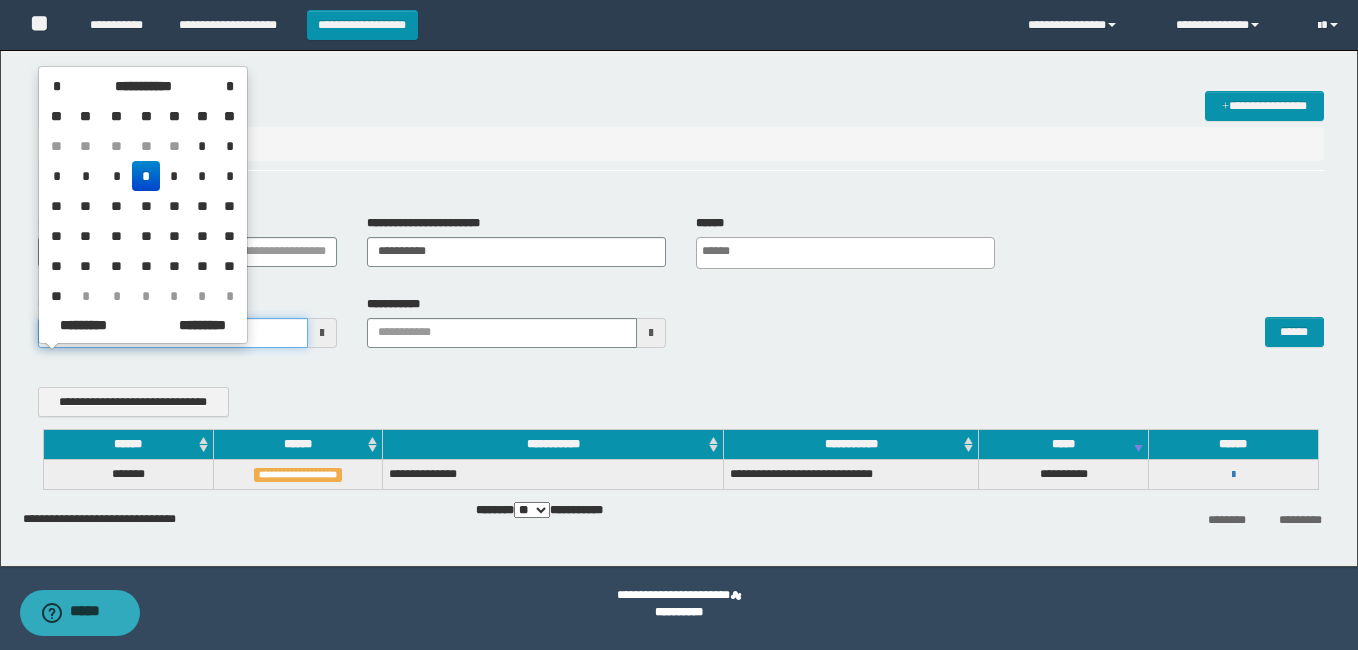 drag, startPoint x: 180, startPoint y: 329, endPoint x: 145, endPoint y: 329, distance: 35 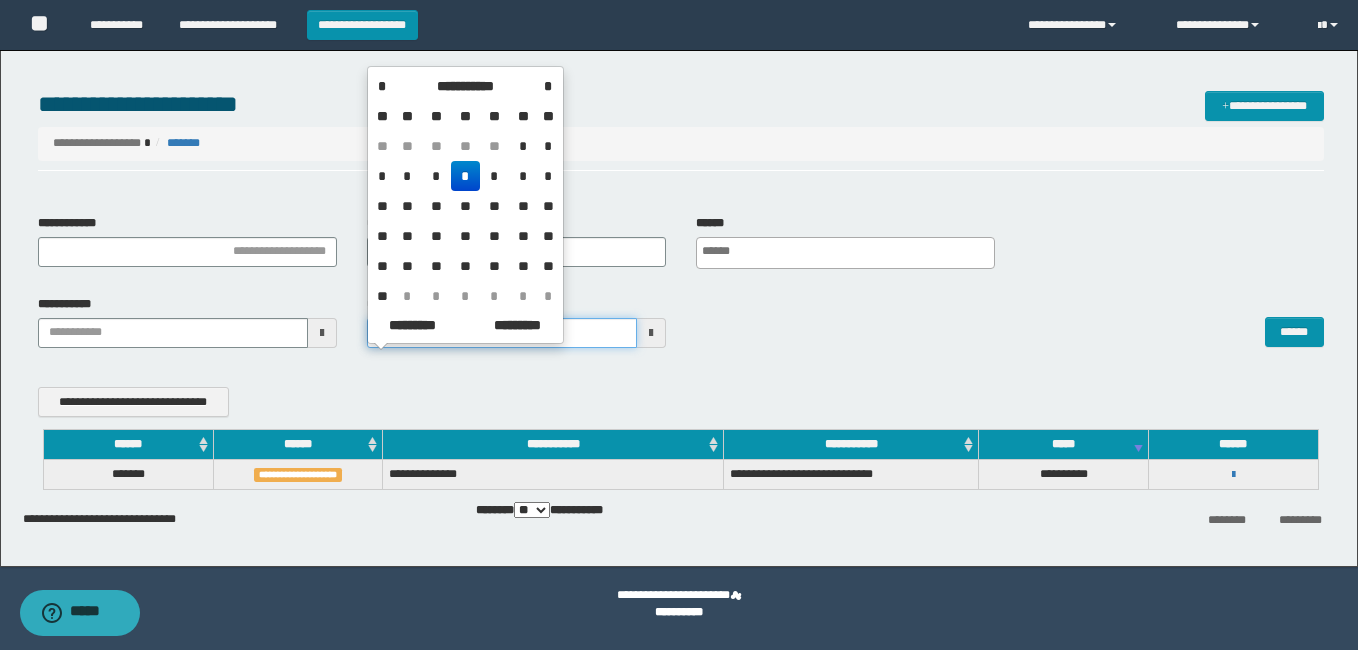 click on "**********" at bounding box center [679, 325] 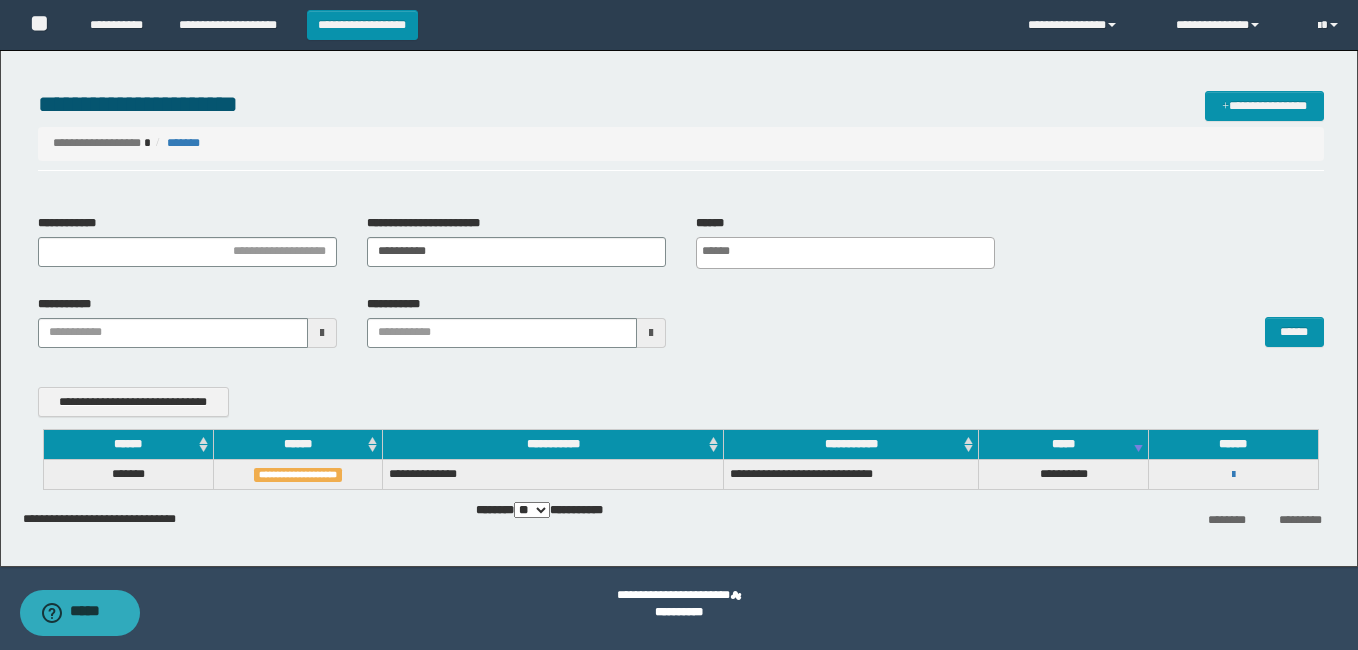 click on "**********" at bounding box center (679, 303) 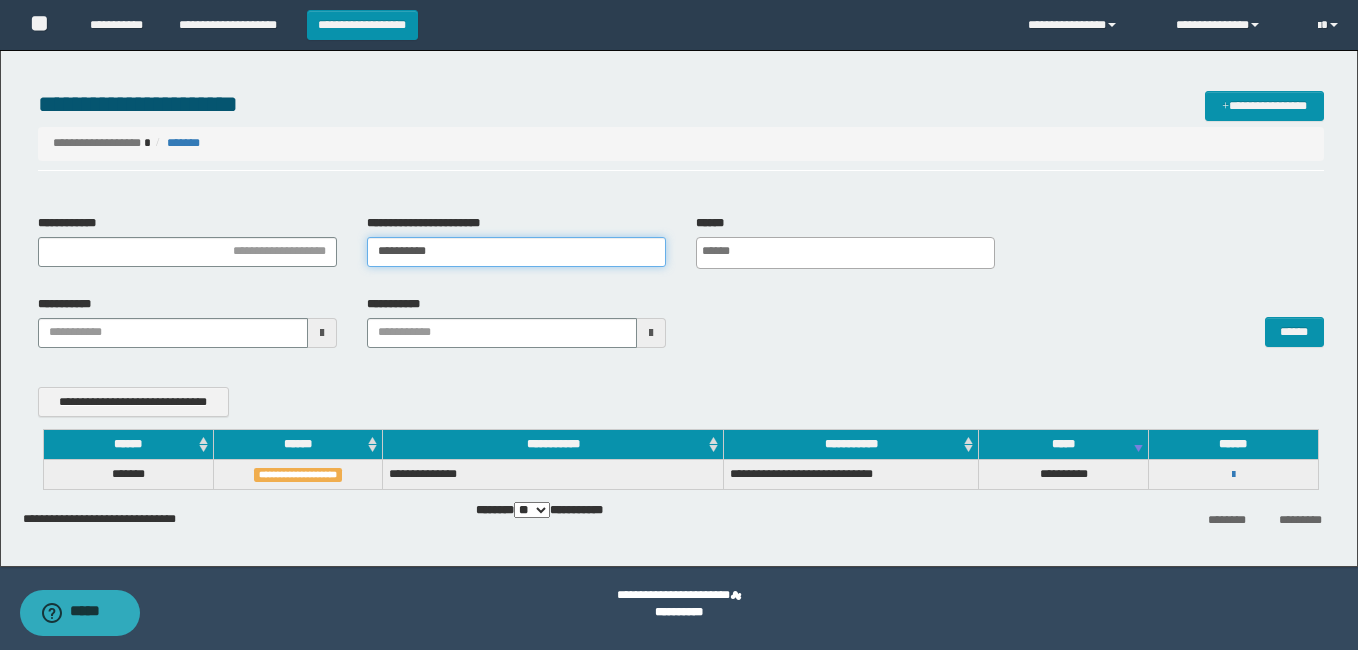 drag, startPoint x: 457, startPoint y: 256, endPoint x: 305, endPoint y: 256, distance: 152 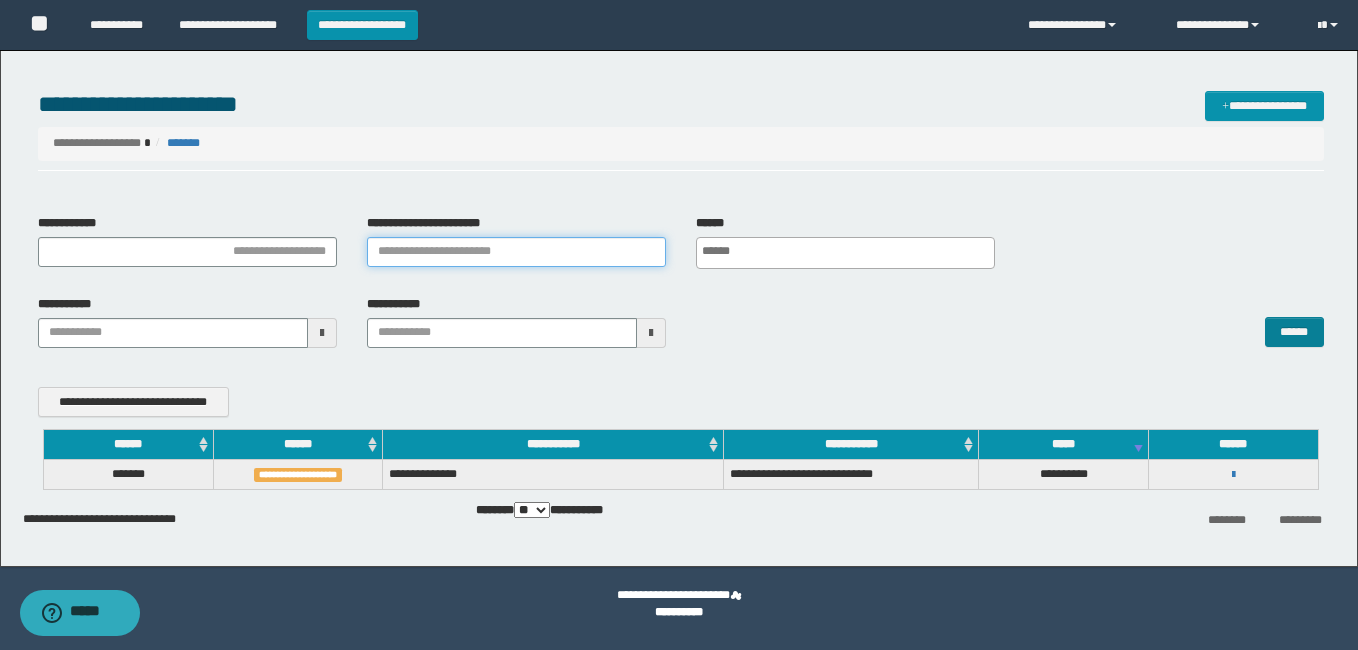 type 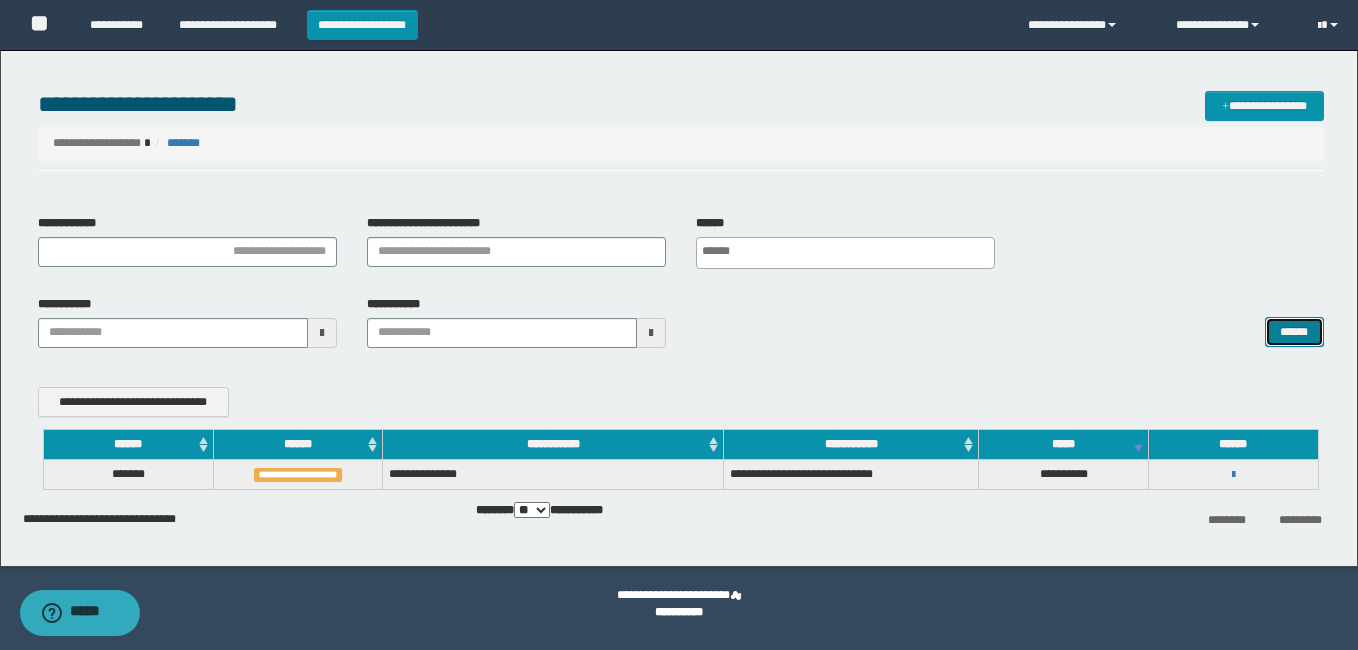 click on "******" at bounding box center (1294, 332) 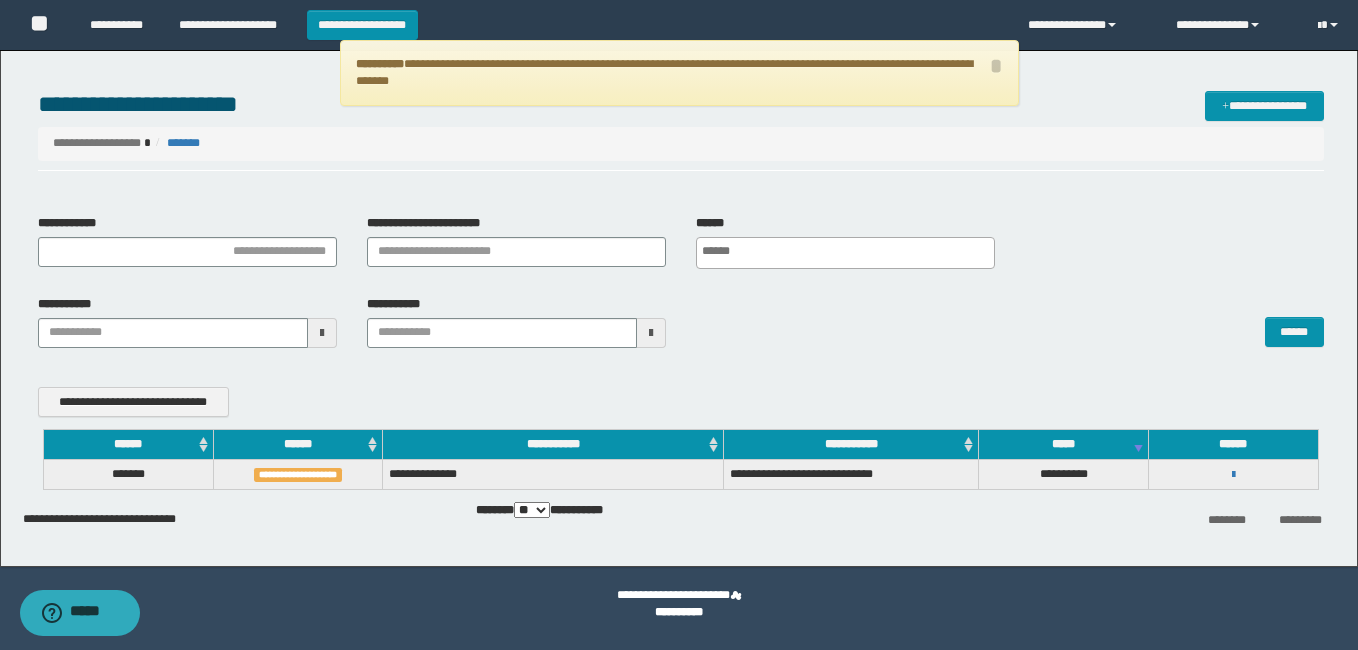 click on "**********" at bounding box center [553, 511] 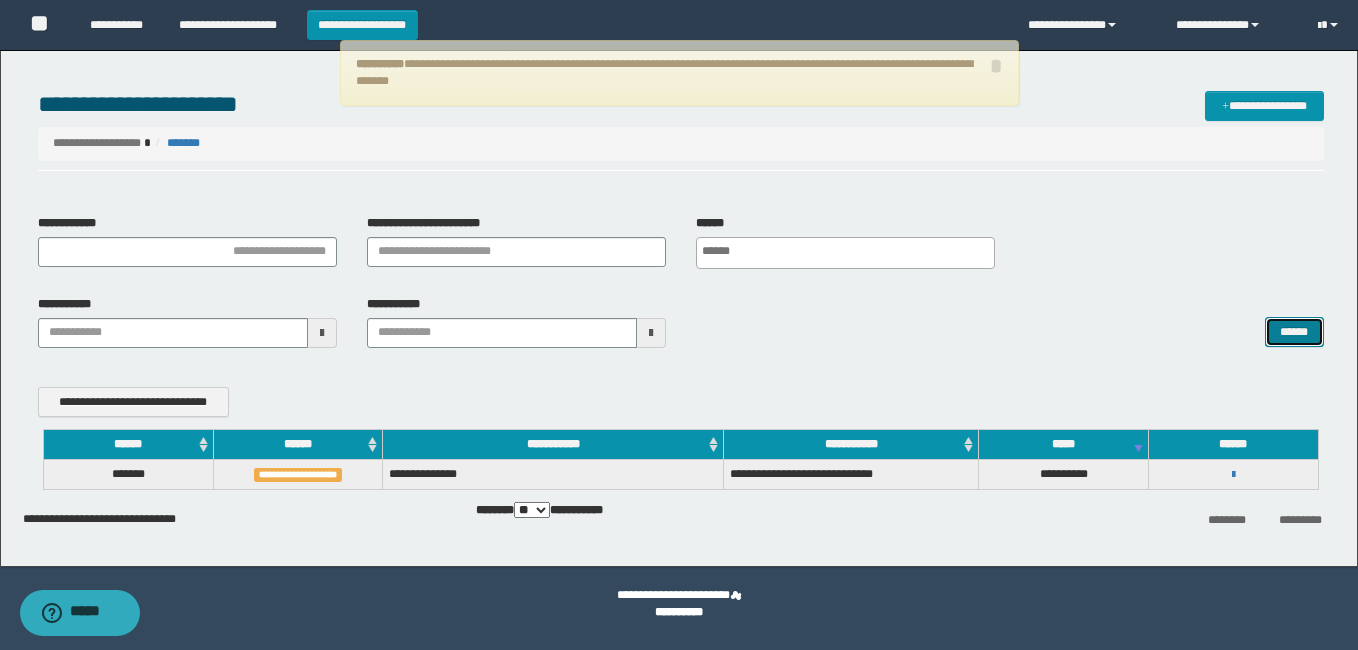 click on "******" at bounding box center (1294, 332) 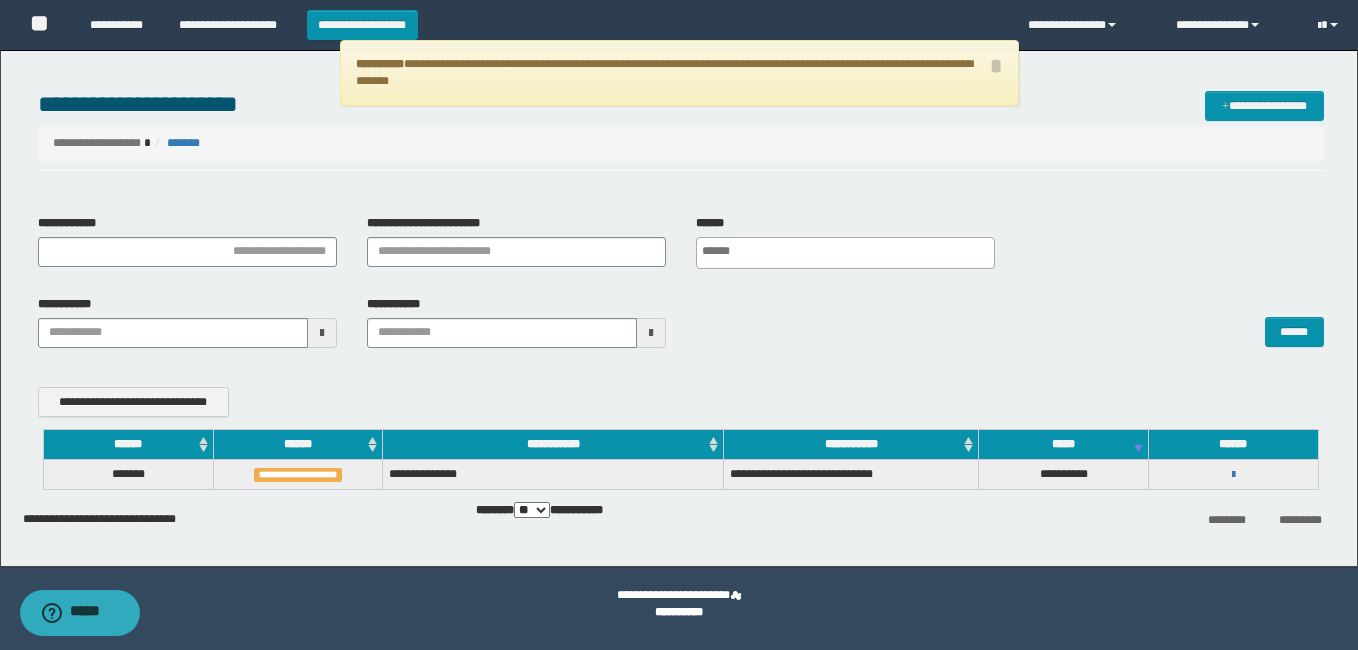 click at bounding box center (322, 333) 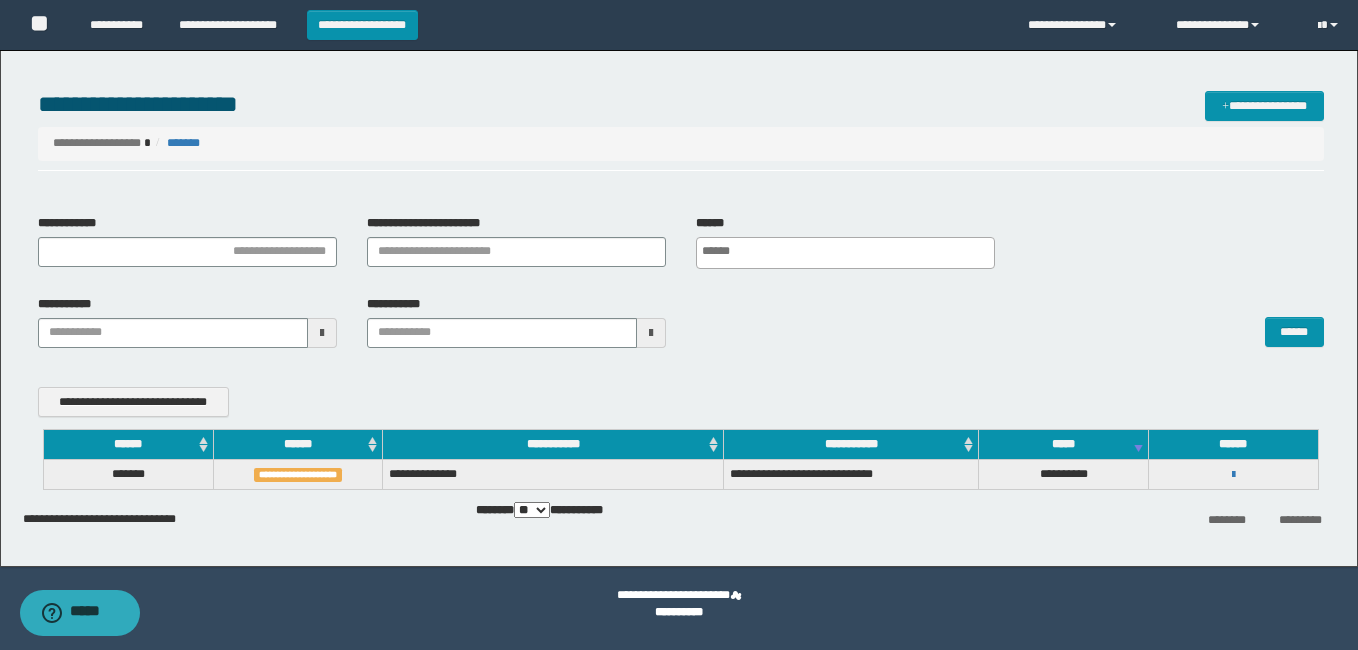 click at bounding box center (322, 333) 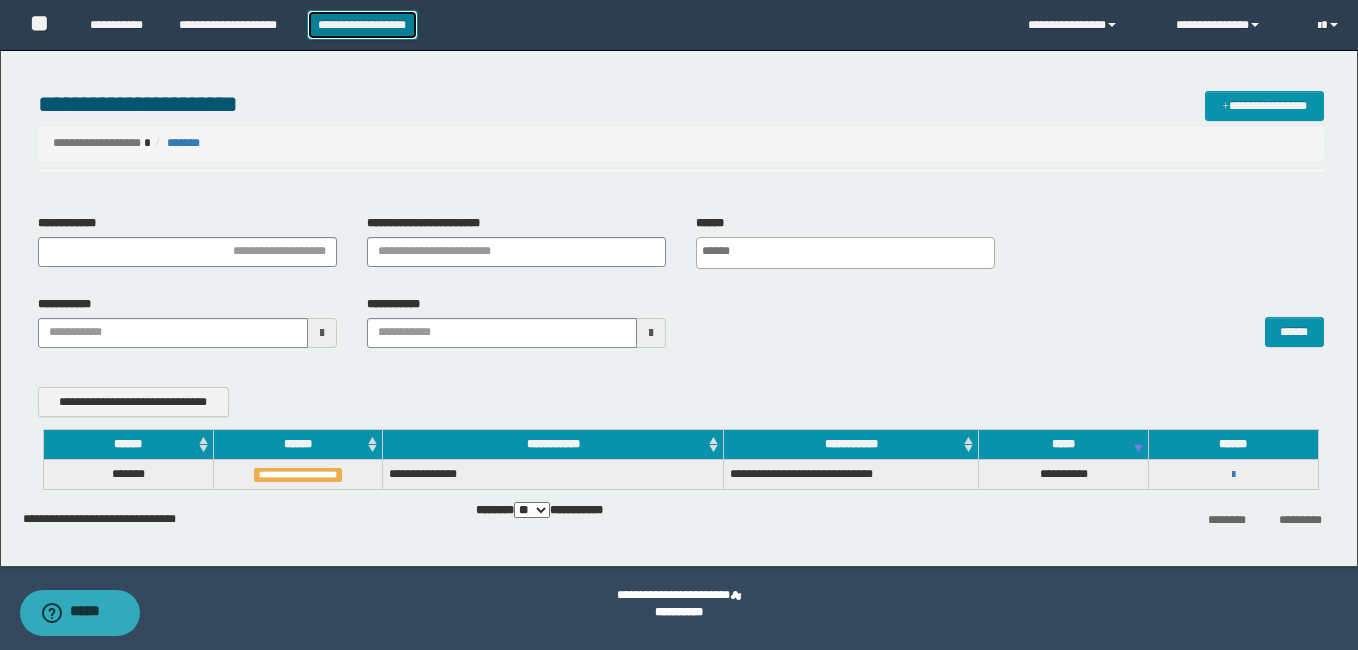 click on "**********" at bounding box center [362, 25] 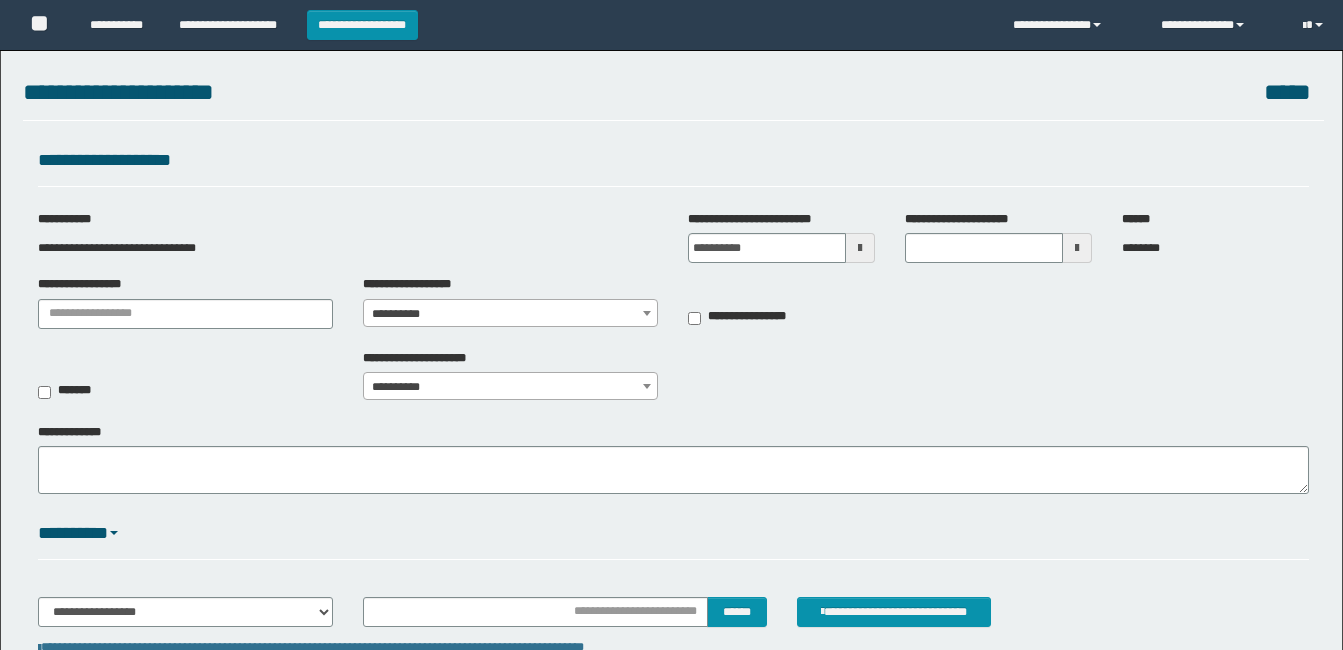 scroll, scrollTop: 0, scrollLeft: 0, axis: both 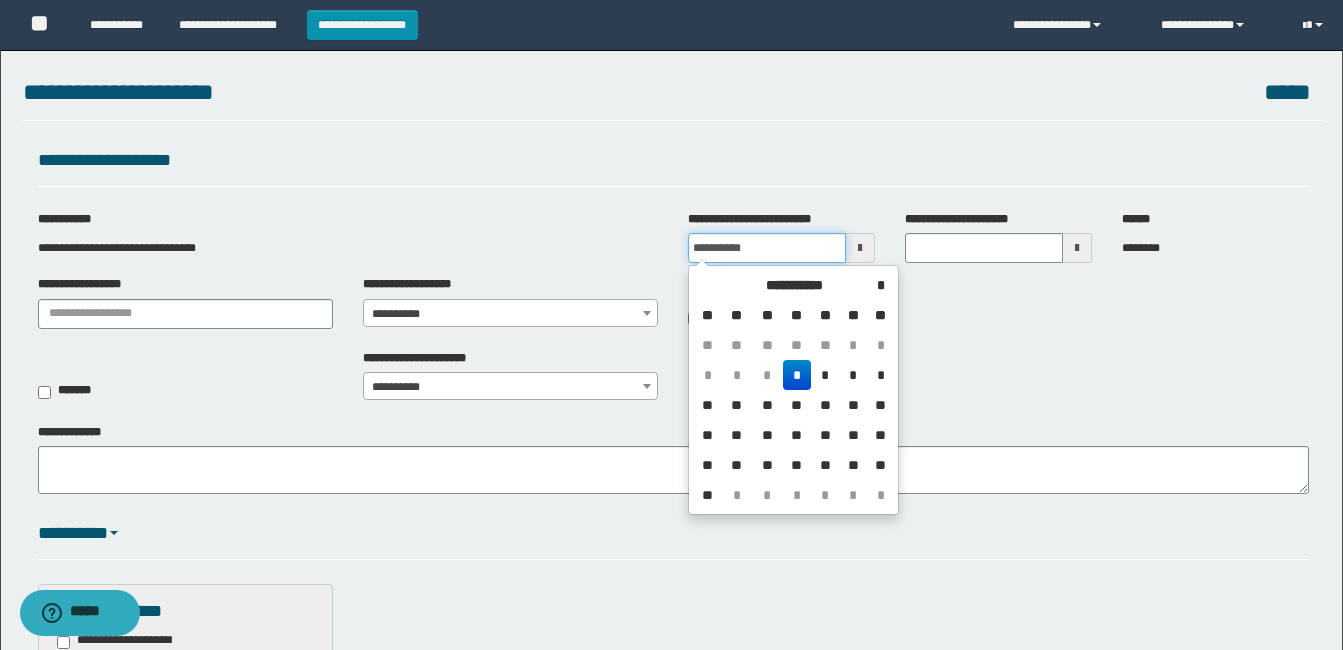 click on "**********" at bounding box center (767, 248) 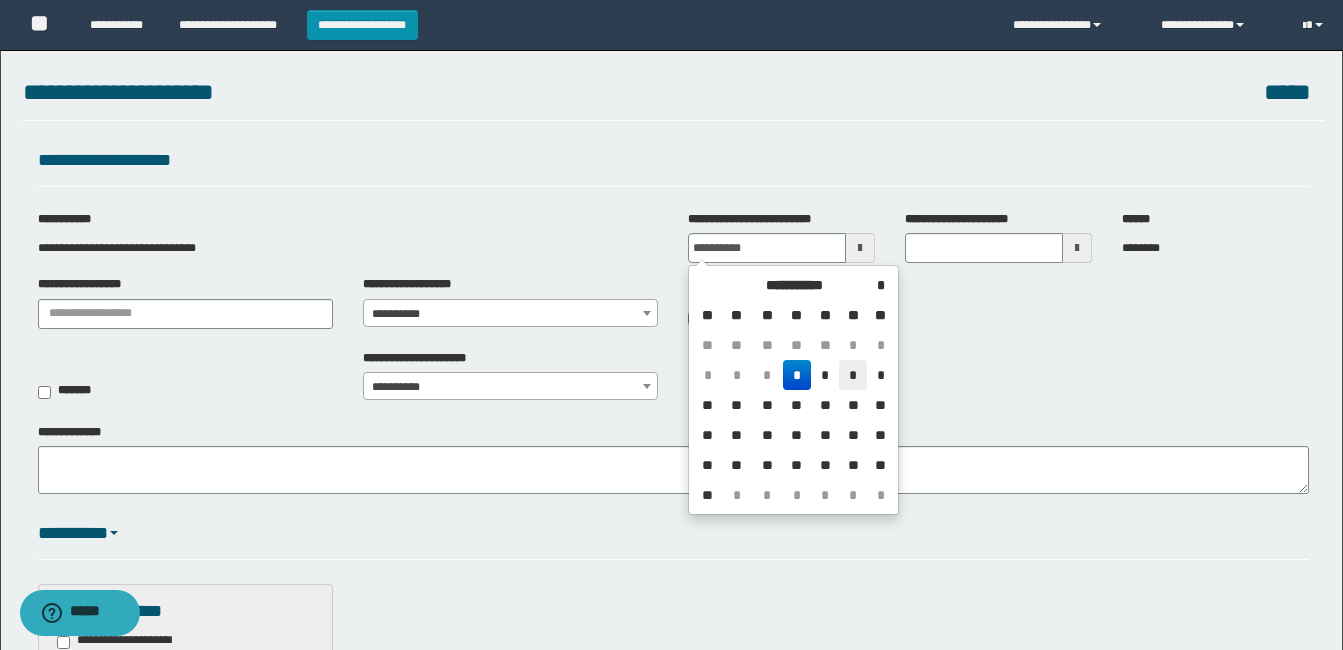 click on "*" at bounding box center (853, 375) 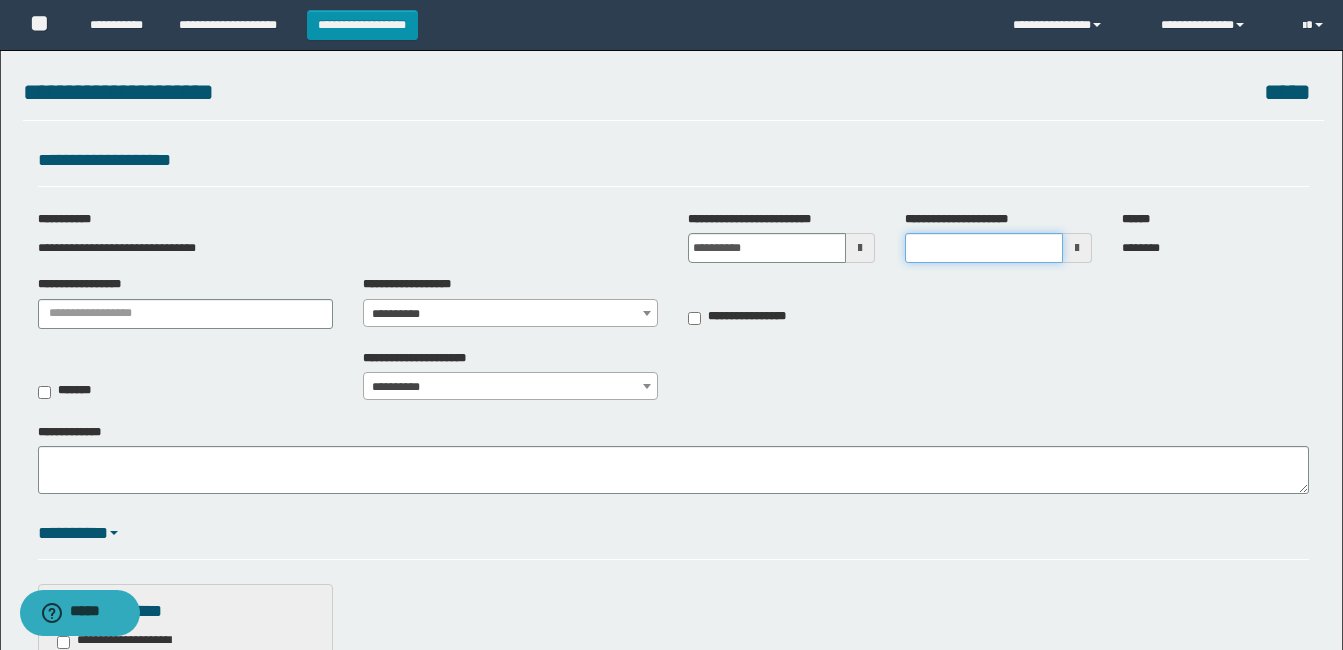 click on "**********" at bounding box center [984, 248] 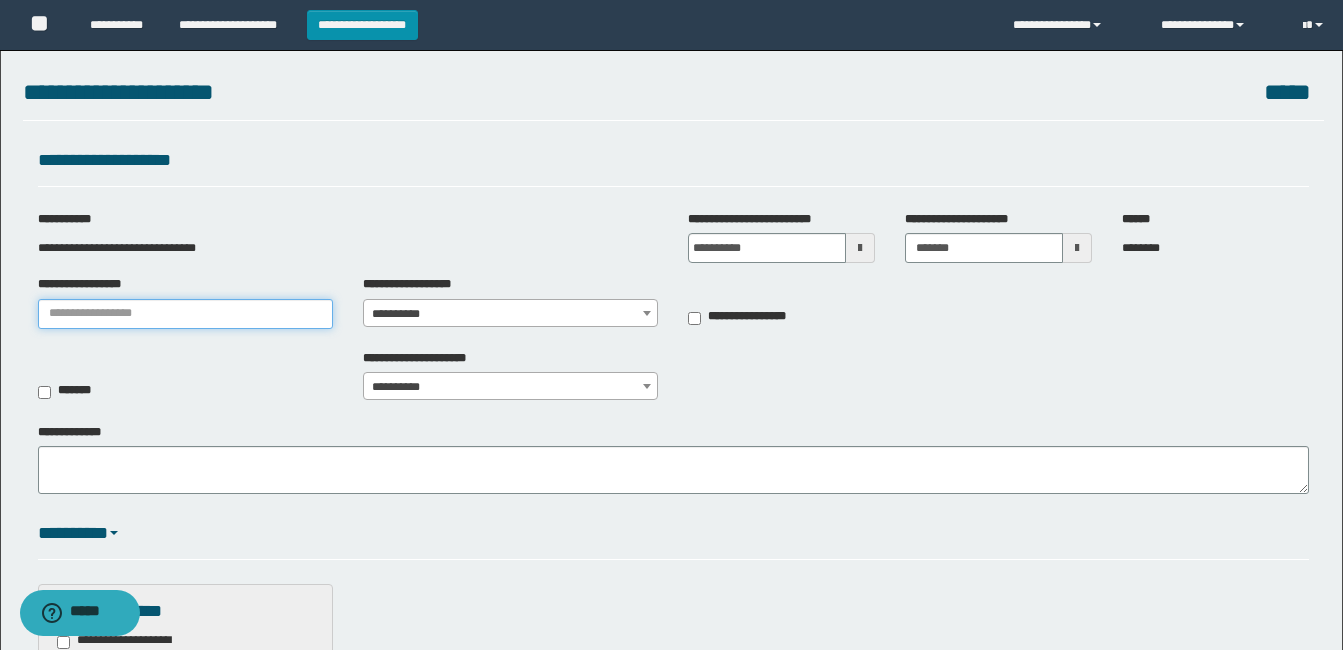 type on "********" 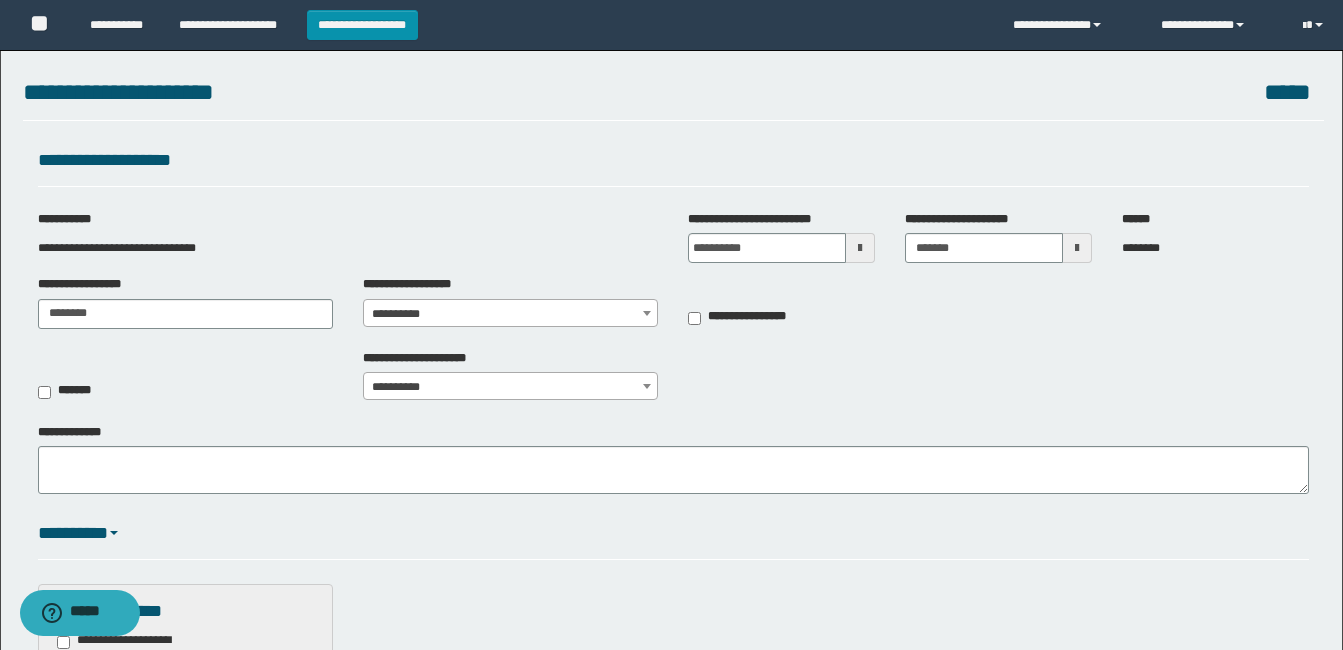 click on "**********" at bounding box center [510, 314] 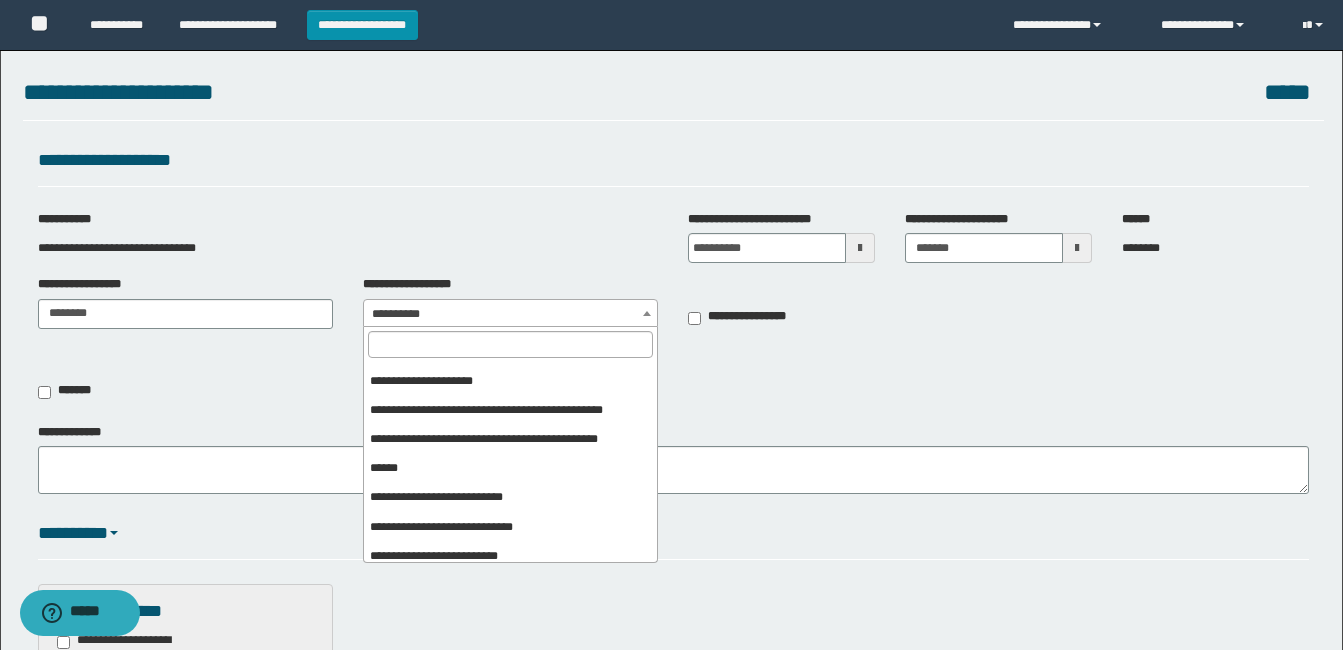 scroll, scrollTop: 300, scrollLeft: 0, axis: vertical 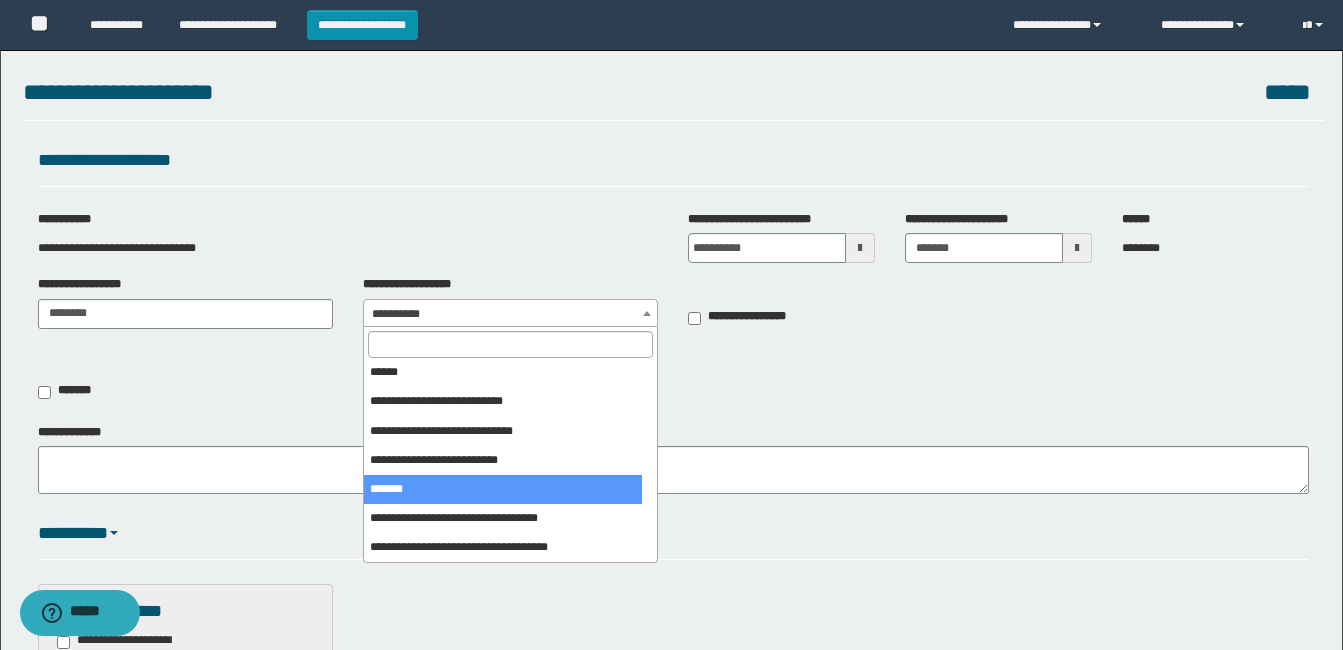 select on "***" 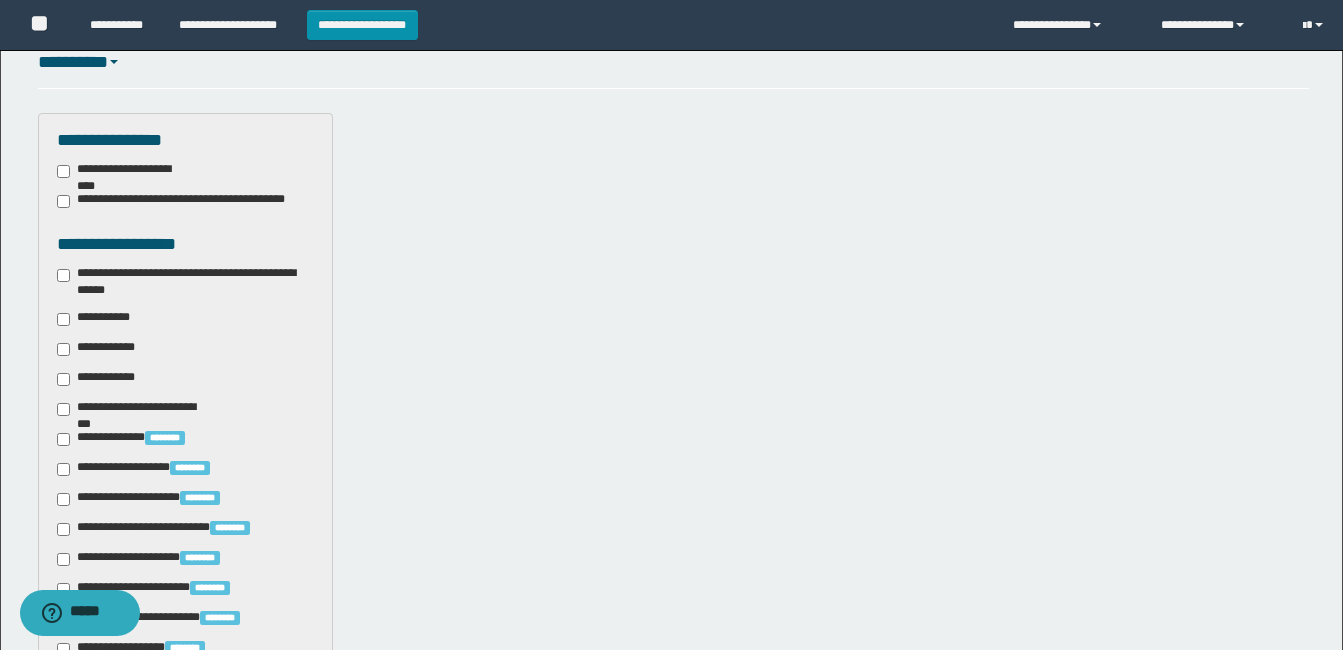 scroll, scrollTop: 500, scrollLeft: 0, axis: vertical 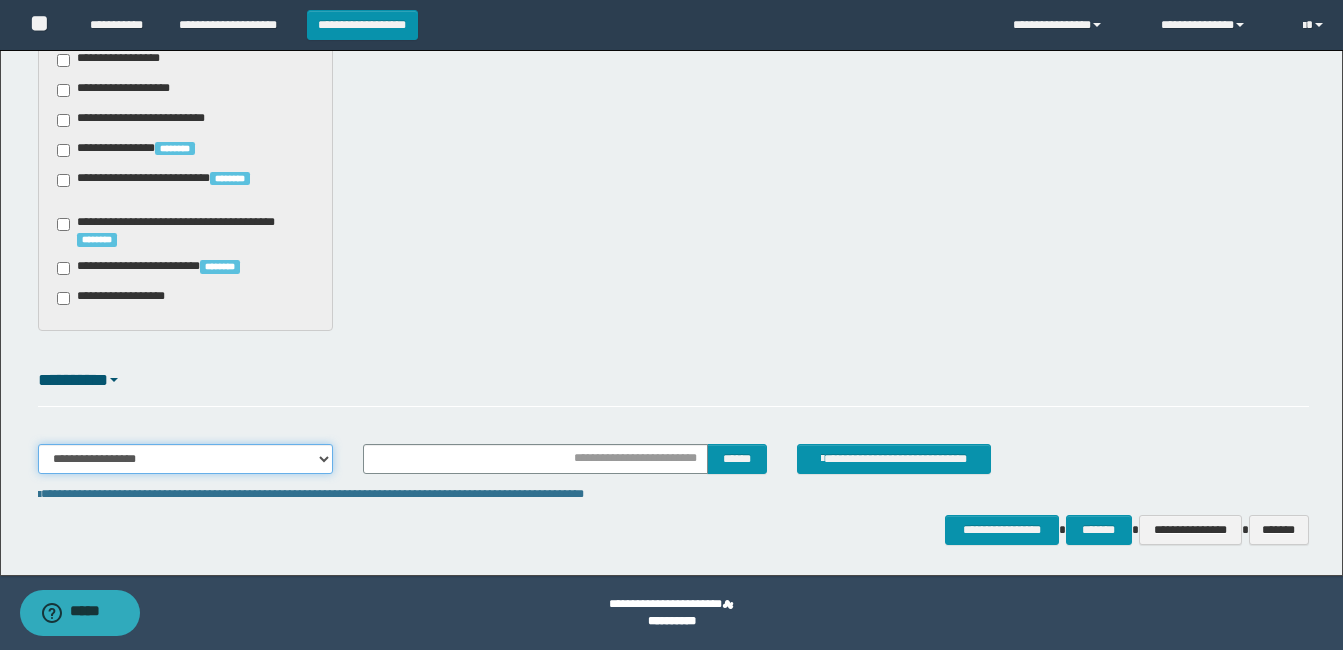 click on "**********" at bounding box center [185, 459] 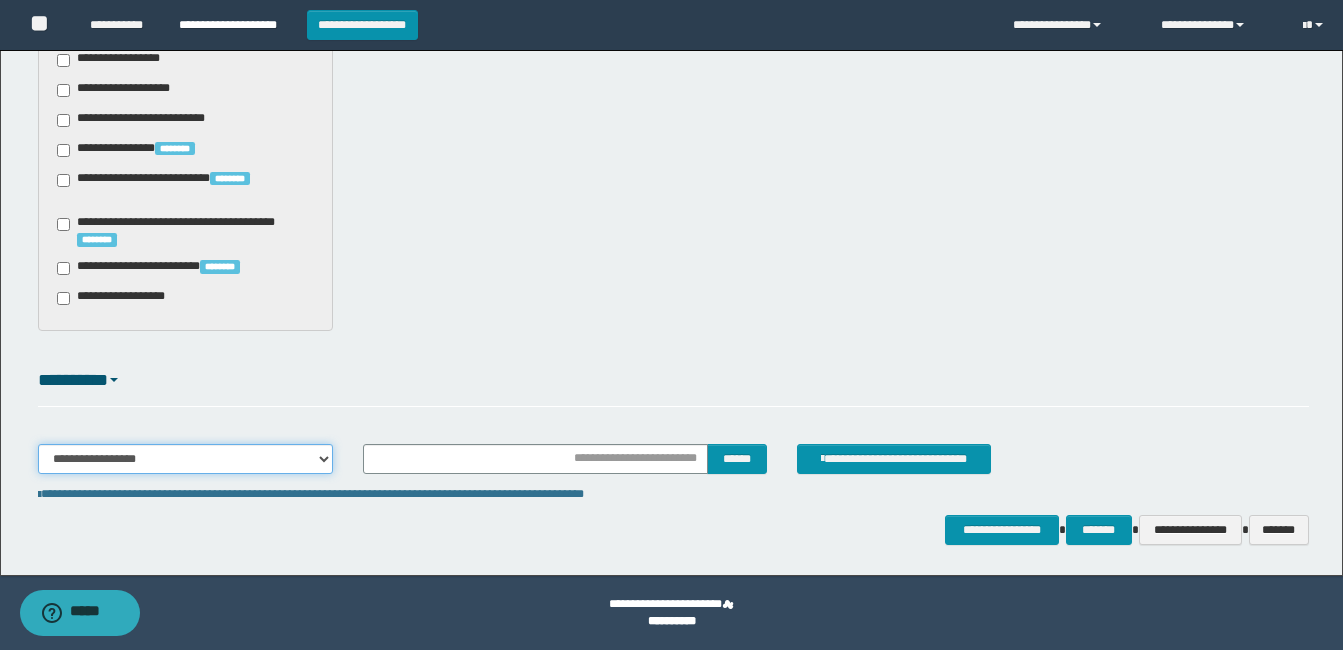 click on "**********" at bounding box center [185, 459] 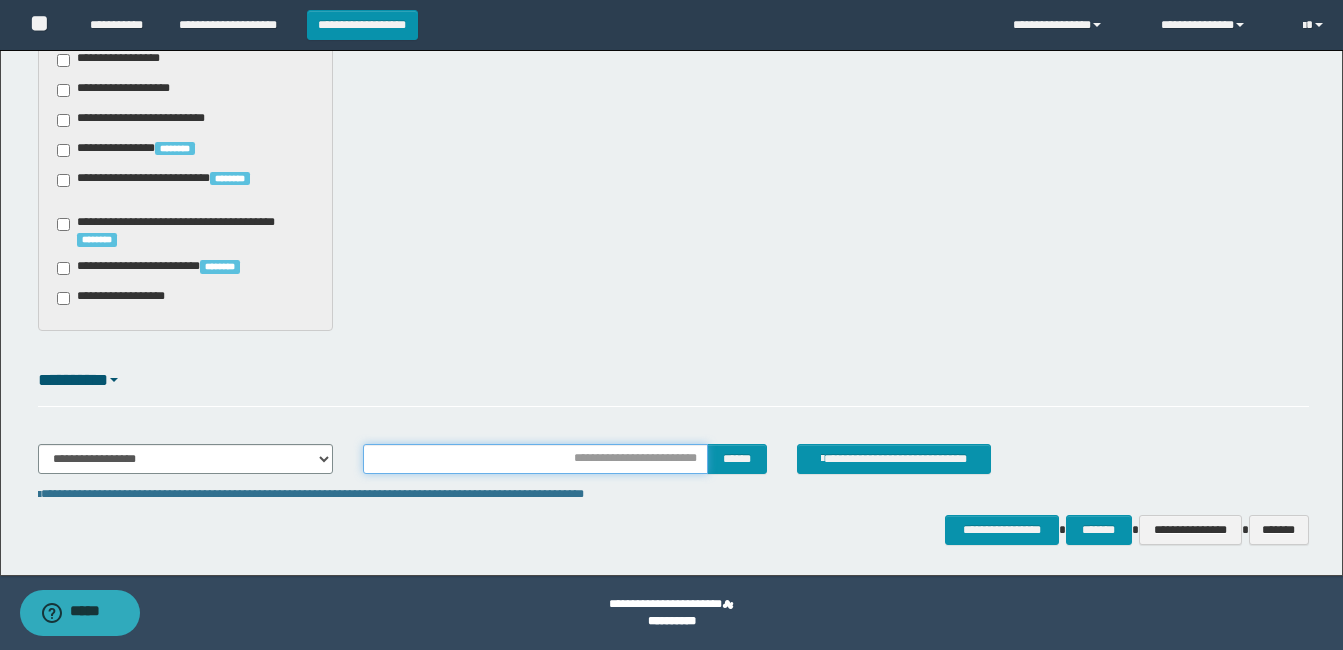 click at bounding box center (535, 459) 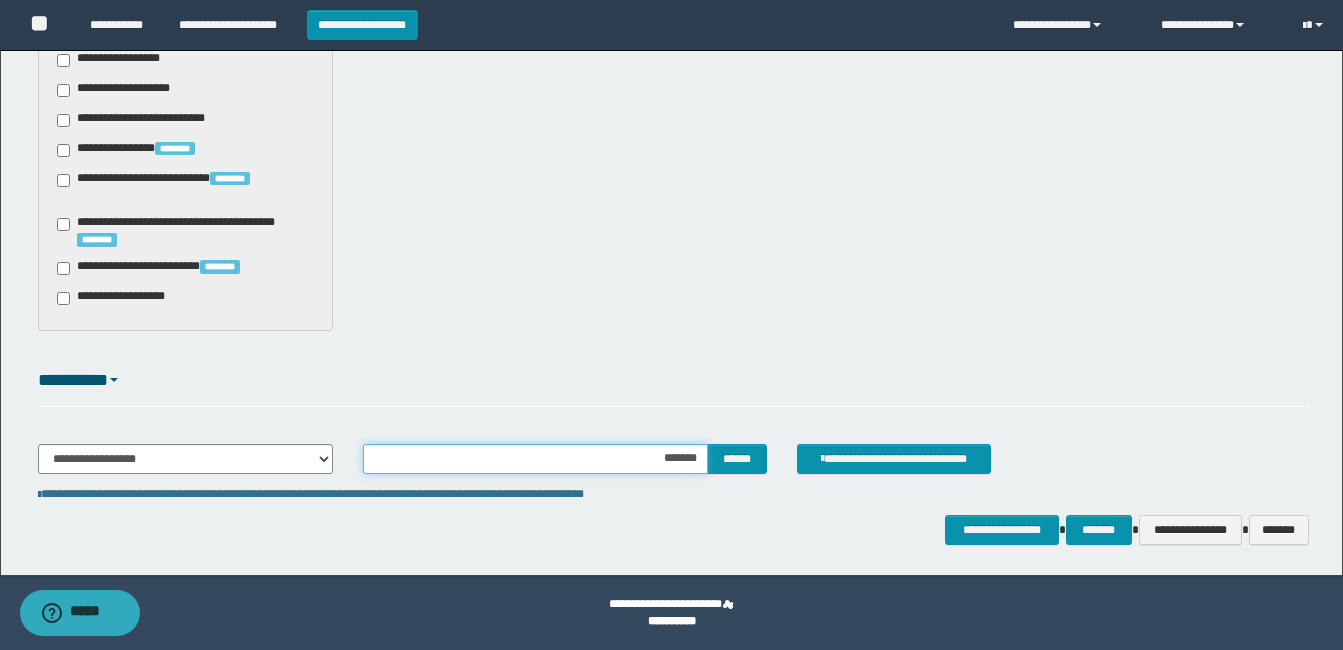 type on "********" 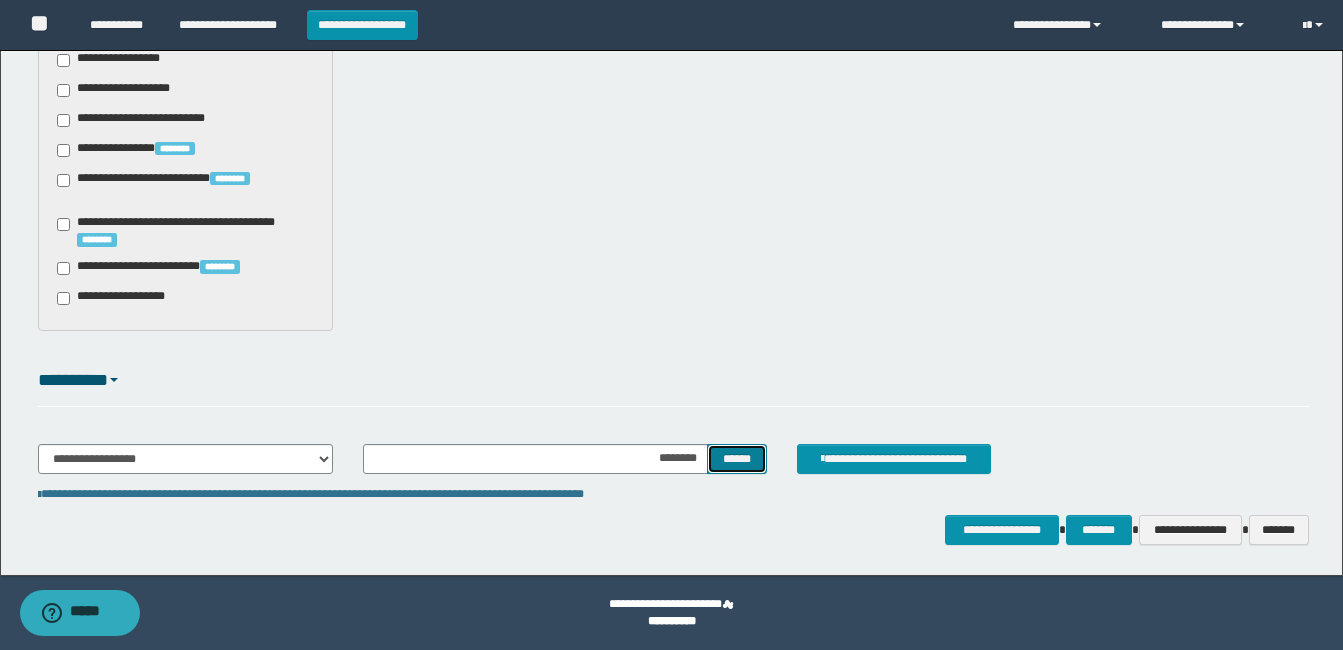 click on "******" at bounding box center (736, 459) 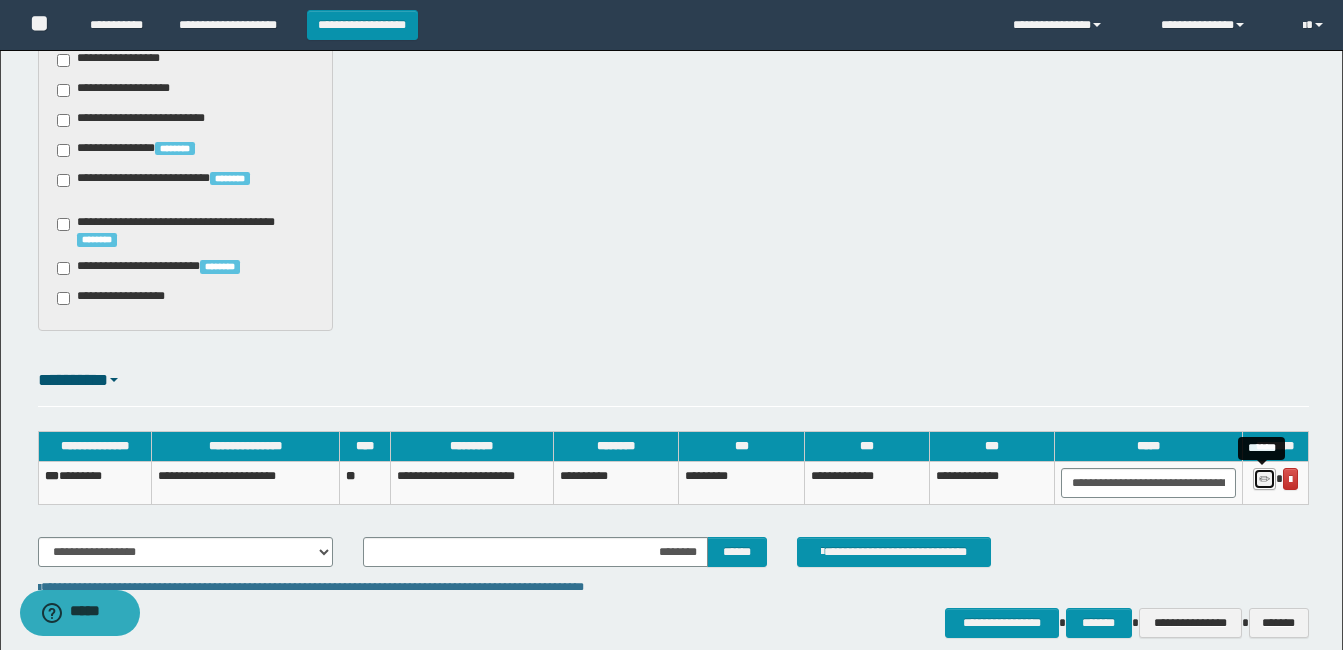 click at bounding box center (1264, 480) 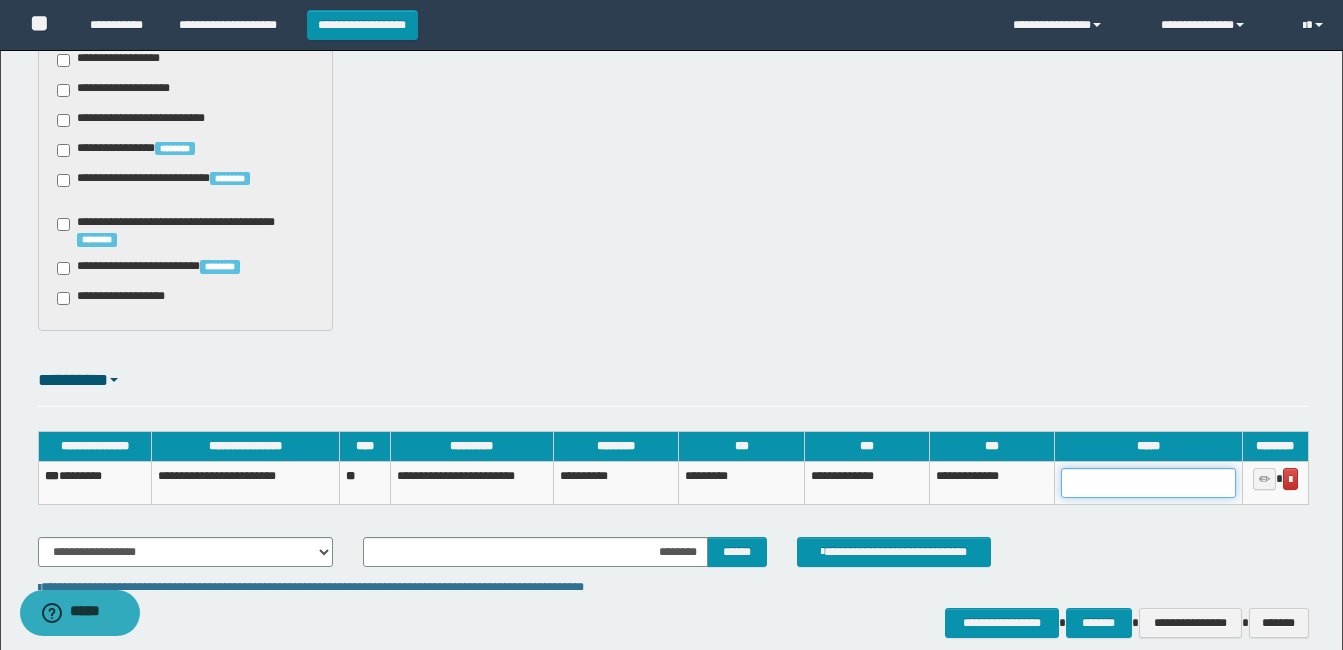click at bounding box center (1148, 483) 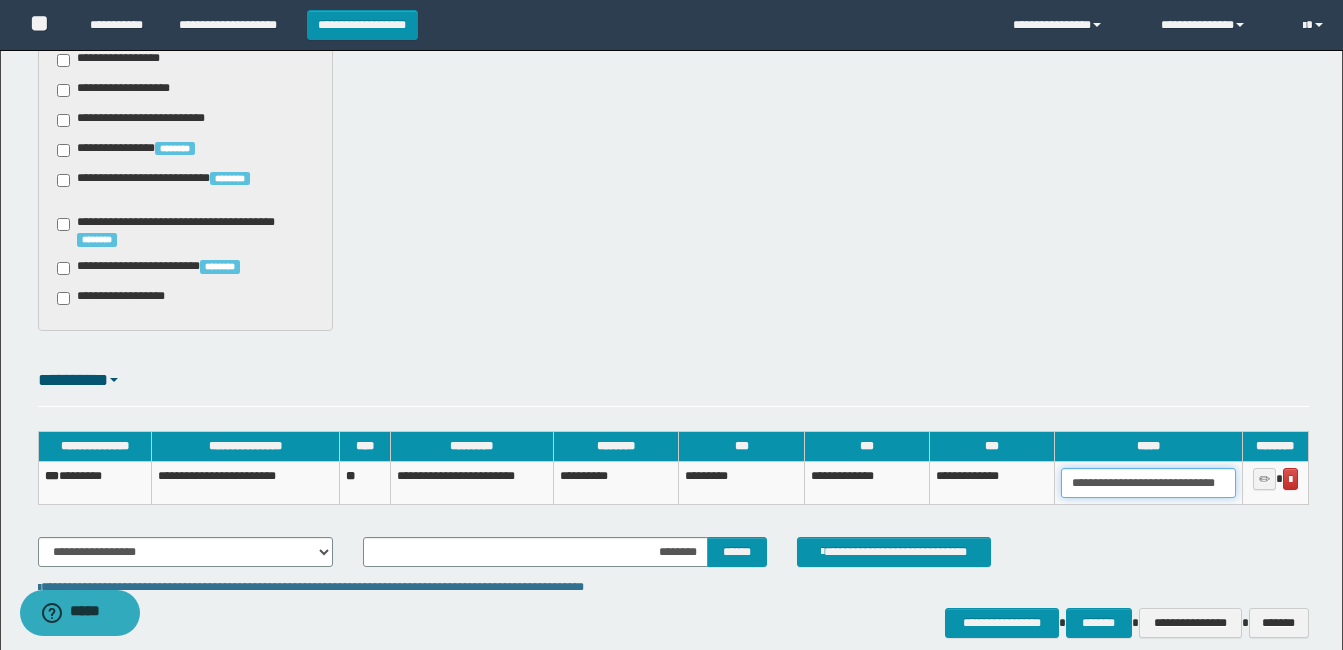 scroll, scrollTop: 0, scrollLeft: 67, axis: horizontal 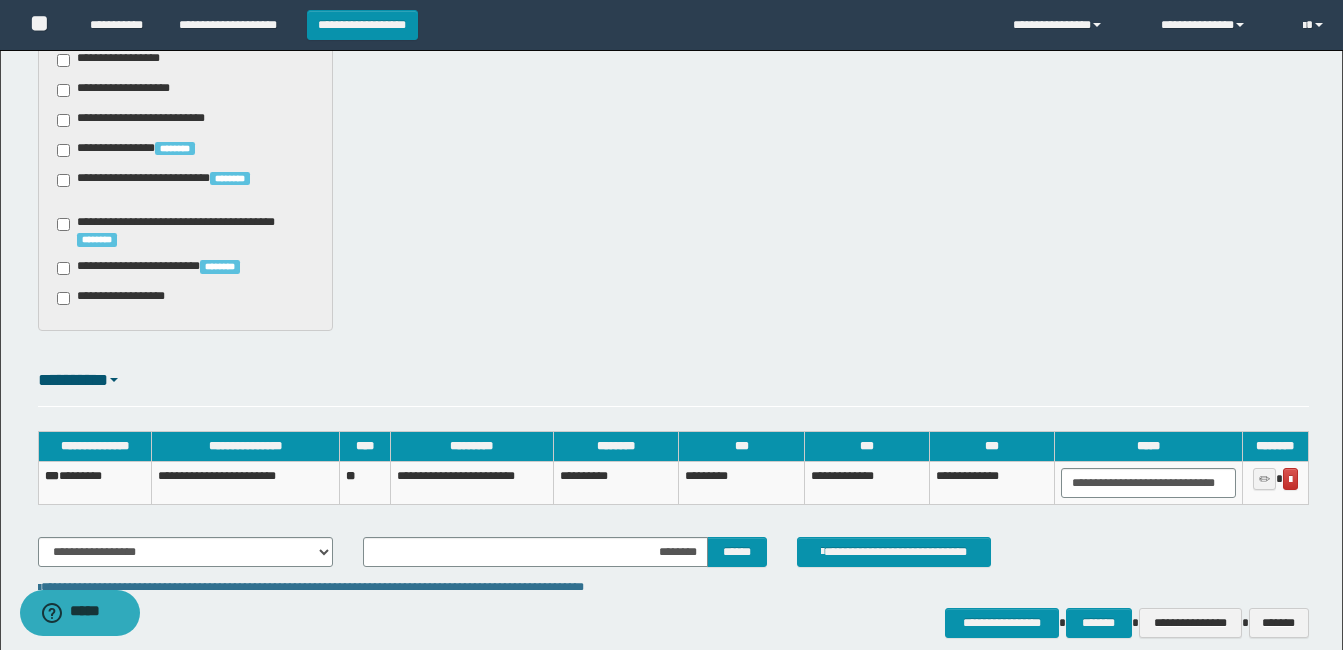 click on "**********" at bounding box center [673, -322] 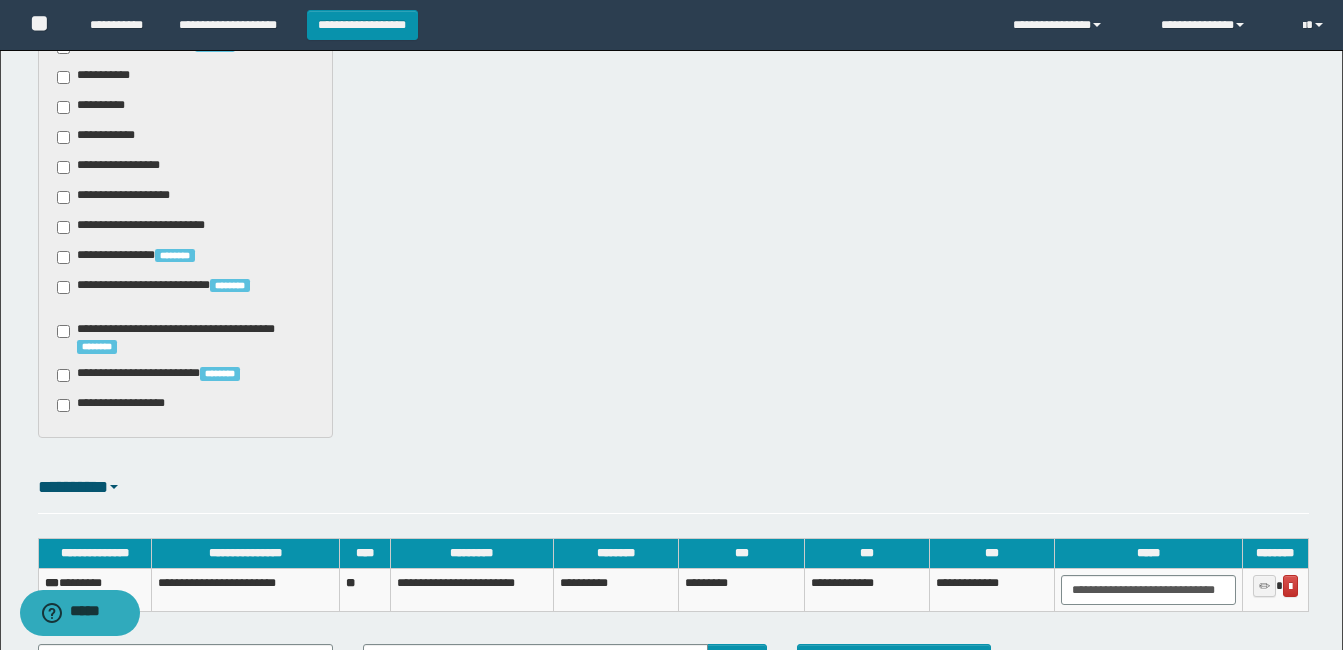scroll, scrollTop: 1662, scrollLeft: 0, axis: vertical 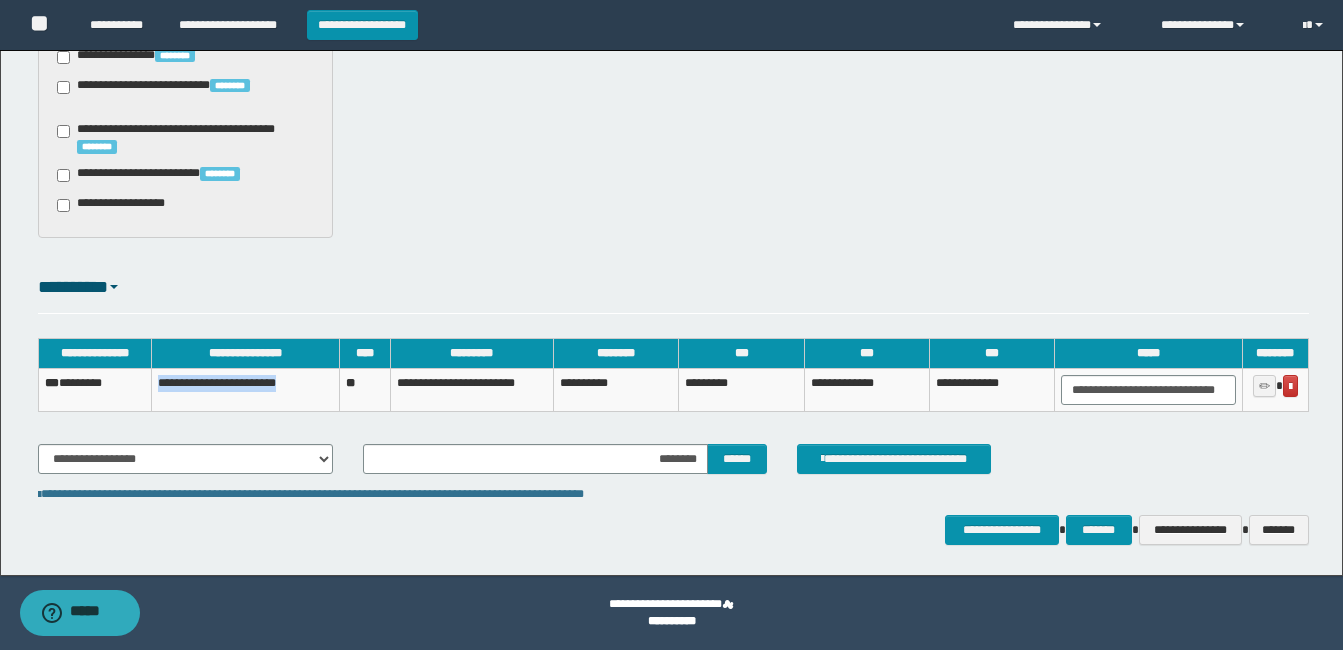 drag, startPoint x: 160, startPoint y: 382, endPoint x: 311, endPoint y: 384, distance: 151.01324 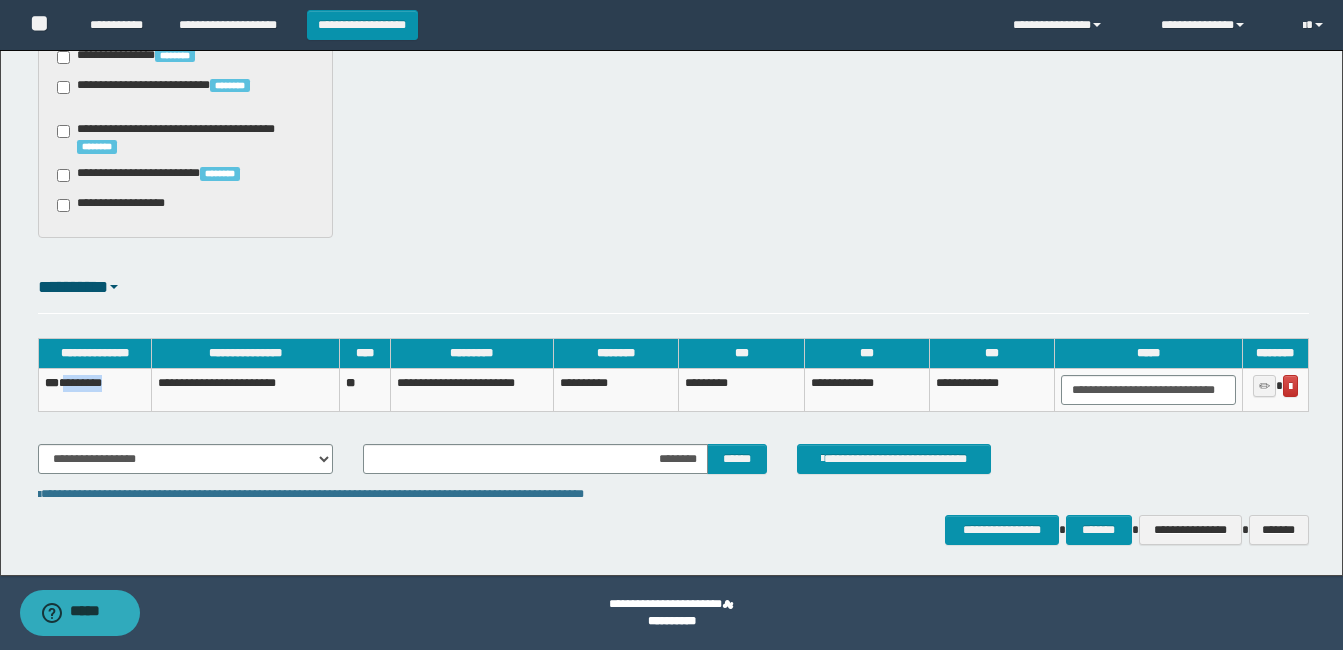drag, startPoint x: 83, startPoint y: 382, endPoint x: 126, endPoint y: 383, distance: 43.011627 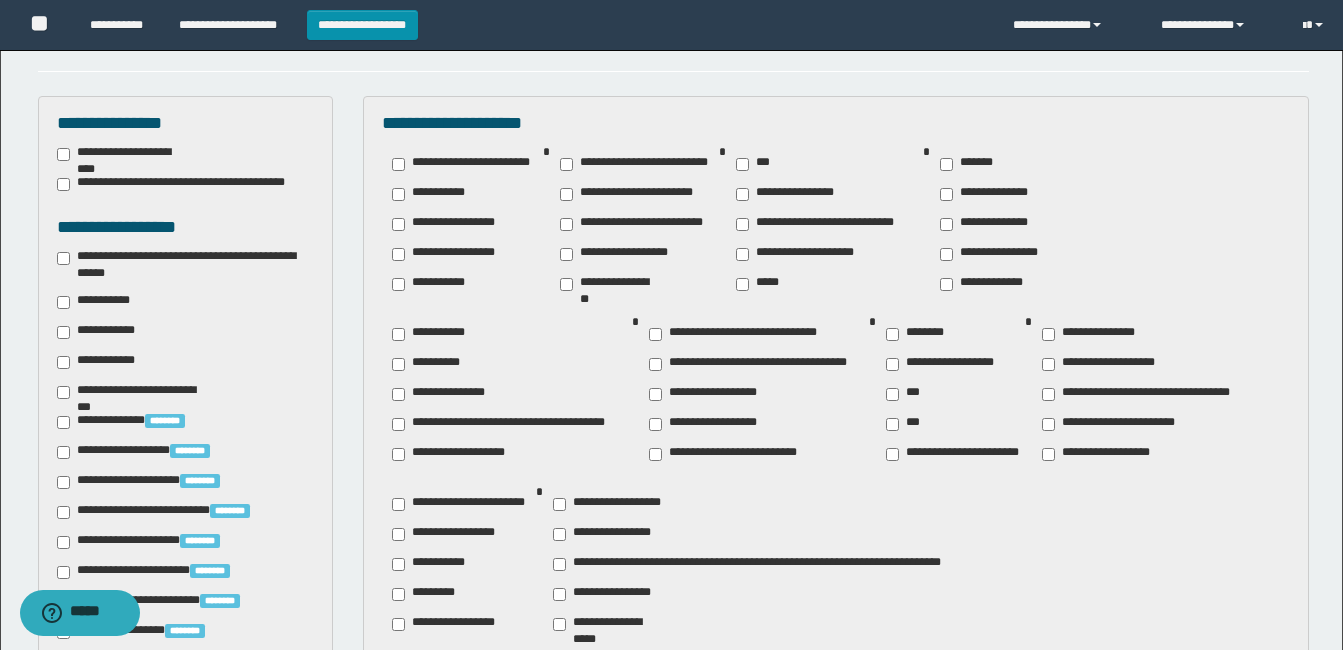 scroll, scrollTop: 500, scrollLeft: 0, axis: vertical 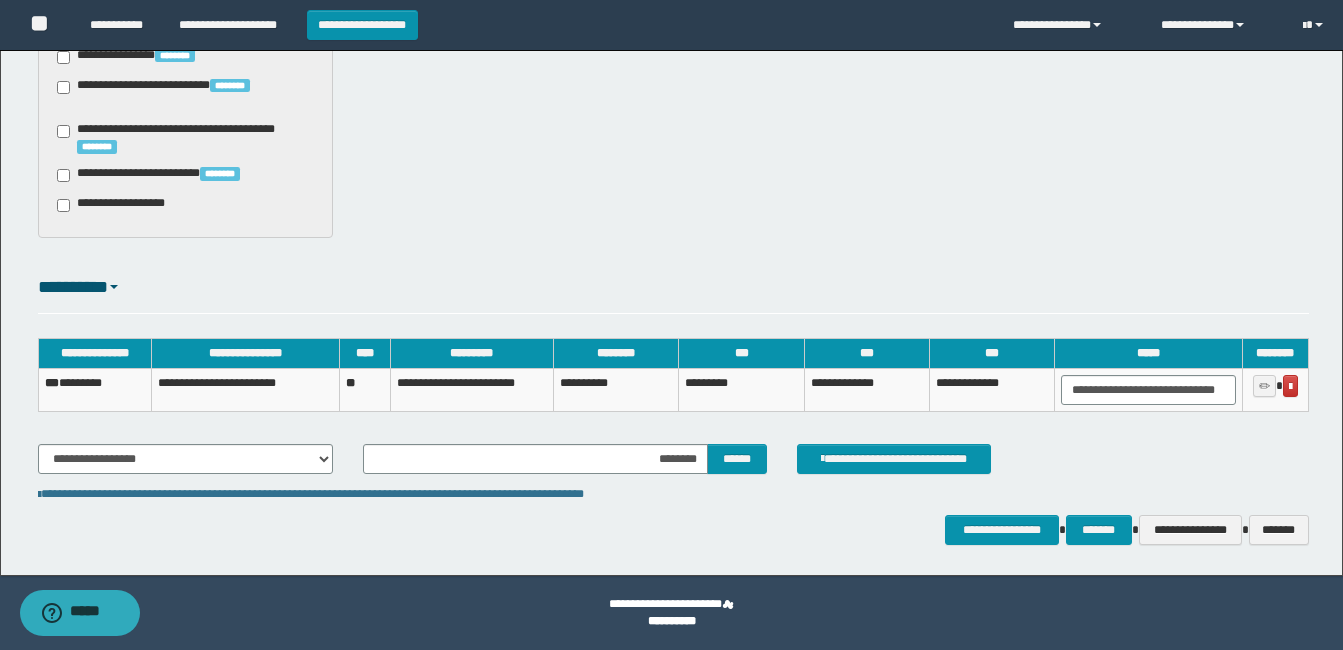 click on "**********" at bounding box center (673, 385) 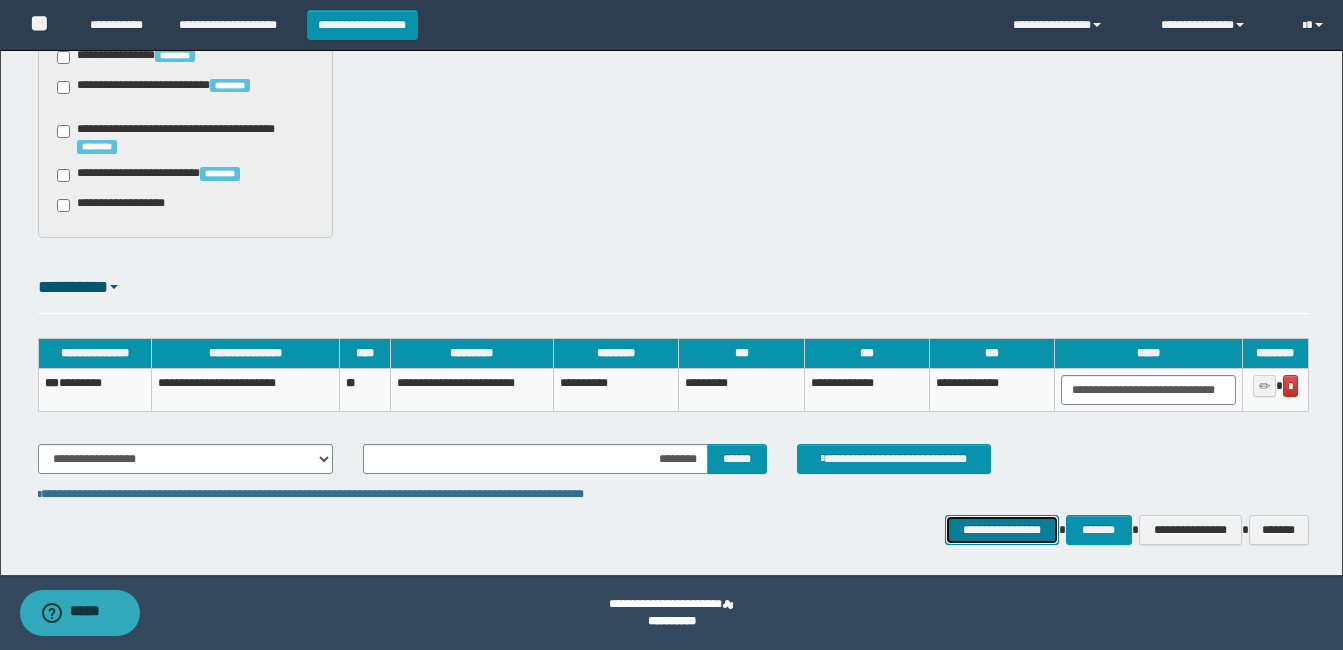 click on "**********" at bounding box center (1001, 530) 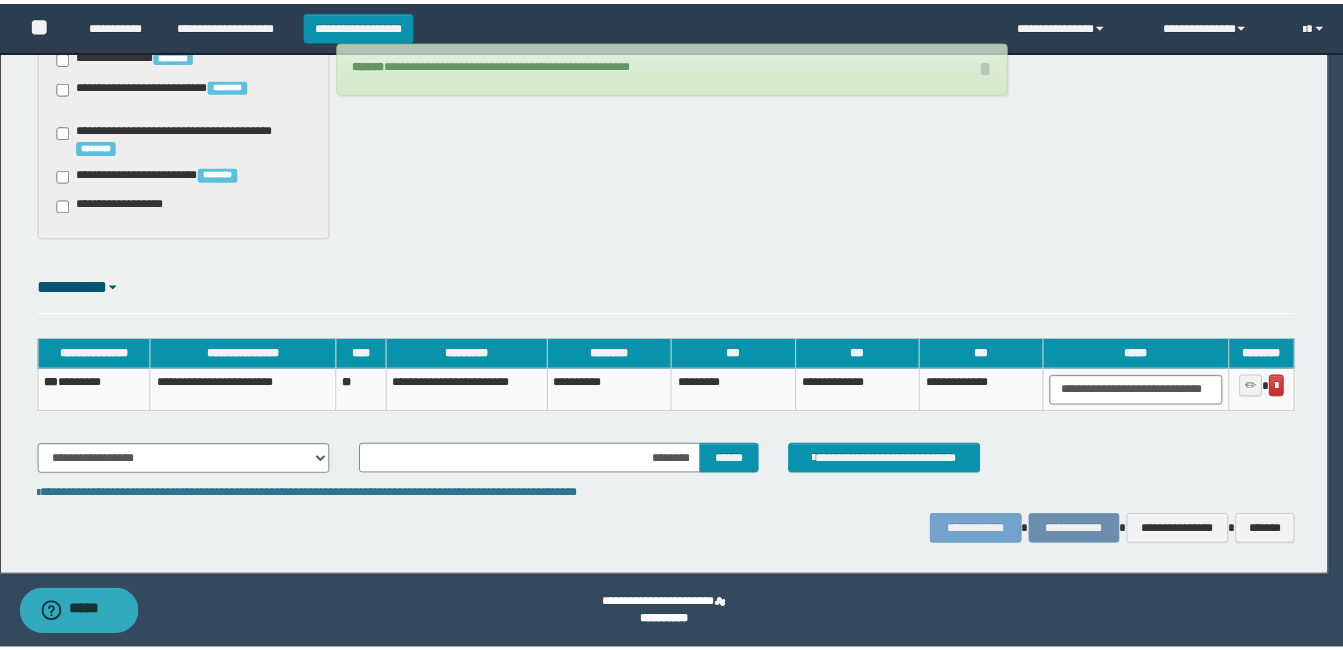 scroll, scrollTop: 1648, scrollLeft: 0, axis: vertical 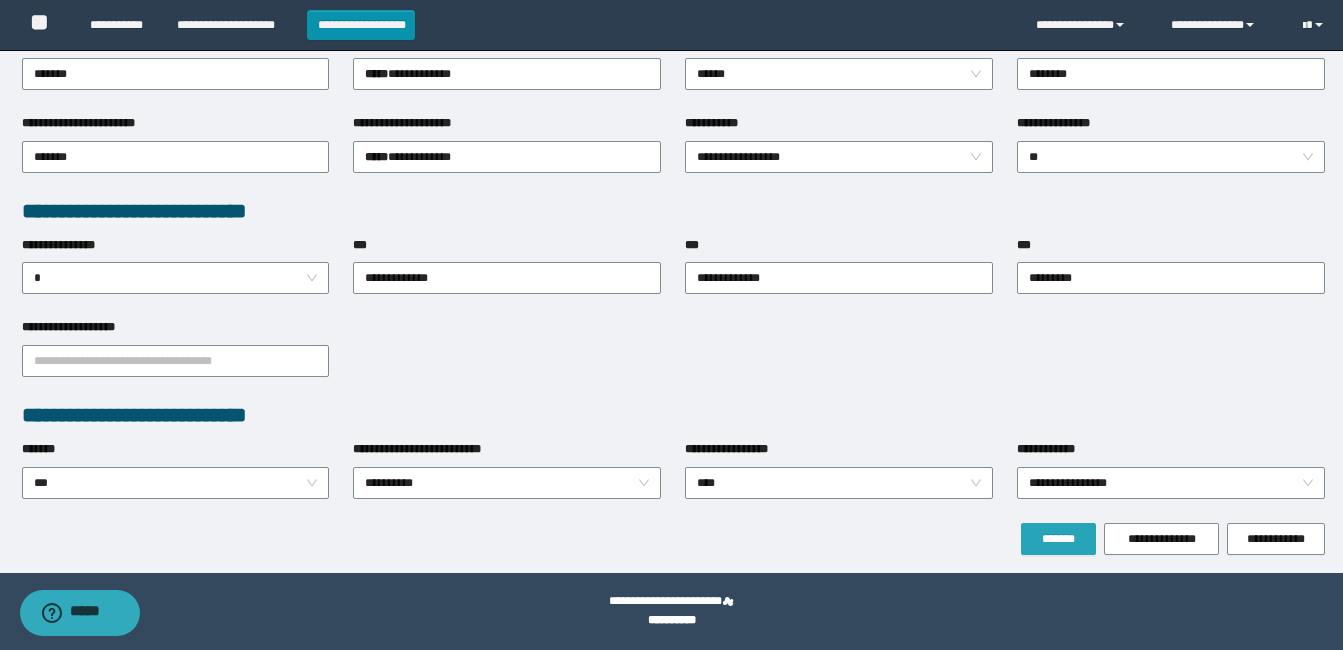 drag, startPoint x: 1061, startPoint y: 530, endPoint x: 1048, endPoint y: 532, distance: 13.152946 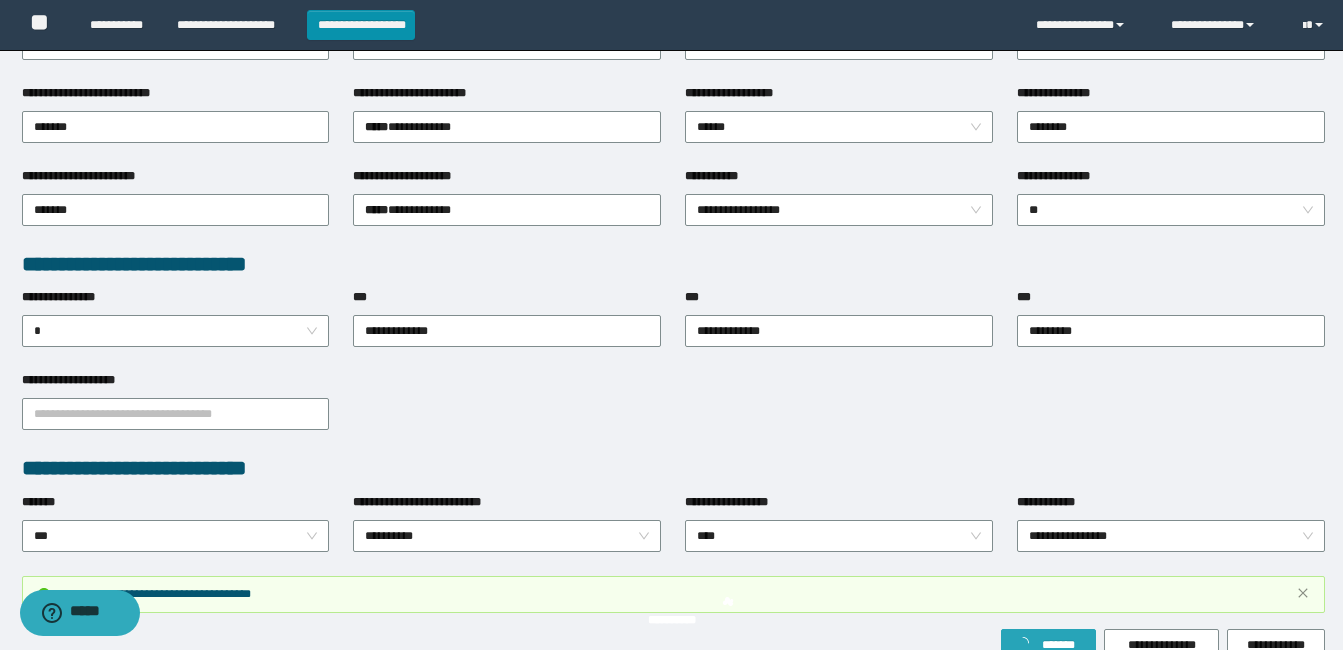 scroll, scrollTop: 463, scrollLeft: 0, axis: vertical 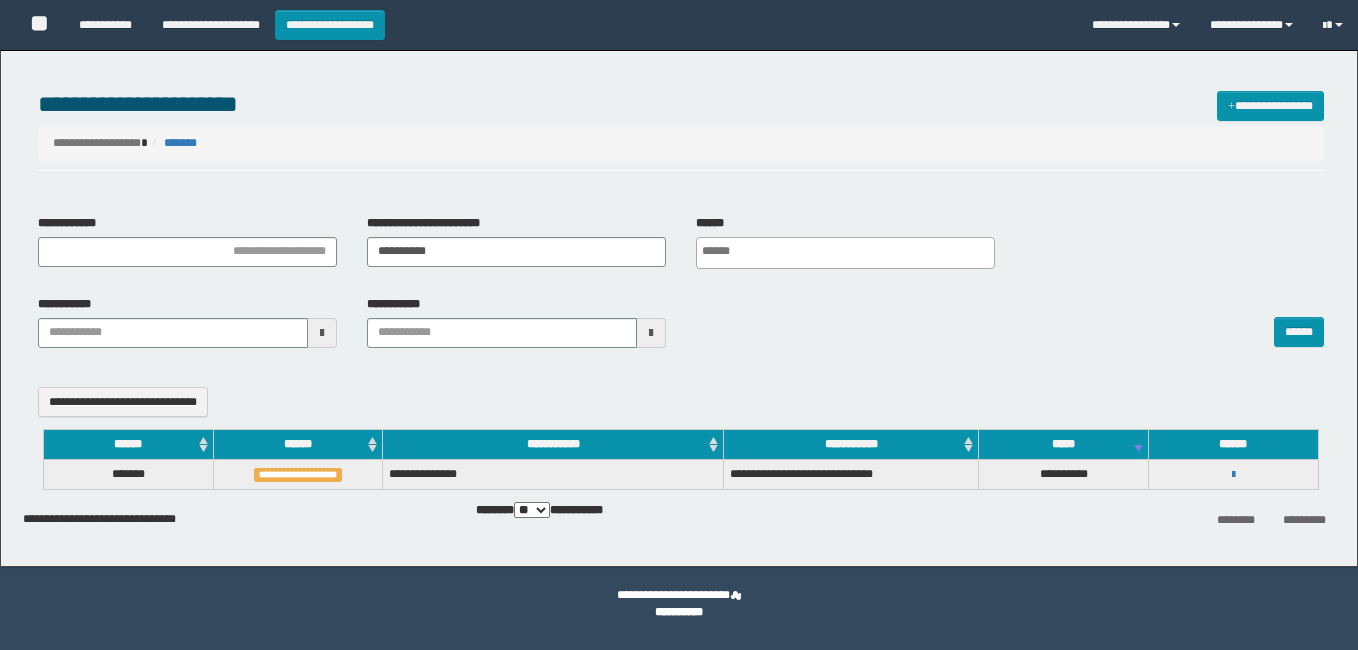 select 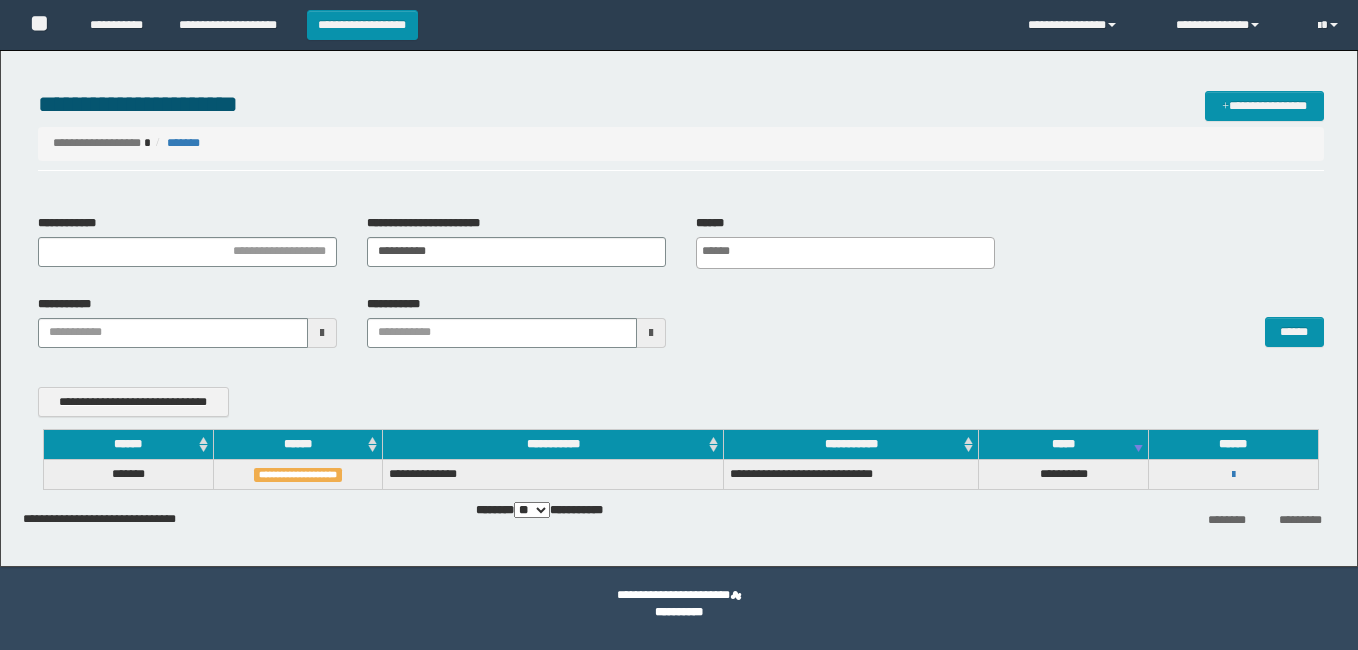 scroll, scrollTop: 0, scrollLeft: 0, axis: both 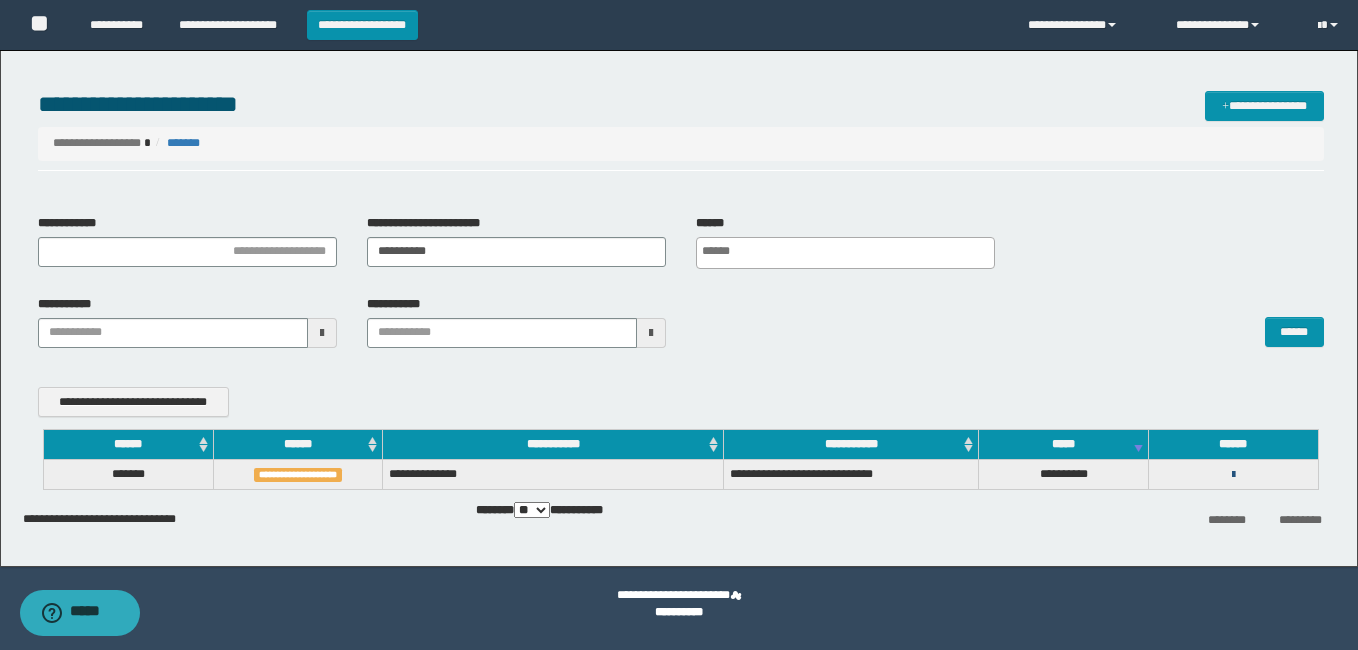 click at bounding box center [1233, 475] 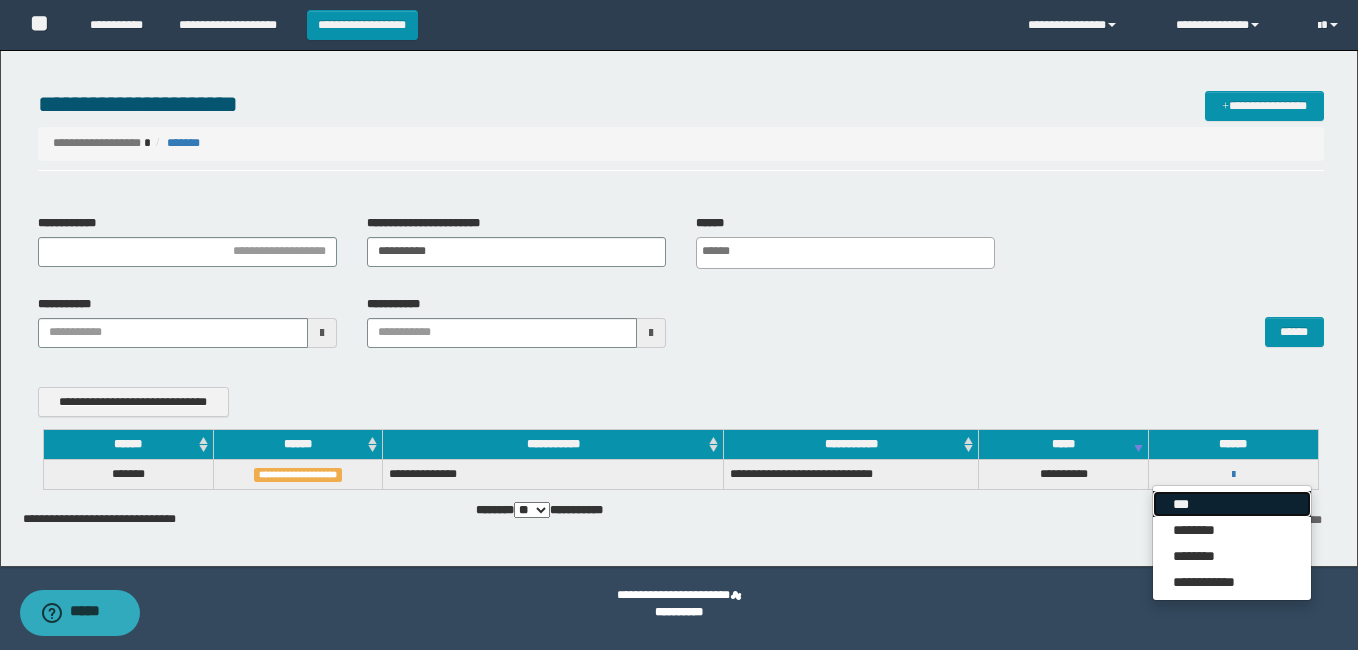 click on "***" at bounding box center (1232, 504) 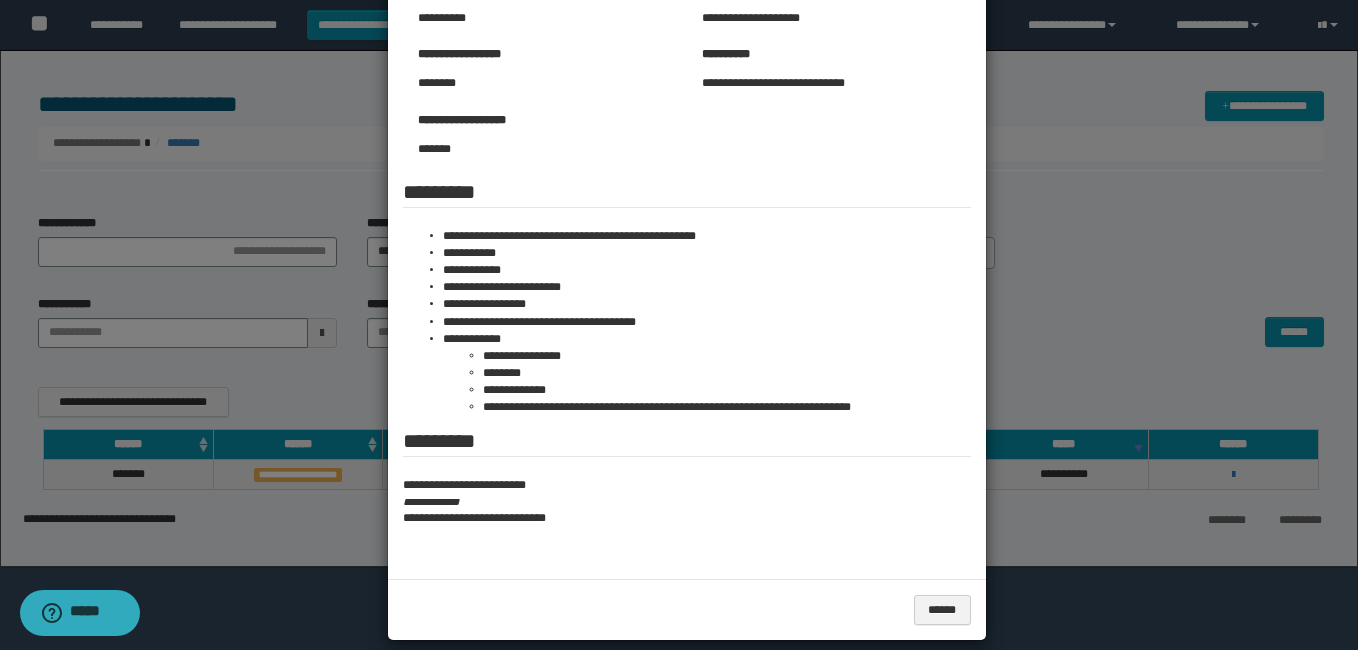 scroll, scrollTop: 200, scrollLeft: 0, axis: vertical 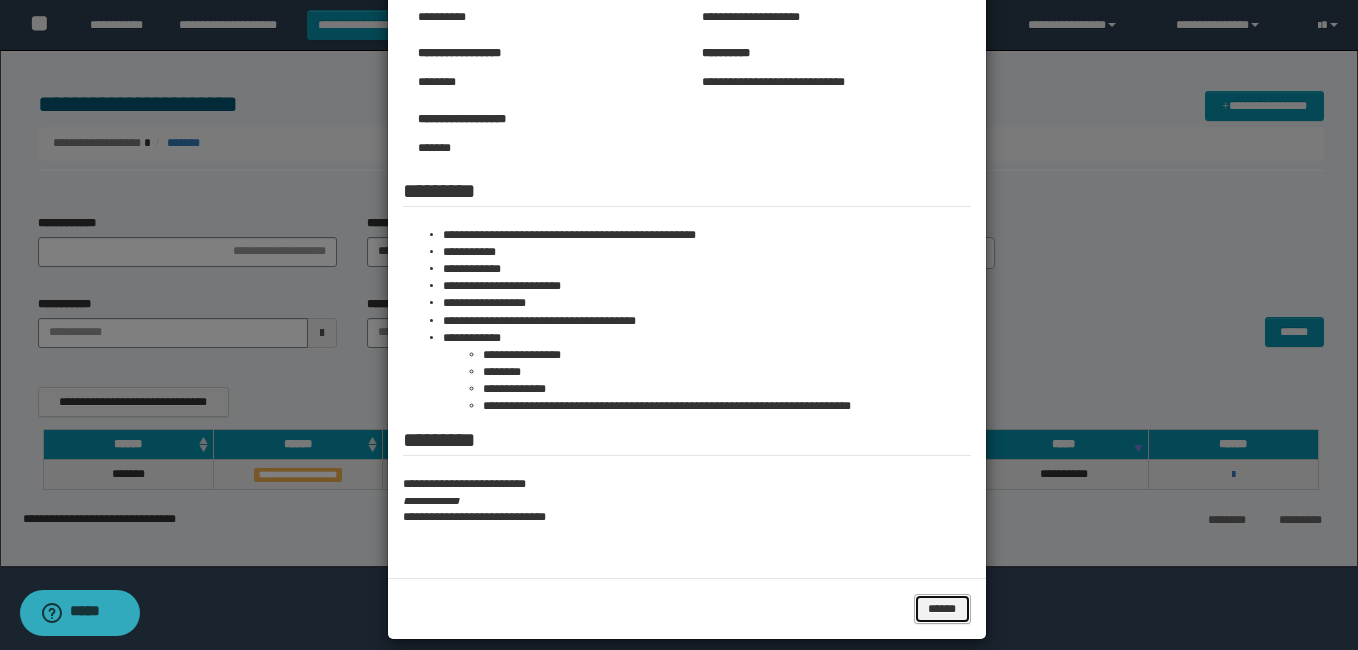 click on "******" at bounding box center [942, 609] 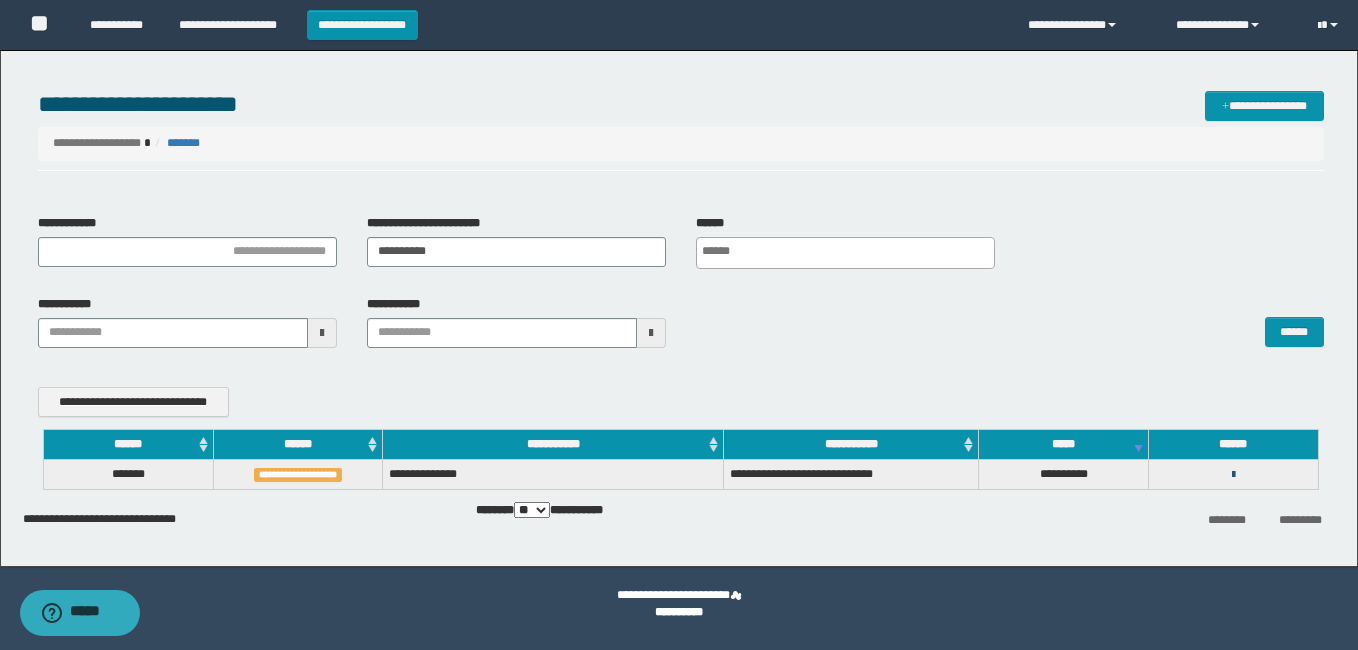 click at bounding box center (1233, 475) 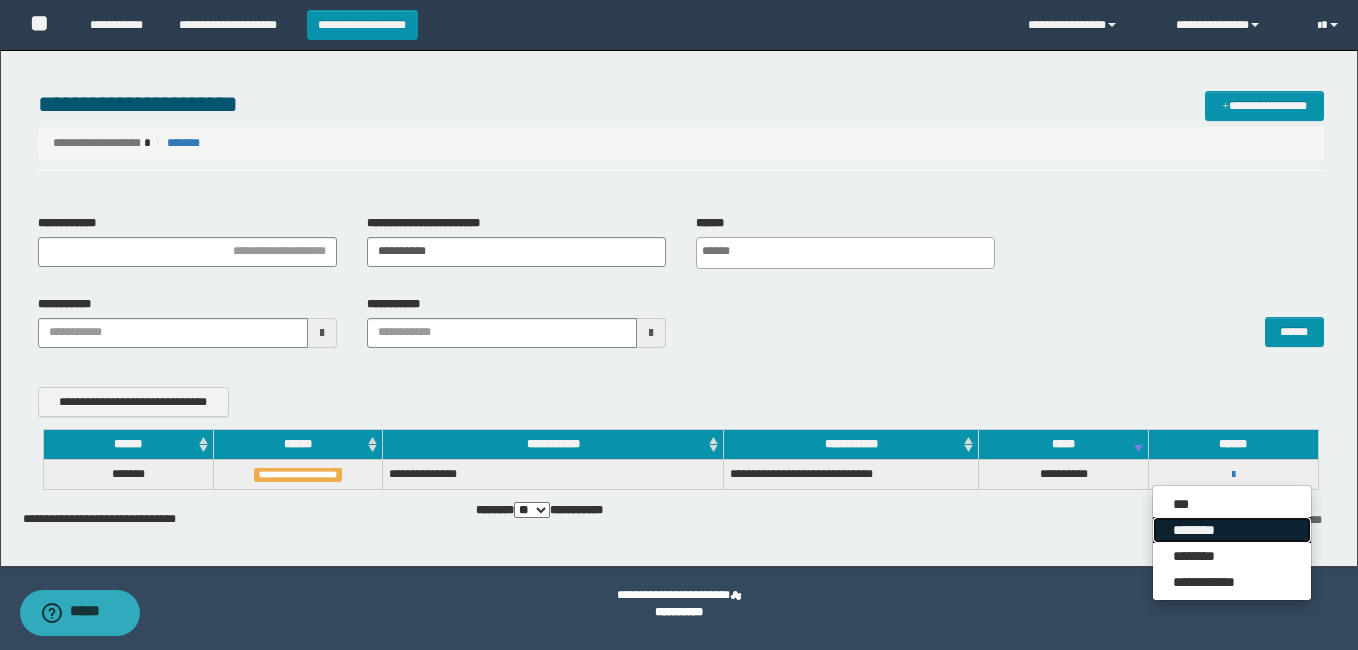 click on "********" at bounding box center [1232, 530] 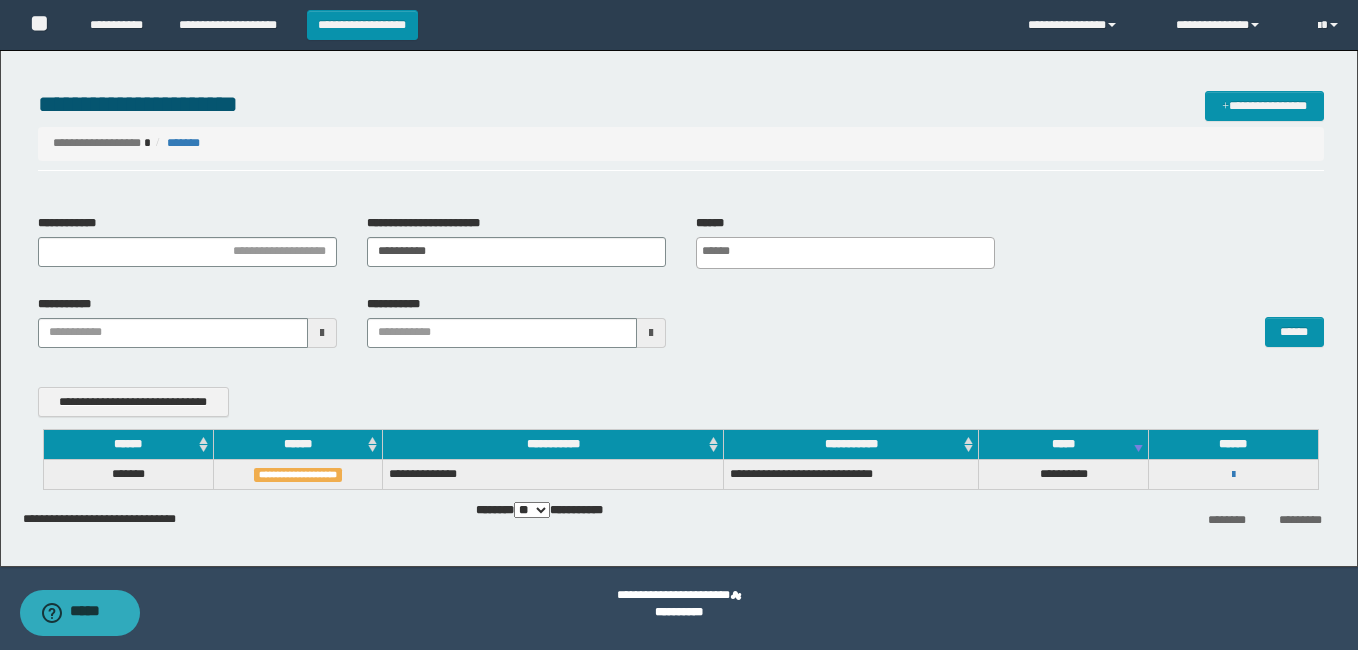 click at bounding box center [322, 333] 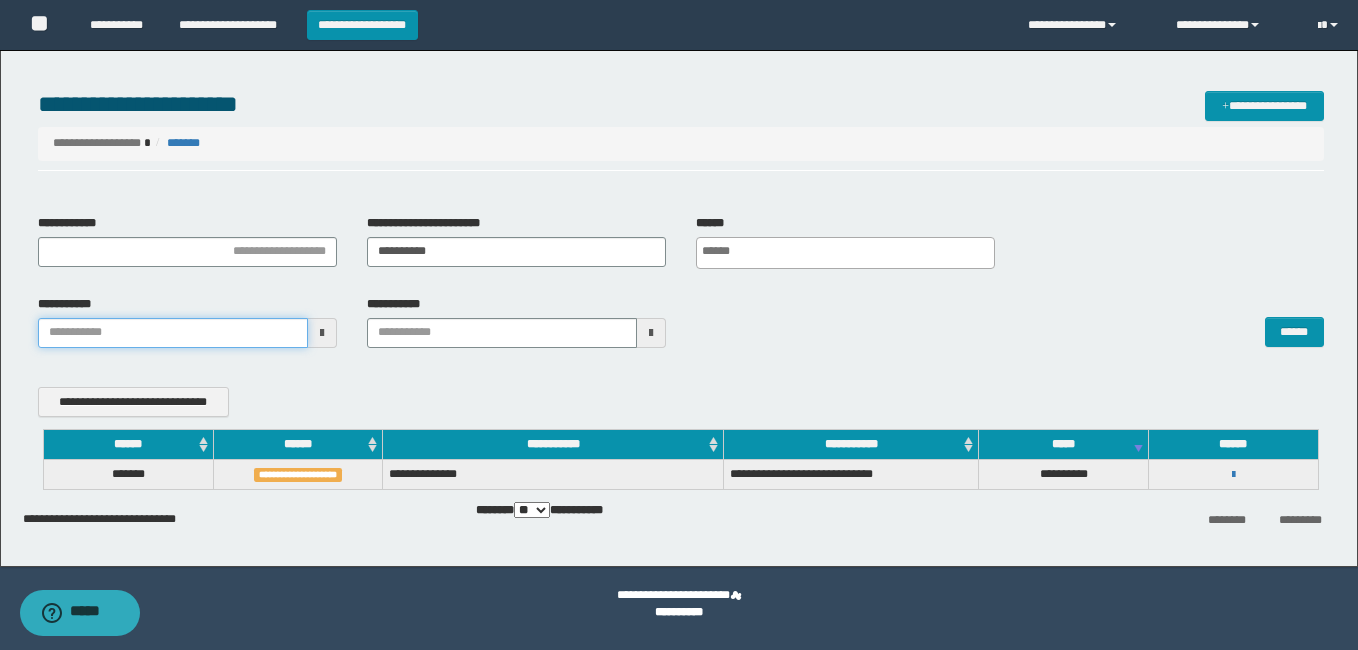 click on "**********" at bounding box center (679, 325) 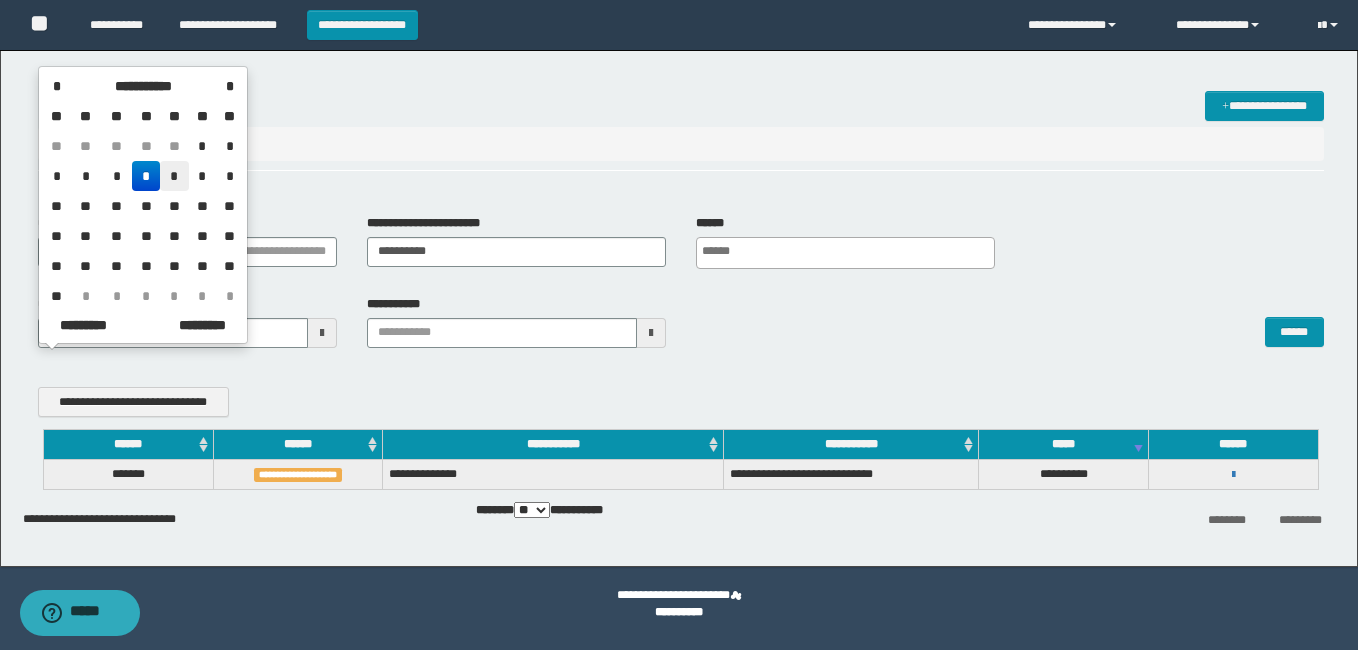 click on "*" at bounding box center [174, 176] 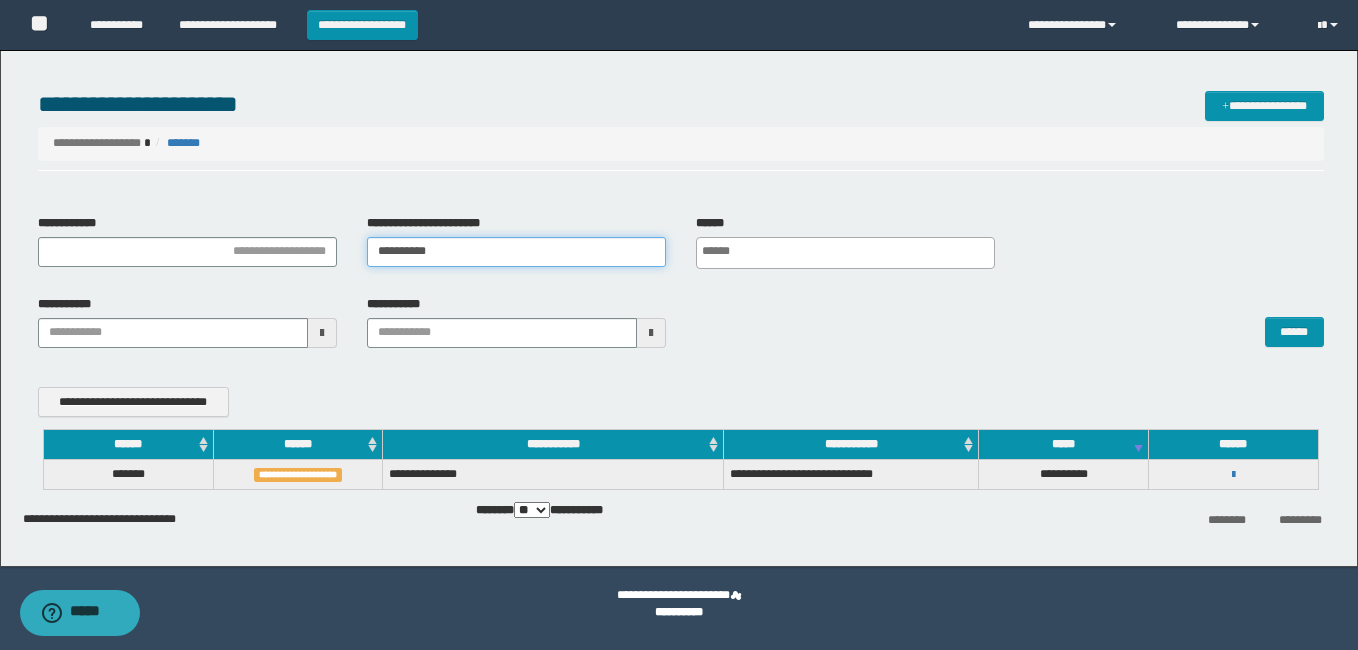drag, startPoint x: 458, startPoint y: 249, endPoint x: 348, endPoint y: 250, distance: 110.00455 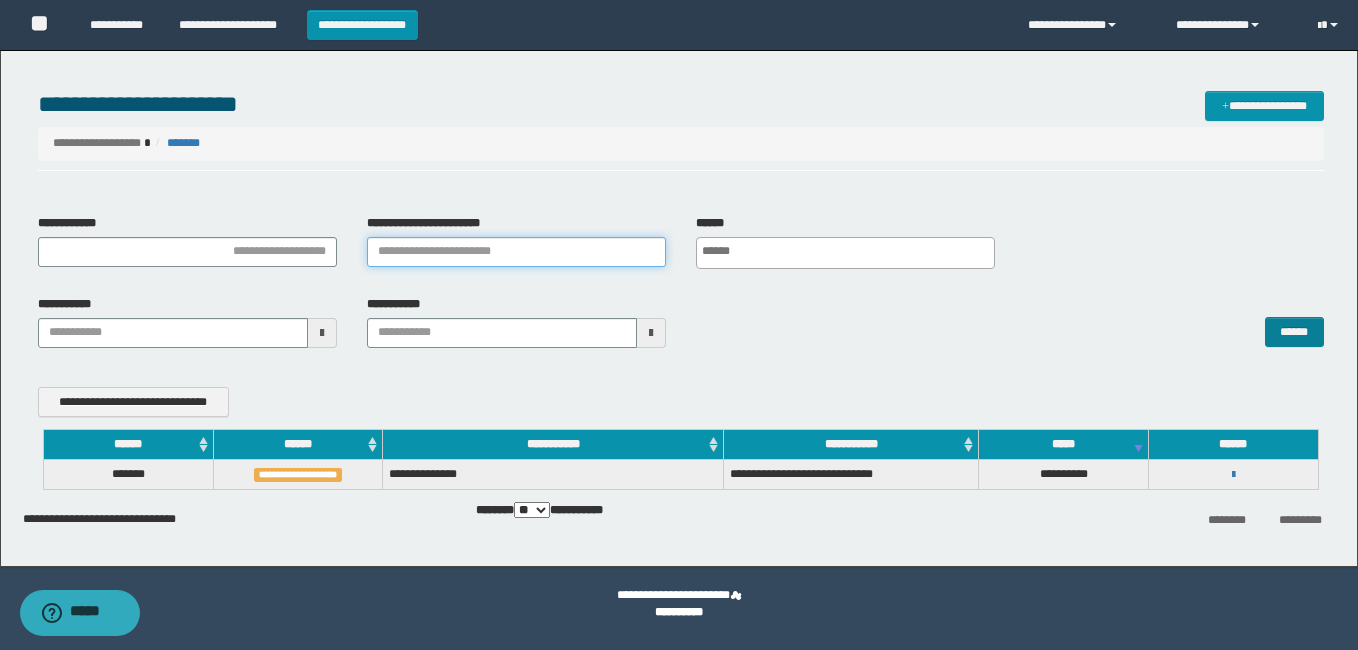 type 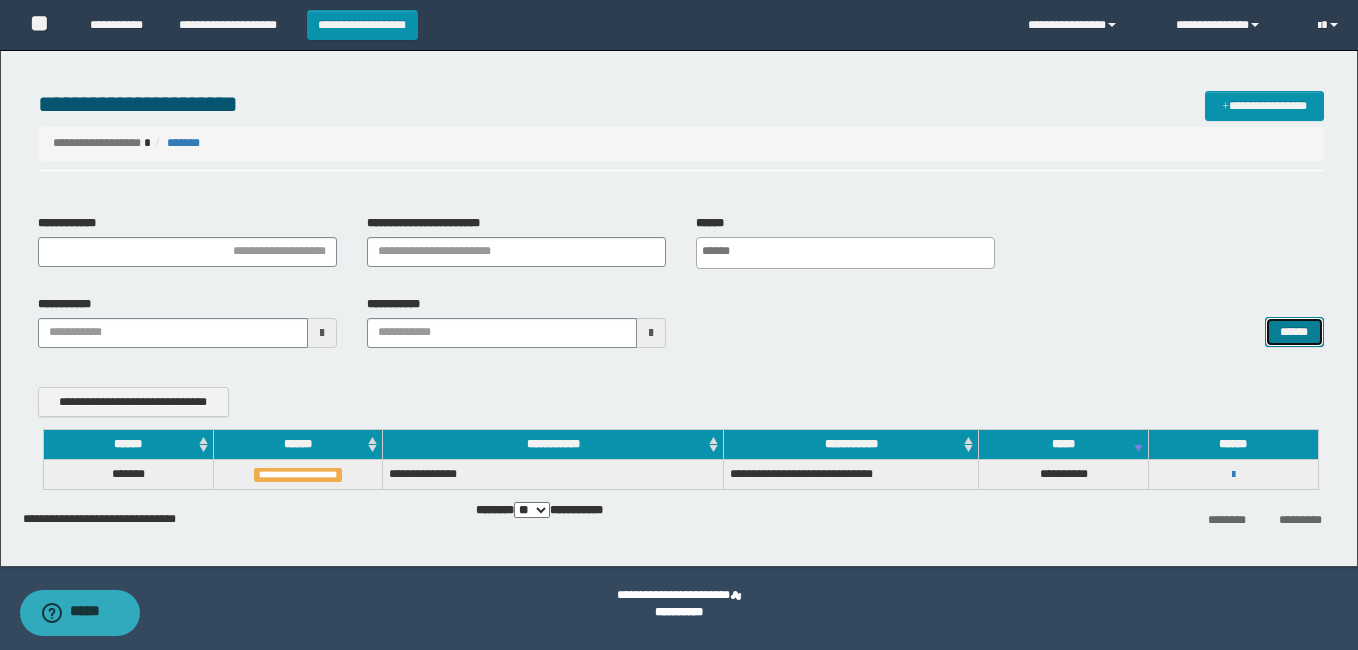 click on "******" at bounding box center [1294, 332] 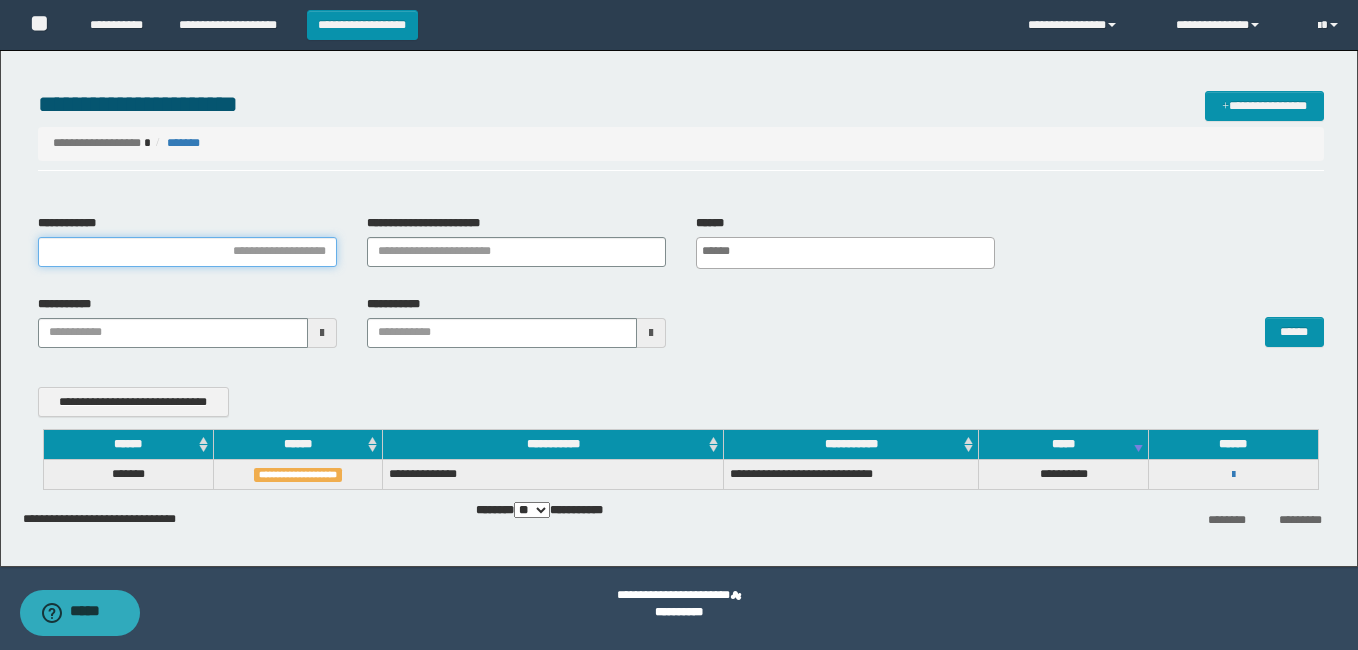 click on "**********" at bounding box center (187, 252) 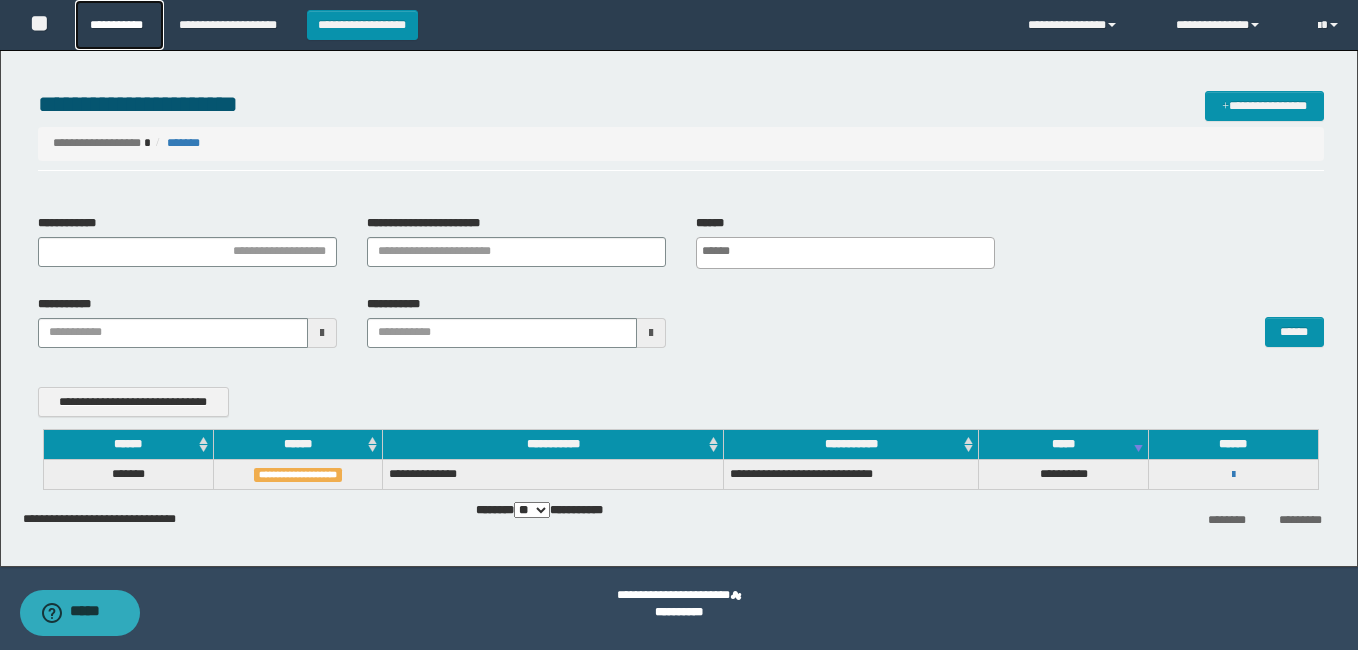 click on "**********" at bounding box center (119, 25) 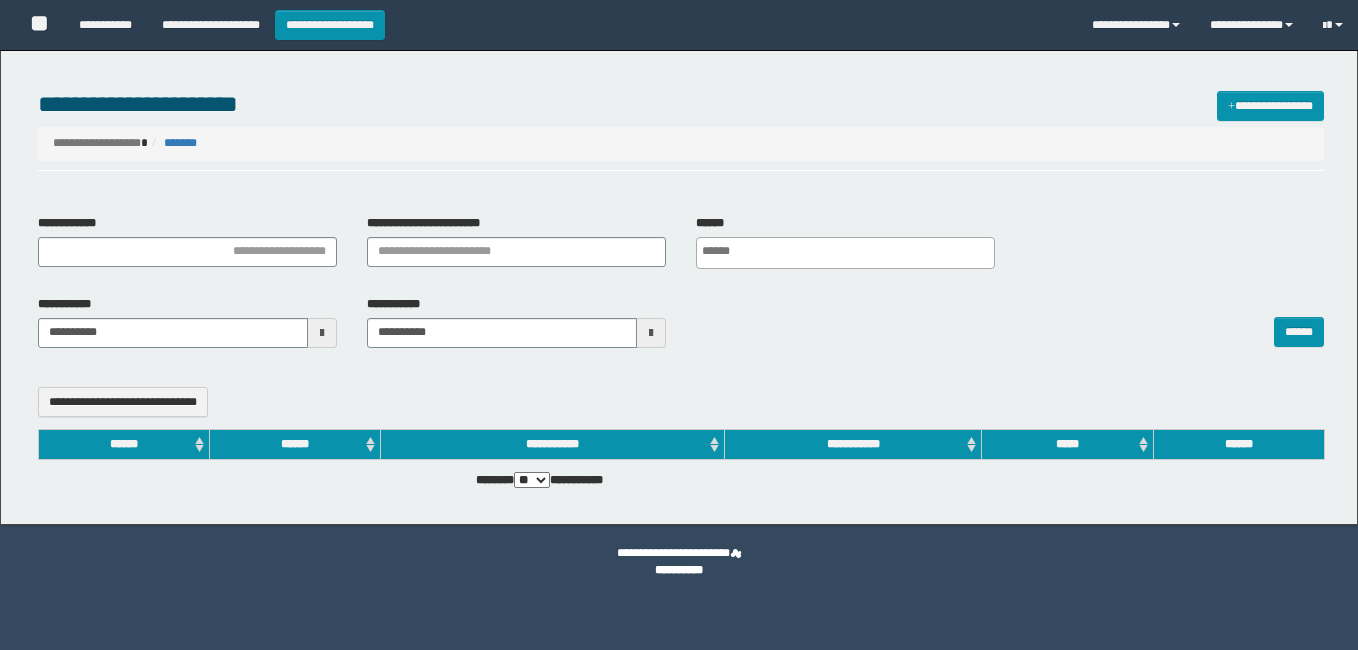 select 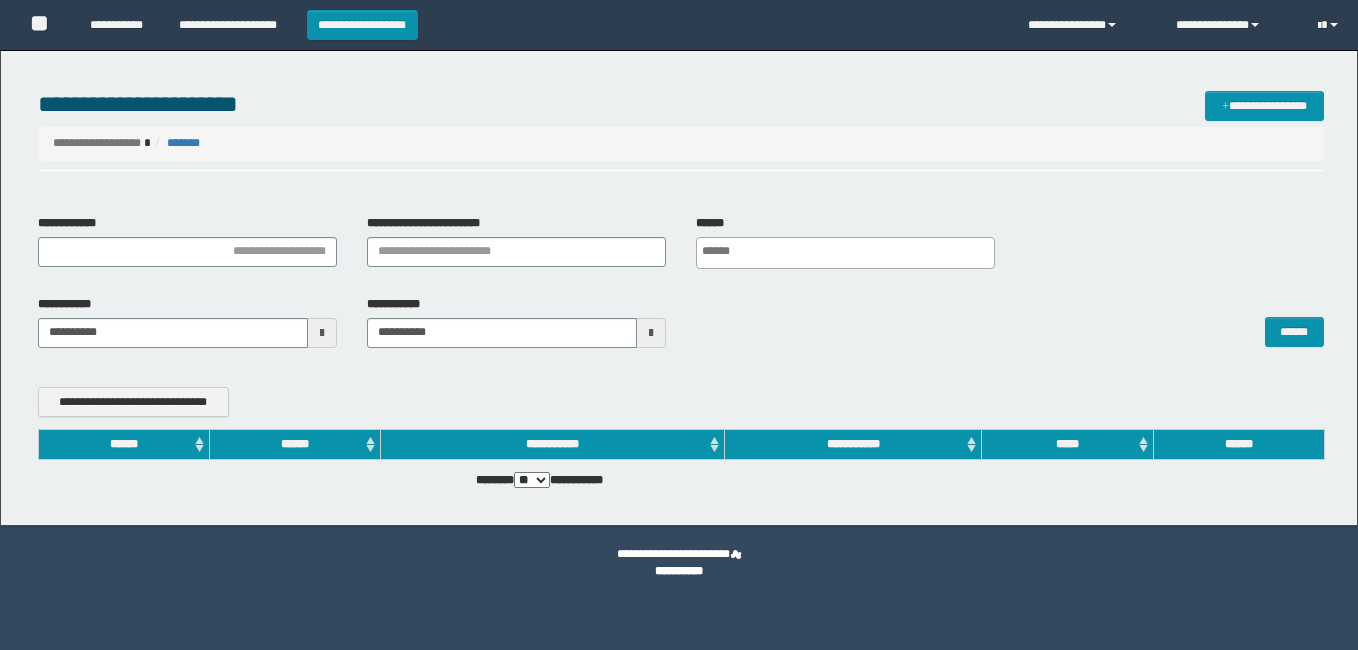 scroll, scrollTop: 0, scrollLeft: 0, axis: both 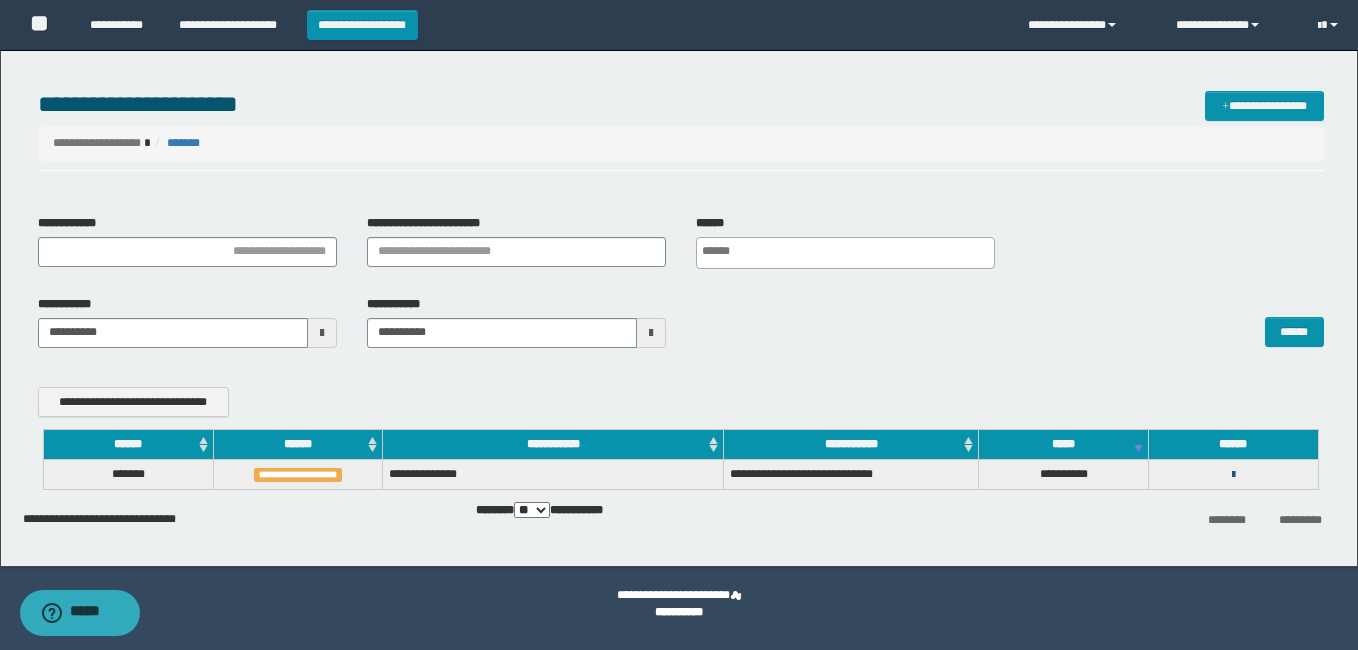 click at bounding box center [1233, 475] 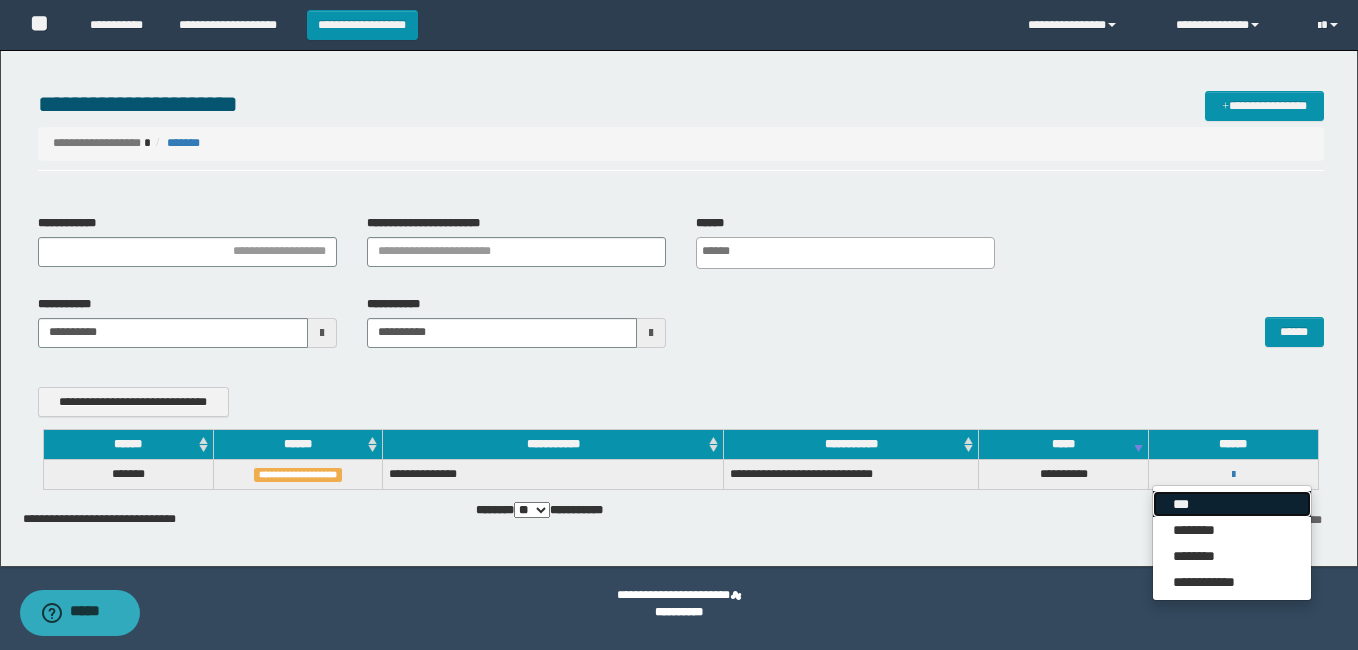 click on "***" at bounding box center [1232, 504] 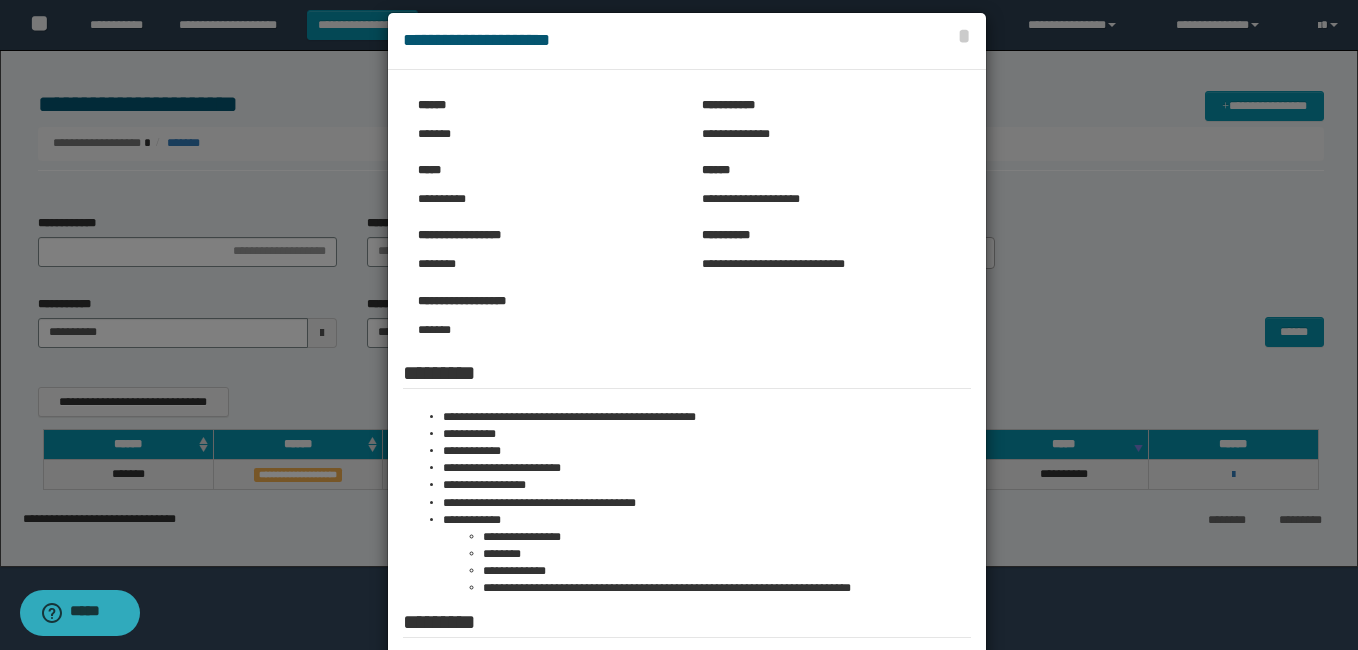 scroll, scrollTop: 0, scrollLeft: 0, axis: both 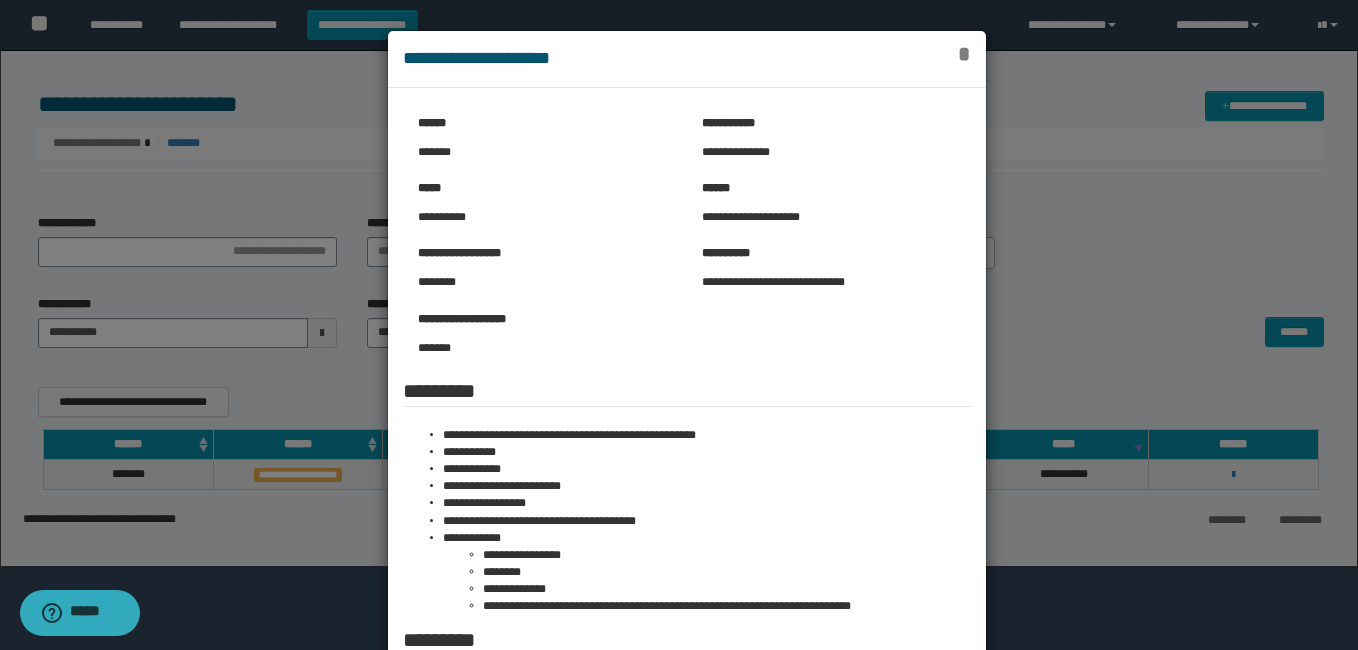 click on "*" at bounding box center (964, 54) 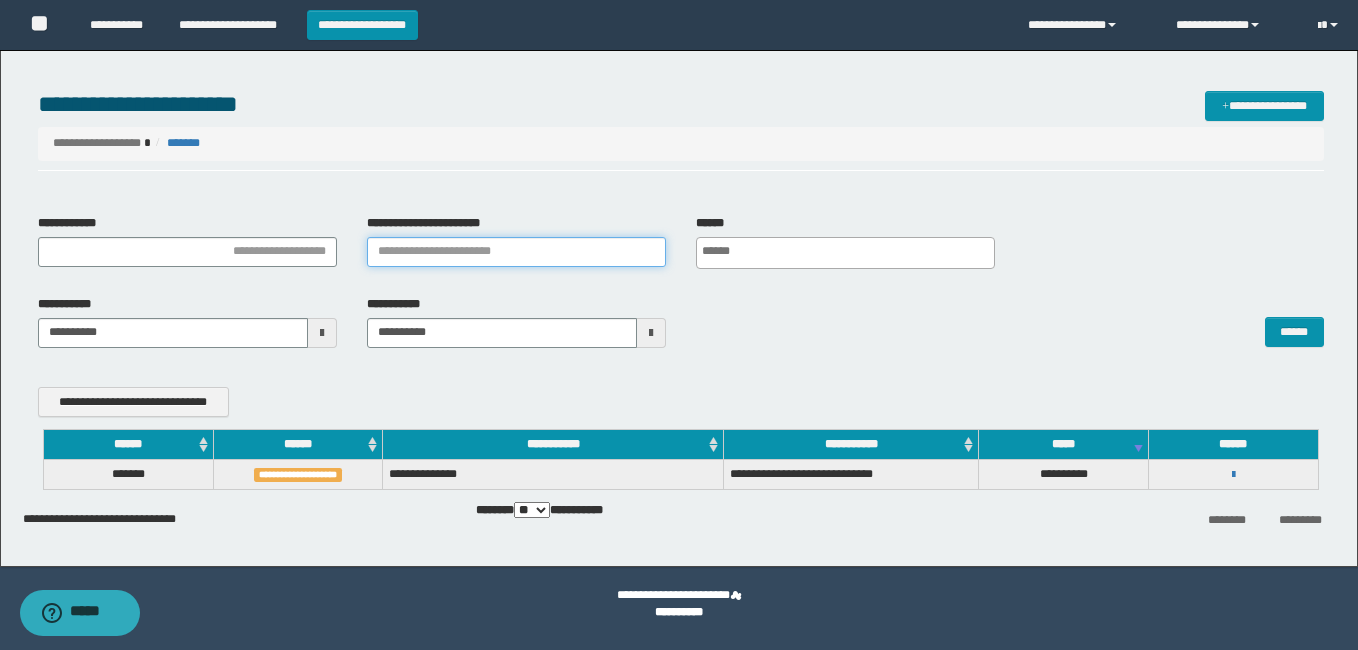 click on "**********" at bounding box center (516, 252) 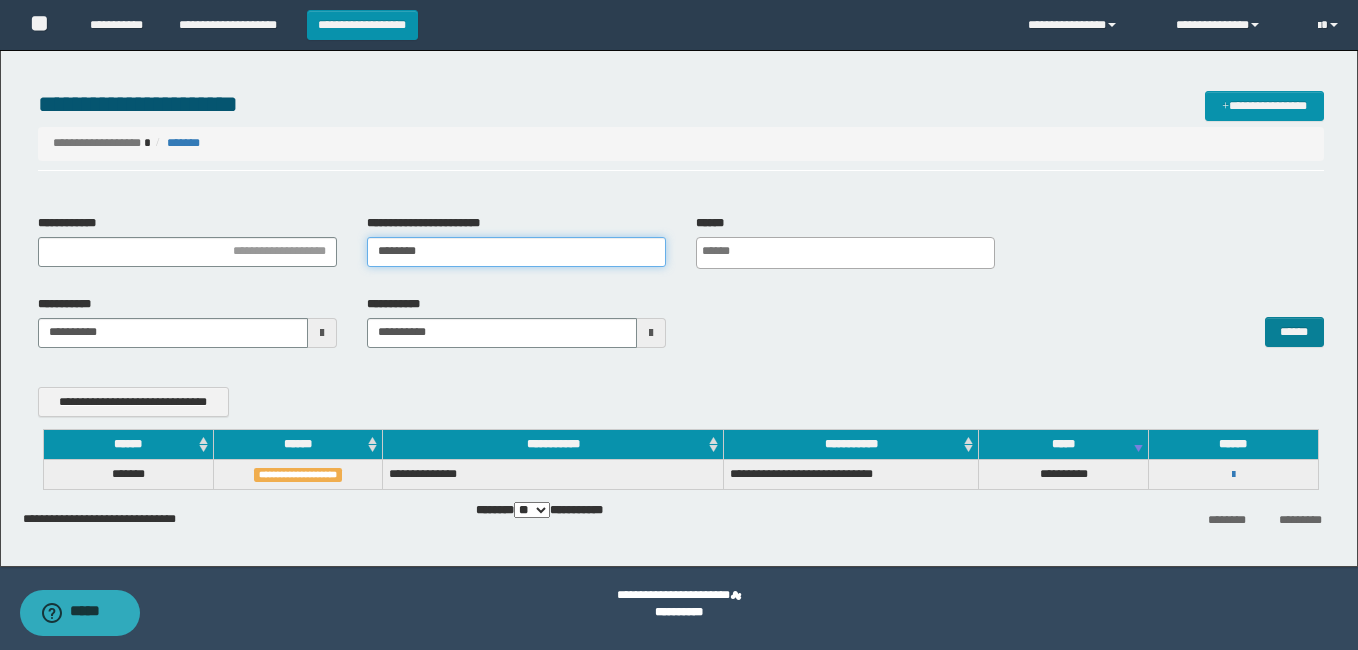 type on "********" 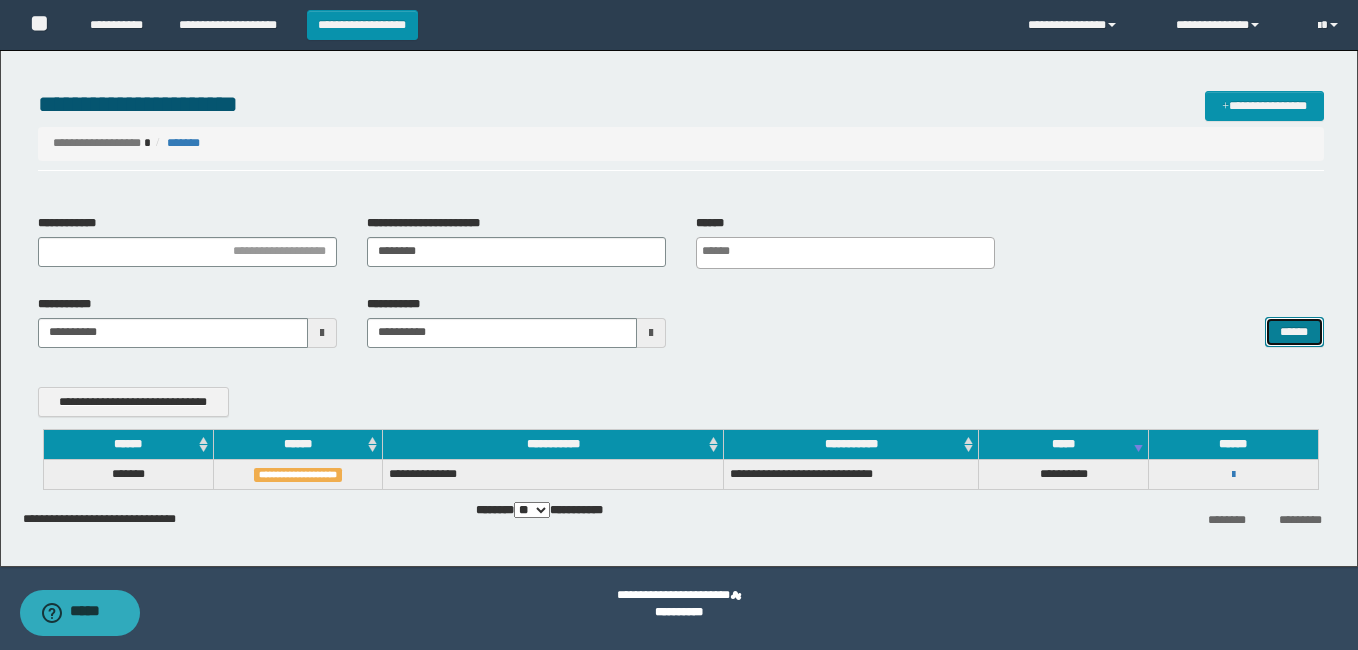 click on "******" at bounding box center [1294, 332] 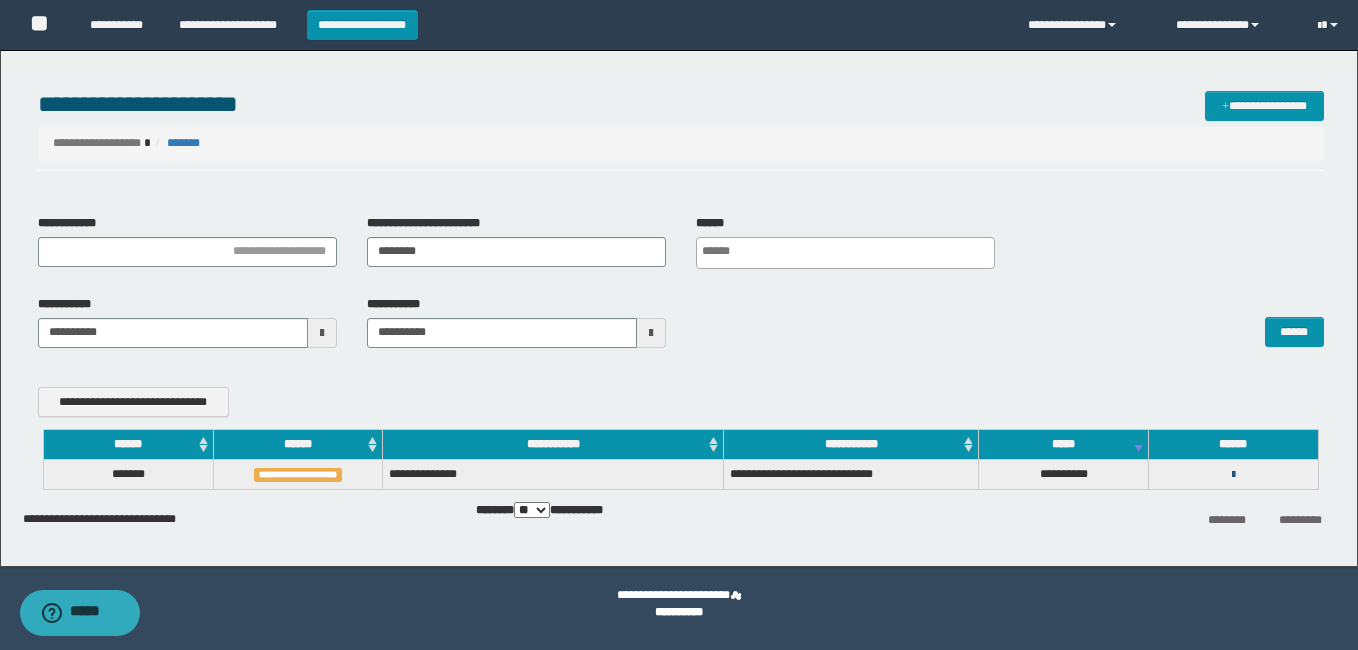 click at bounding box center [1233, 475] 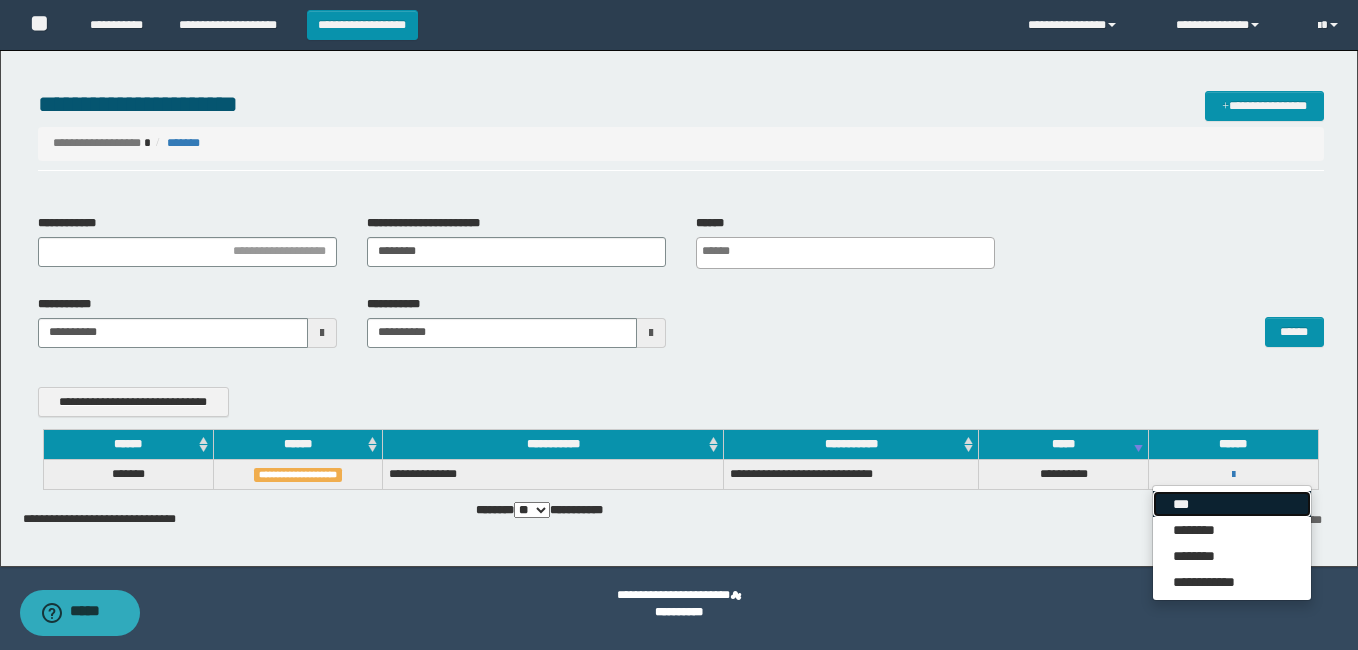 click on "***" at bounding box center [1232, 504] 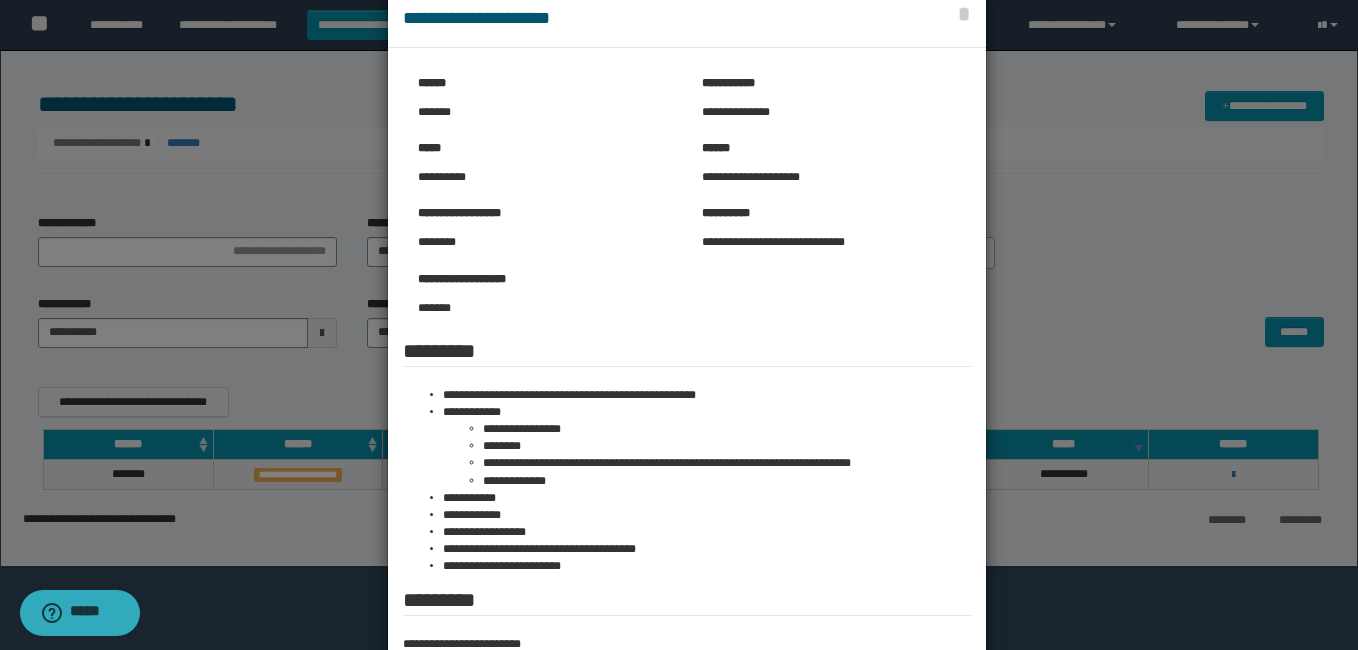 scroll, scrollTop: 0, scrollLeft: 0, axis: both 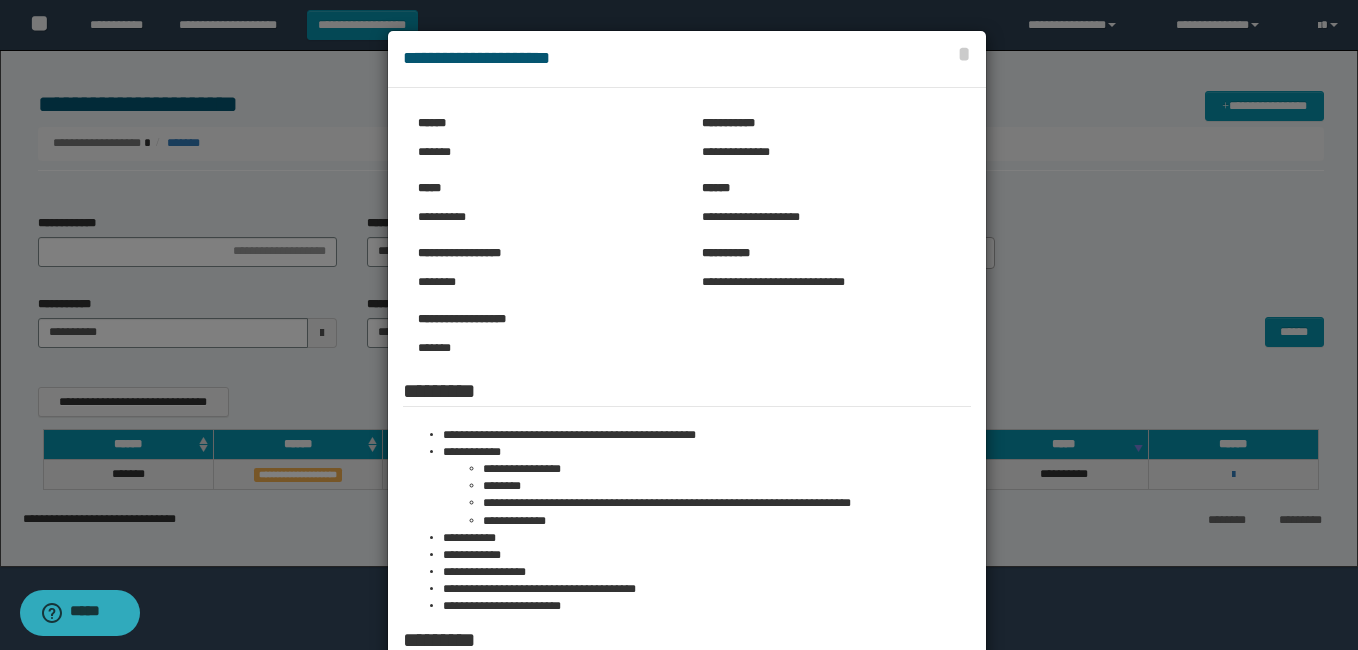 click at bounding box center [679, 435] 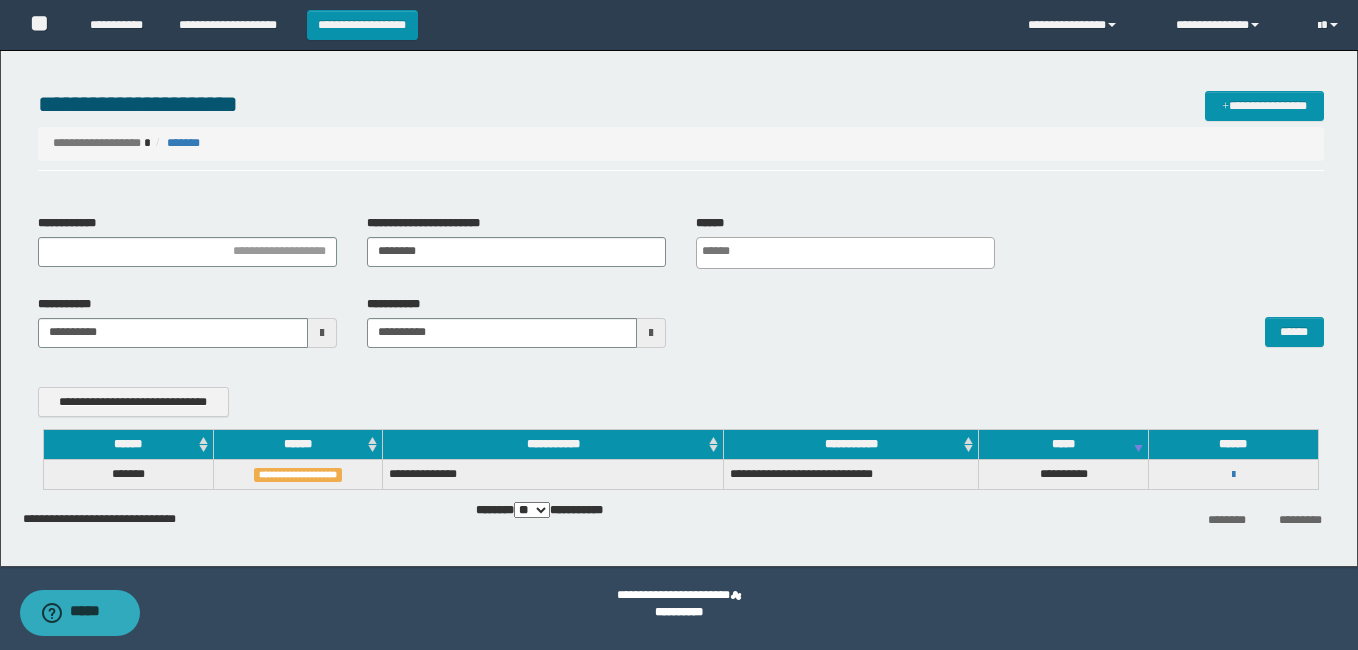 click on "**********" at bounding box center [1233, 474] 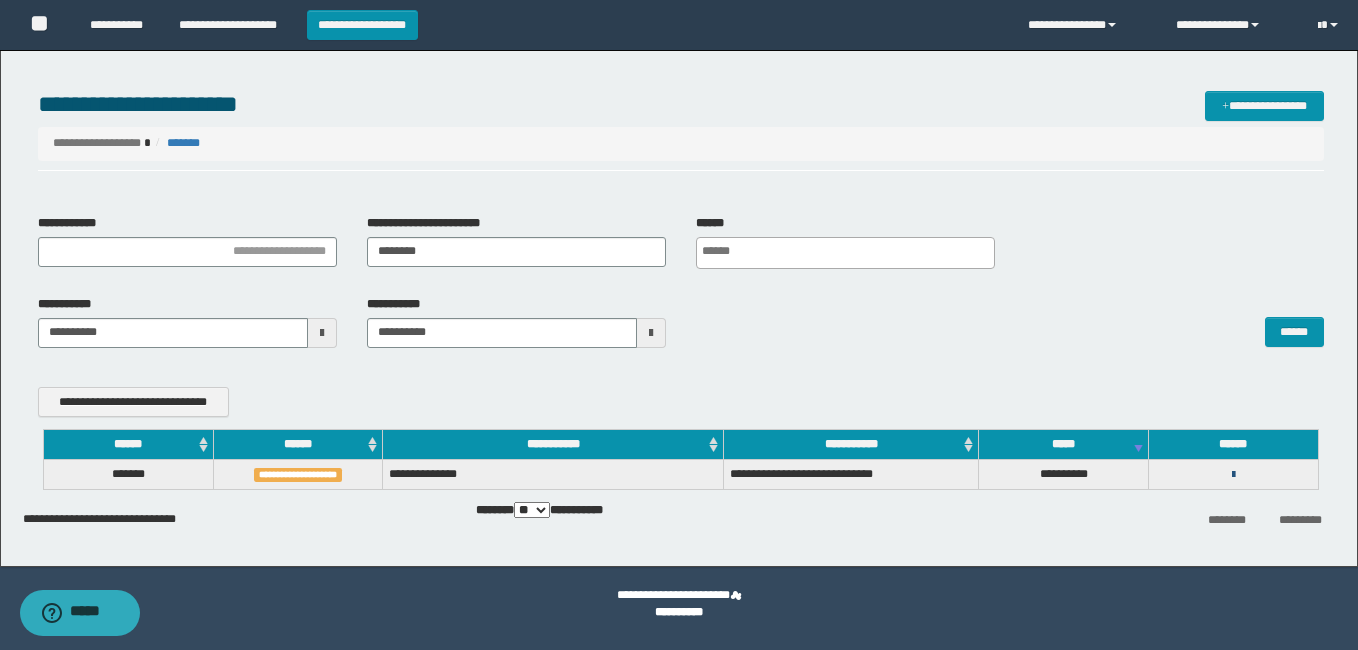 click at bounding box center (1233, 475) 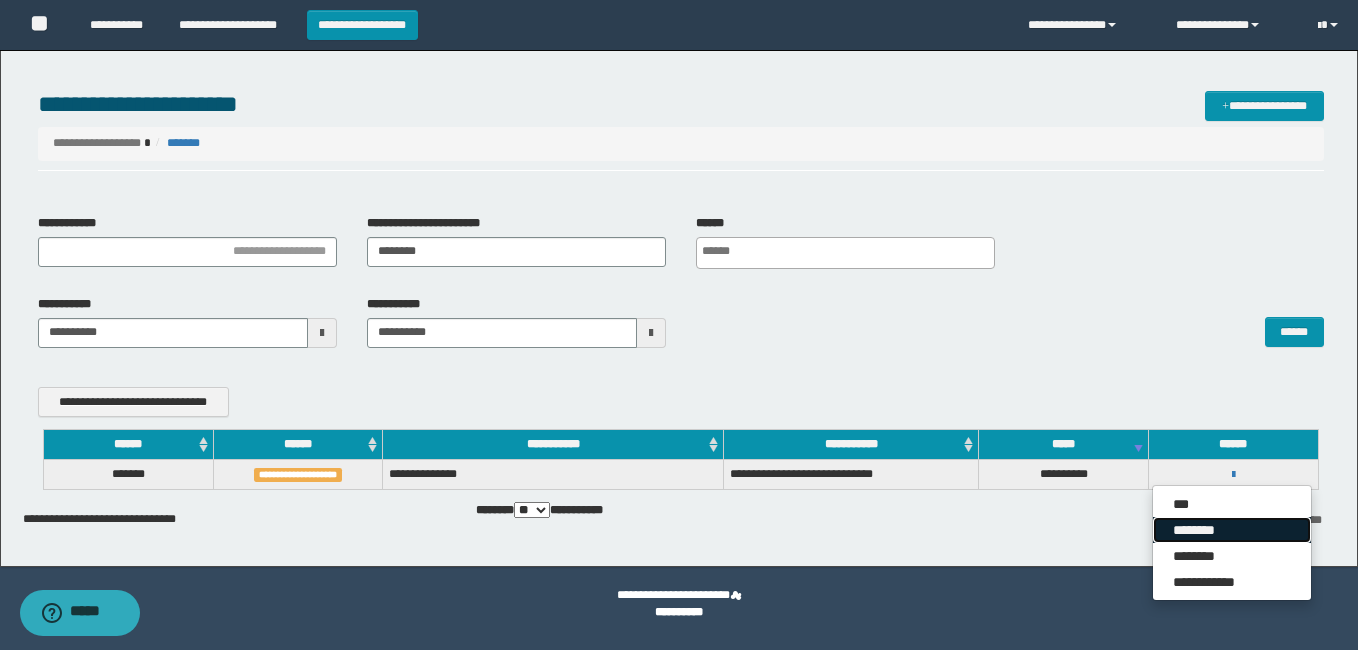 click on "********" at bounding box center [1232, 530] 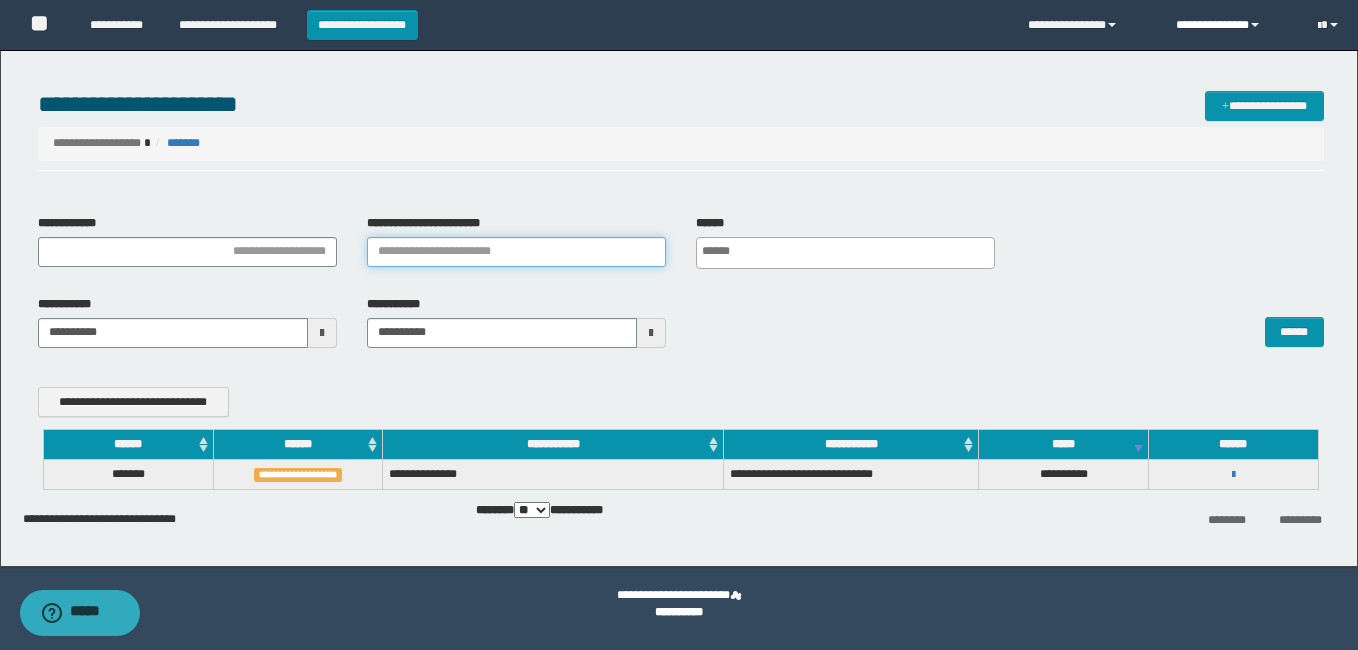 type 